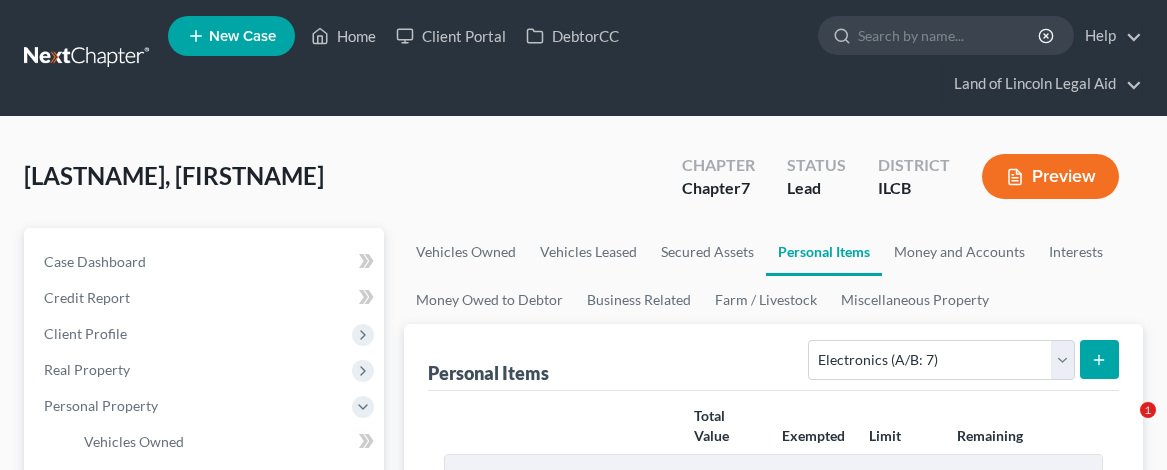 scroll, scrollTop: 200, scrollLeft: 0, axis: vertical 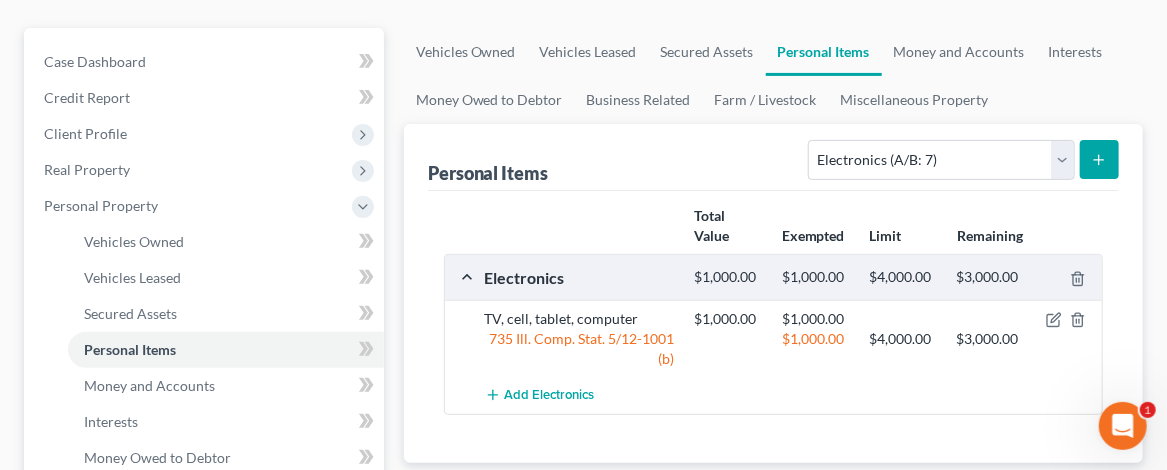 click 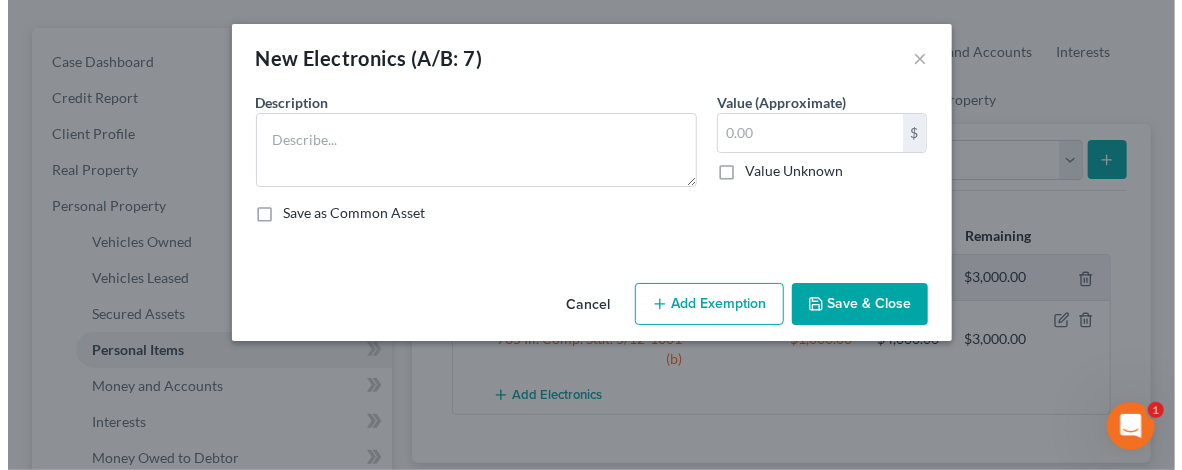 scroll, scrollTop: 164, scrollLeft: 0, axis: vertical 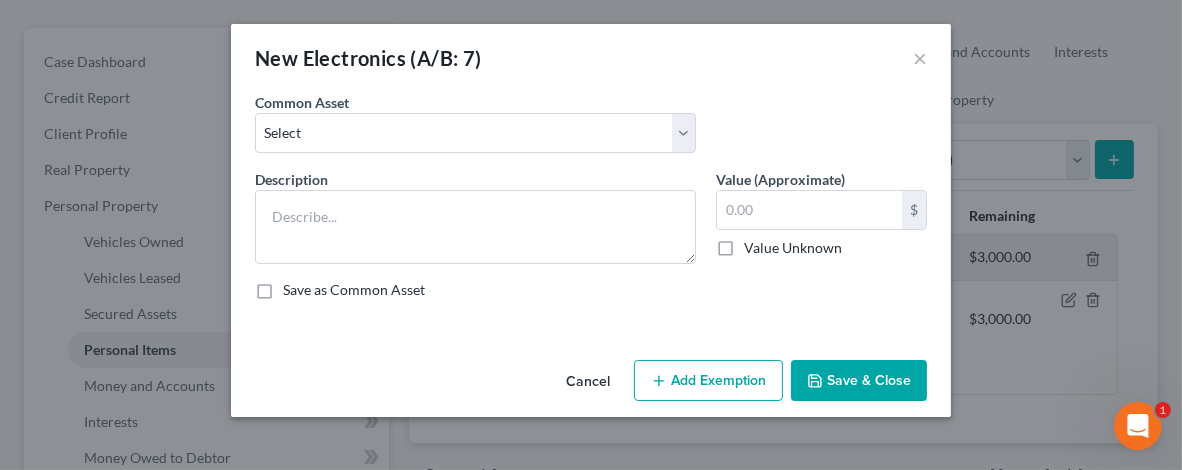 click on "Cancel" at bounding box center [588, 382] 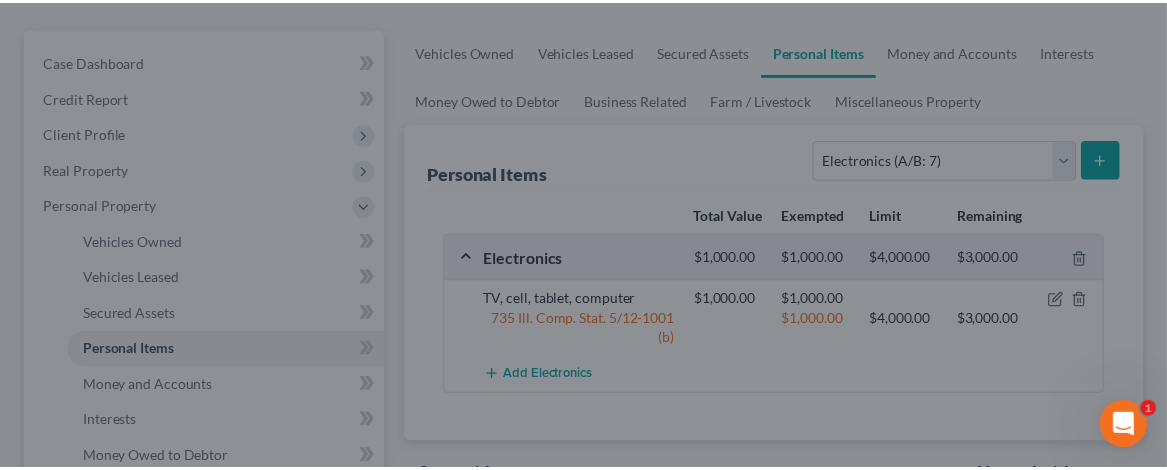 scroll, scrollTop: 200, scrollLeft: 0, axis: vertical 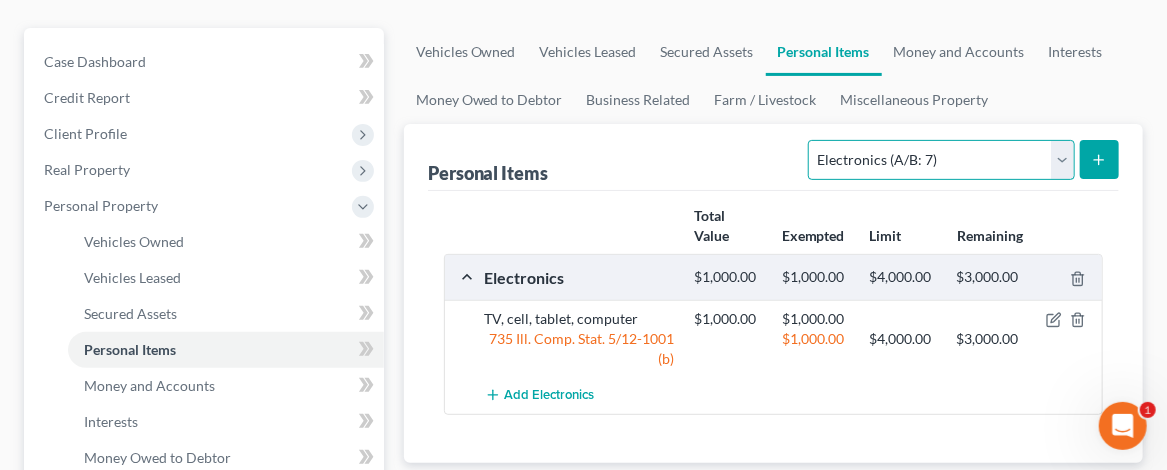 click on "Select Item Type Clothing (A/B: 11) Collectibles Of Value (A/B: 8) Electronics (A/B: 7) Firearms (A/B: 10) Household Goods (A/B: 6) Jewelry (A/B: 12) Other (A/B: 14) Pet(s) (A/B: 13) Sports & Hobby Equipment (A/B: 9)" at bounding box center [941, 160] 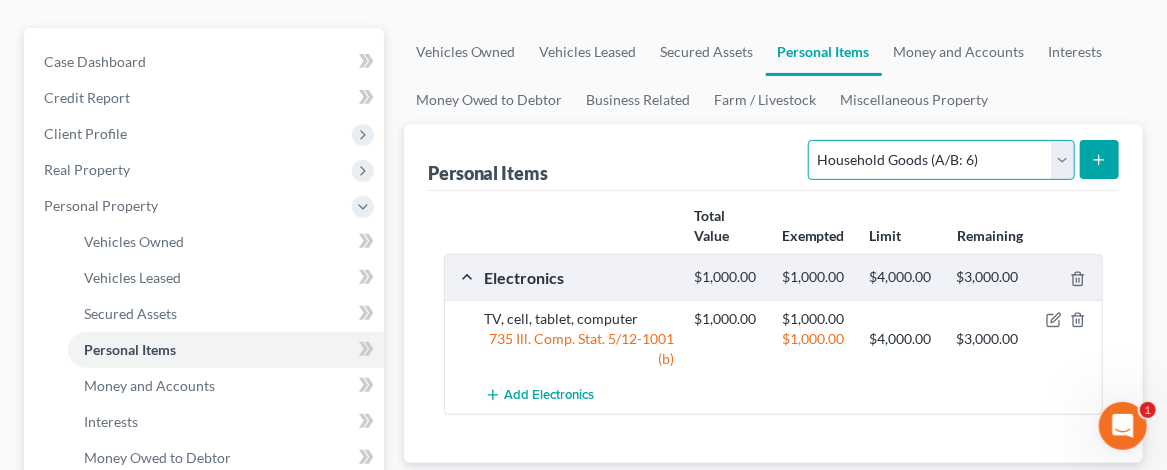 click on "Select Item Type Clothing (A/B: 11) Collectibles Of Value (A/B: 8) Electronics (A/B: 7) Firearms (A/B: 10) Household Goods (A/B: 6) Jewelry (A/B: 12) Other (A/B: 14) Pet(s) (A/B: 13) Sports & Hobby Equipment (A/B: 9)" at bounding box center (941, 160) 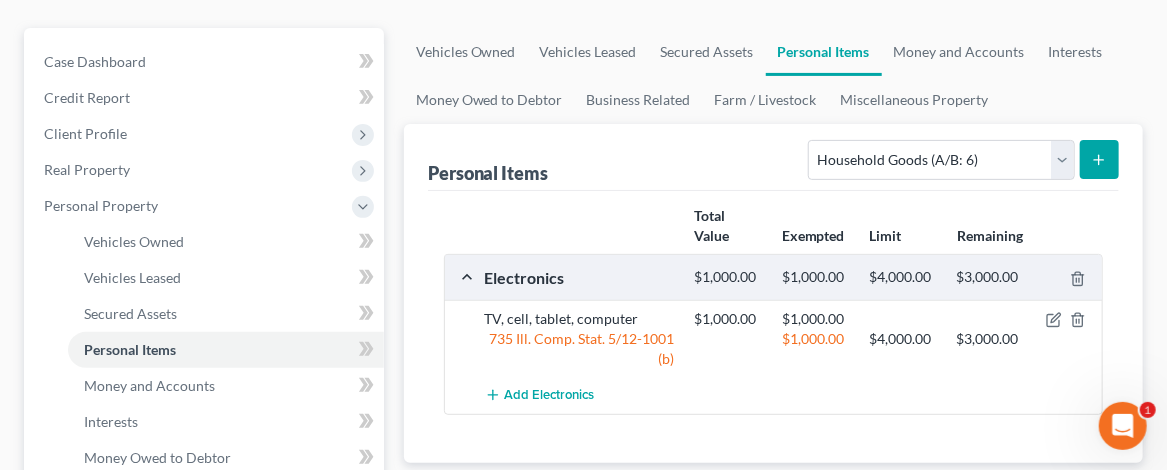 click at bounding box center (1099, 159) 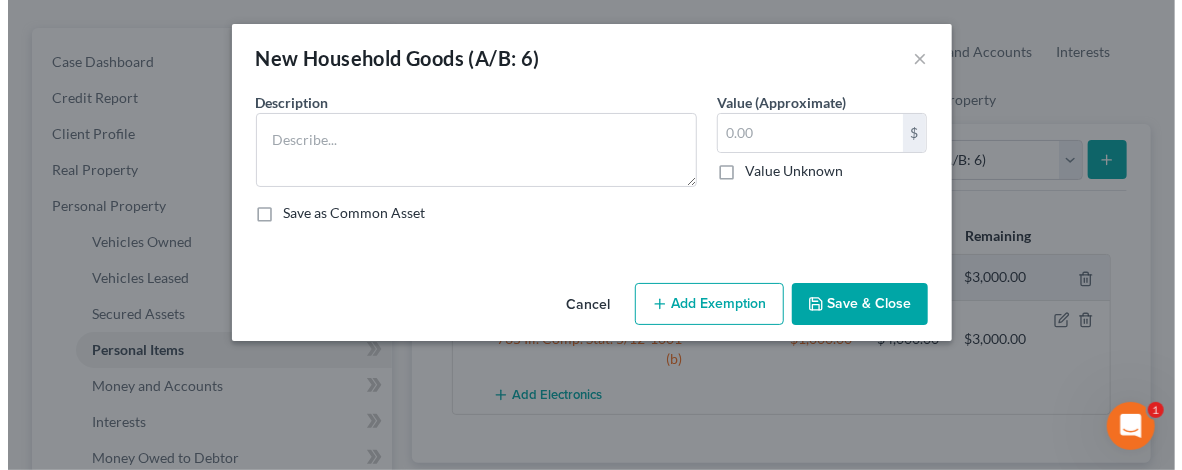 scroll, scrollTop: 164, scrollLeft: 0, axis: vertical 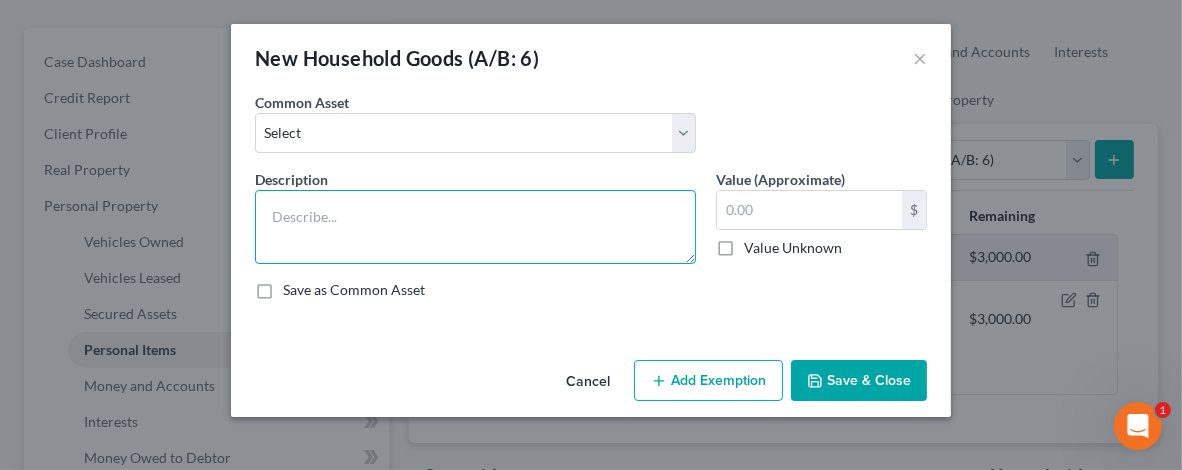 click at bounding box center (475, 227) 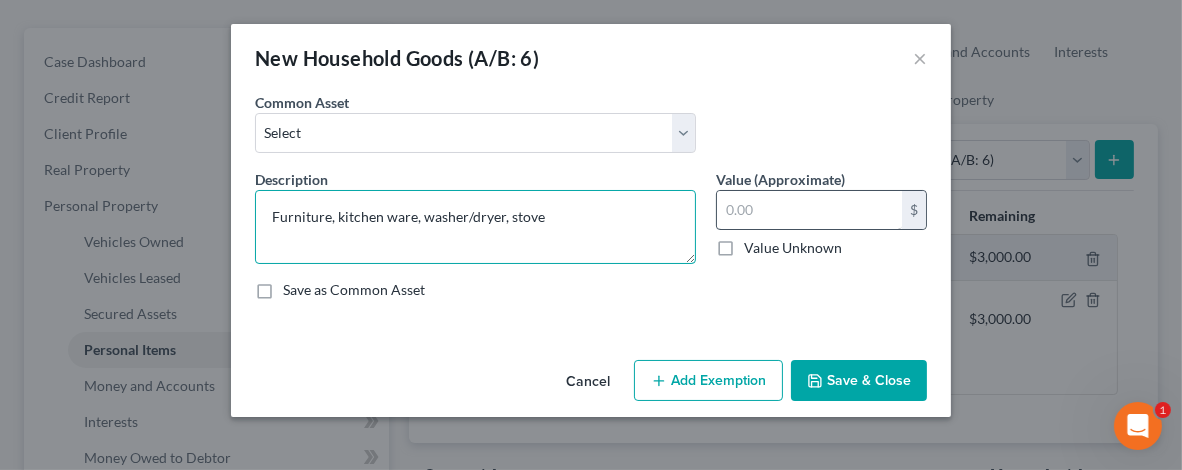 type on "Furniture, kitchen ware, washer/dryer, stove" 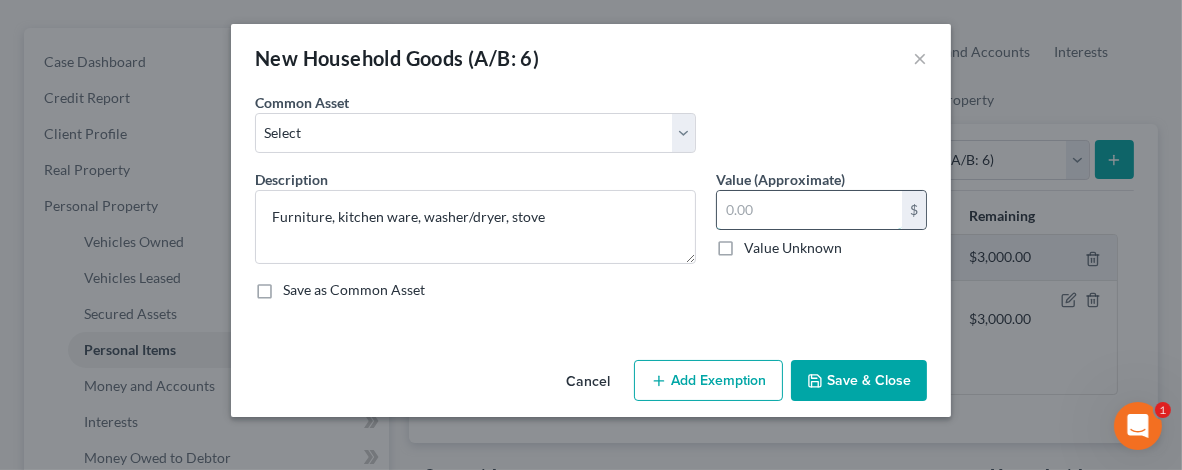 click at bounding box center (809, 210) 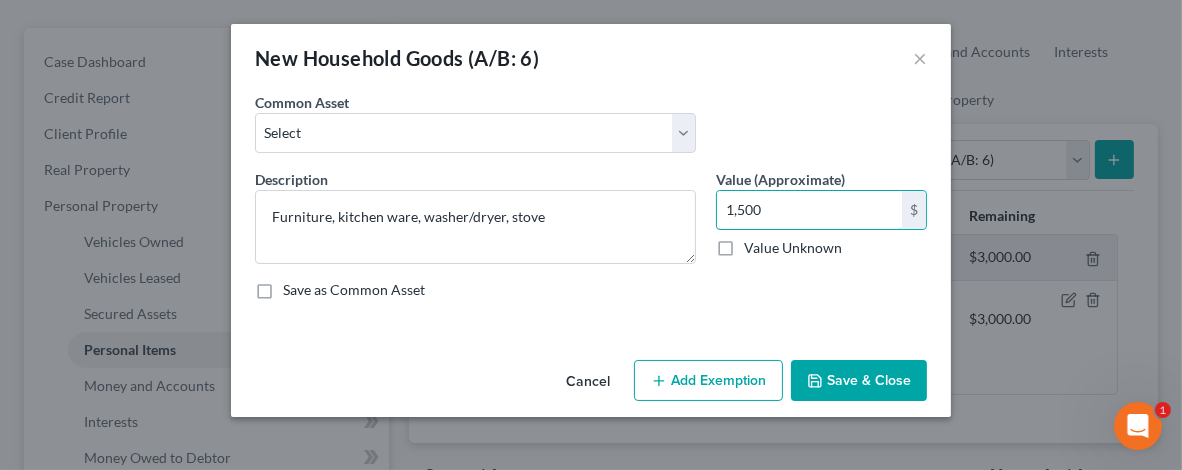 type on "1,500" 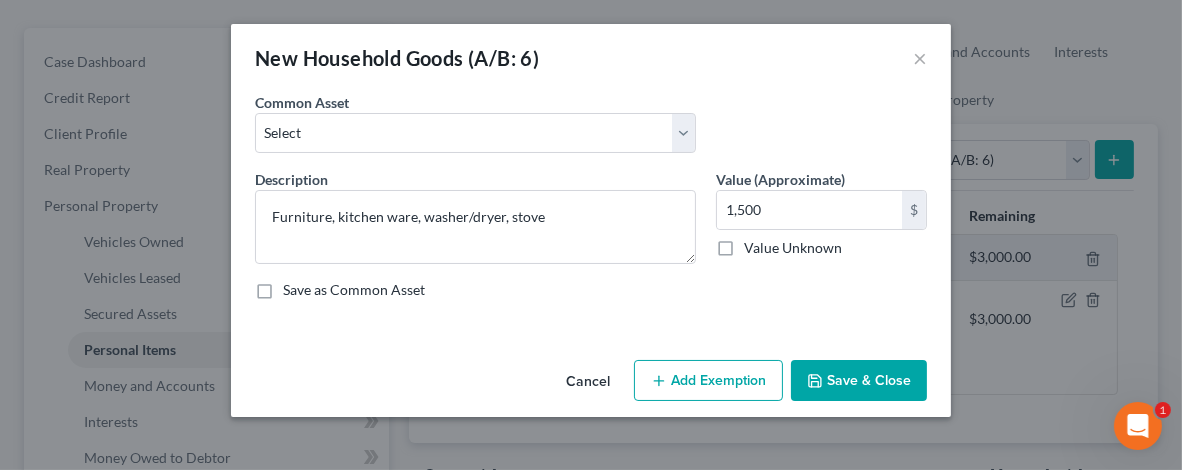 click on "Add Exemption" at bounding box center (708, 381) 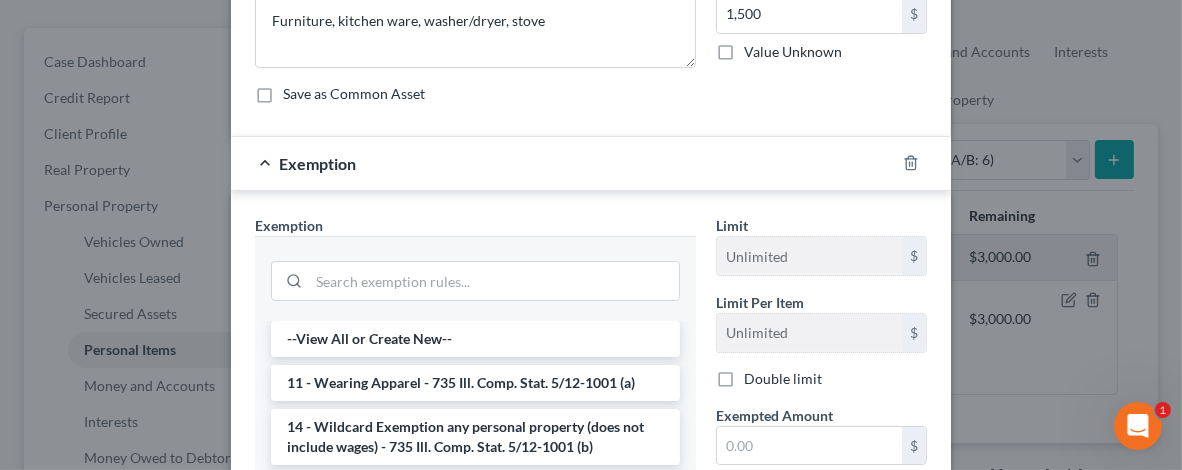 scroll, scrollTop: 200, scrollLeft: 0, axis: vertical 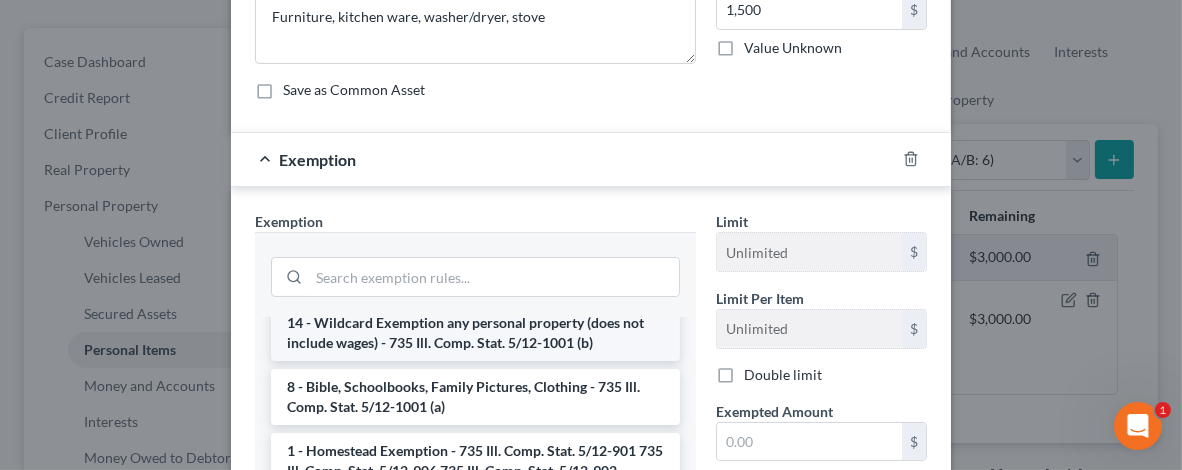 click on "14 - Wildcard Exemption any personal property (does not include wages) - 735 Ill. Comp. Stat. 5/12-1001 (b)" at bounding box center [475, 333] 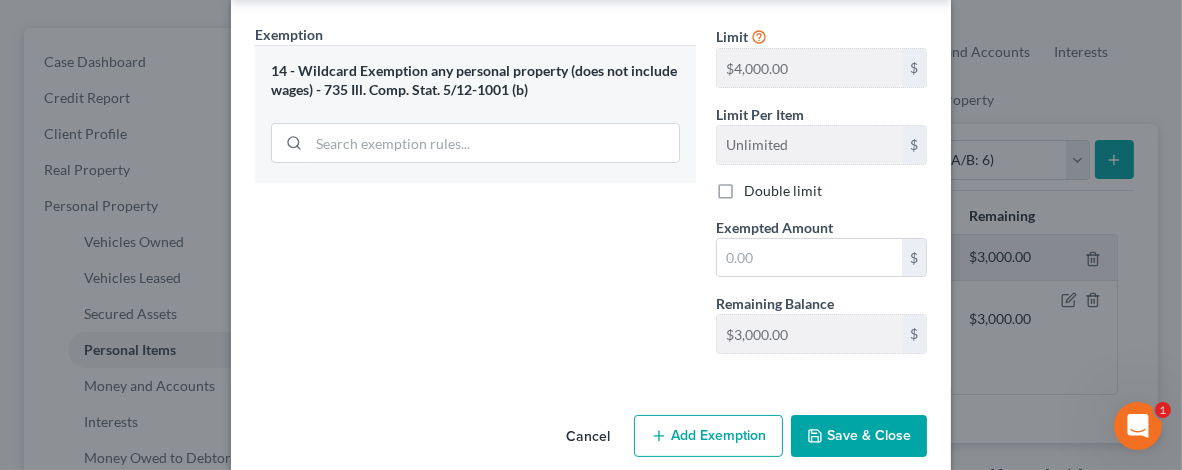 scroll, scrollTop: 400, scrollLeft: 0, axis: vertical 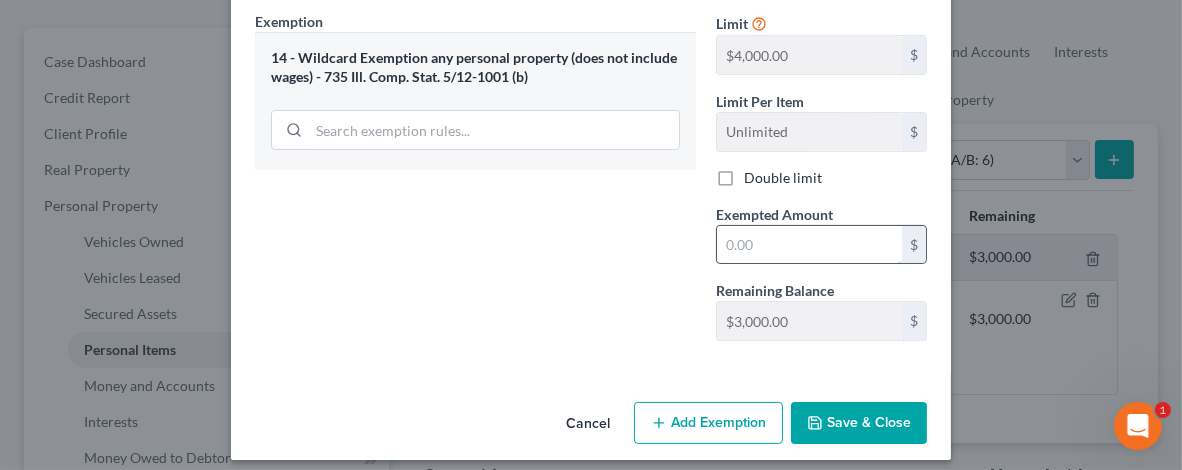 click at bounding box center (809, 245) 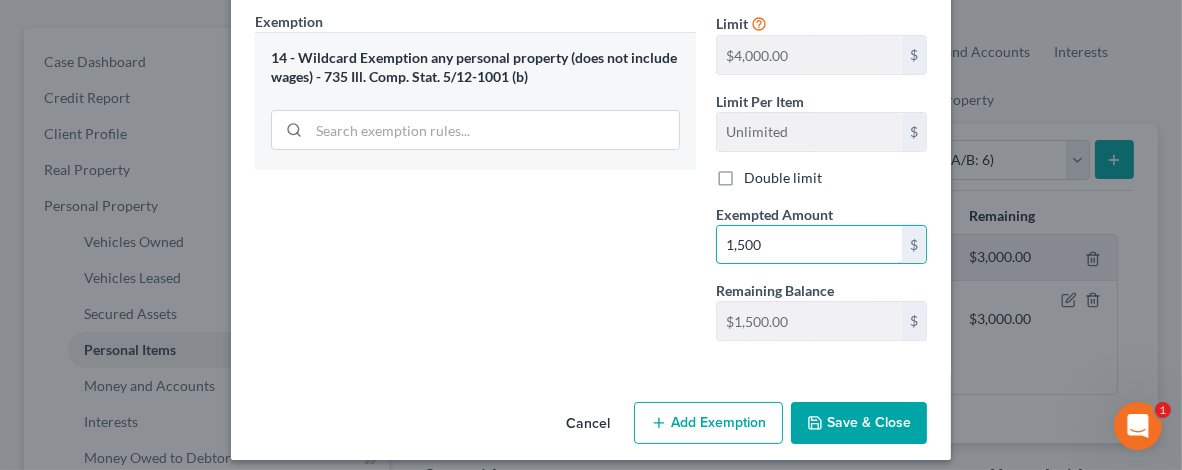 type on "1,500" 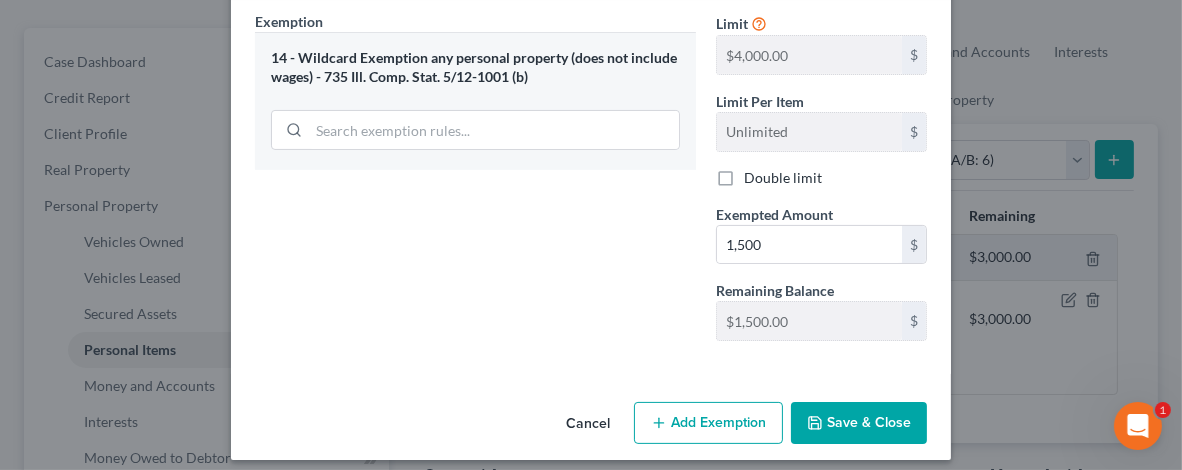 click on "Save & Close" at bounding box center [859, 423] 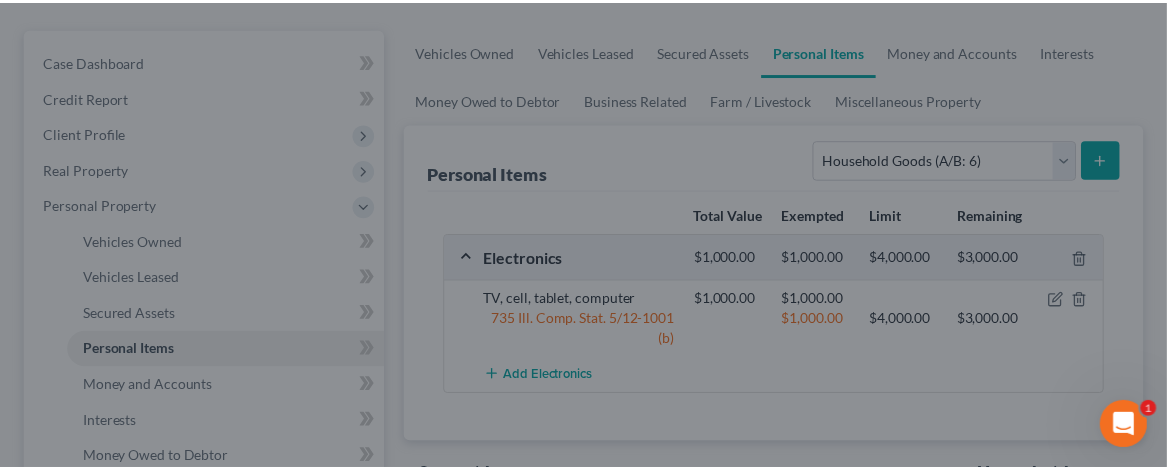 scroll, scrollTop: 200, scrollLeft: 0, axis: vertical 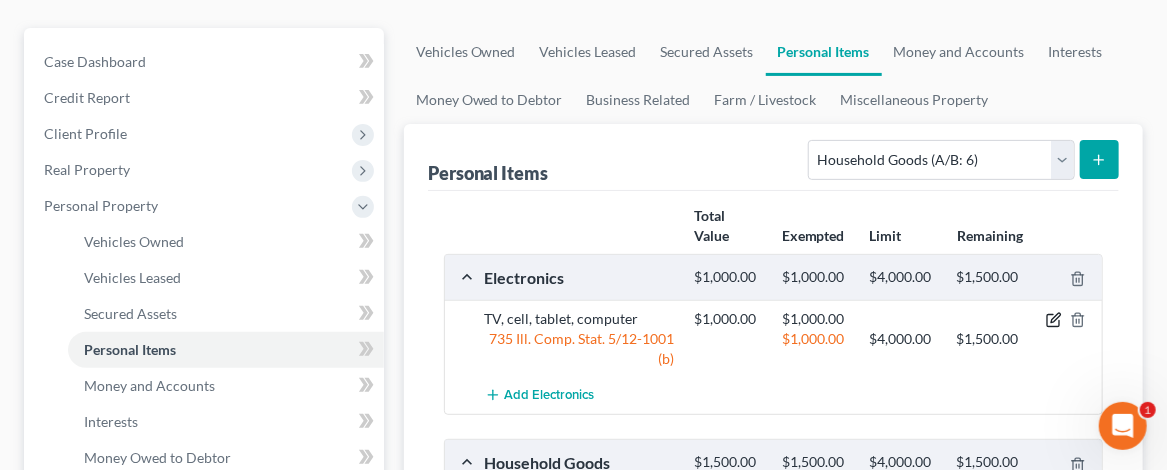 click 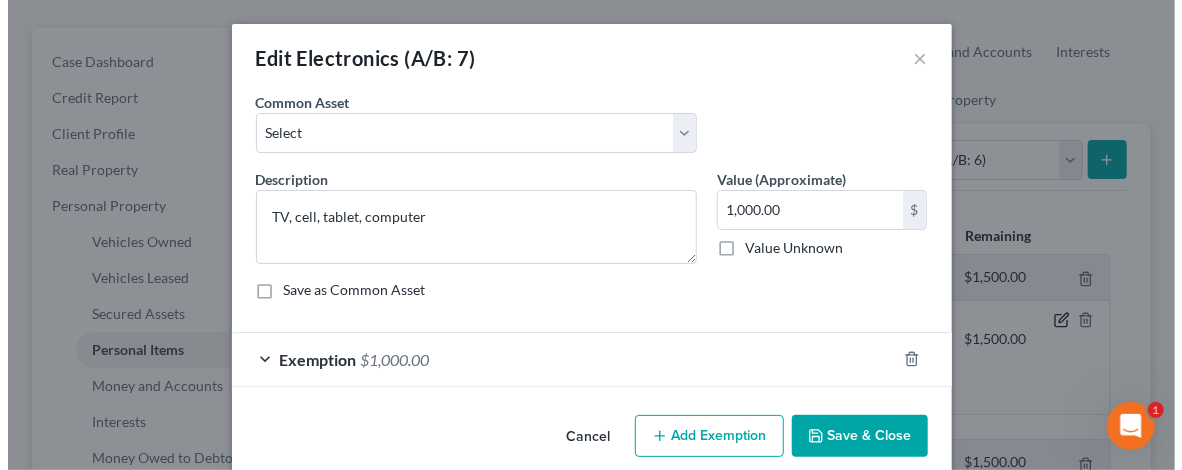 scroll, scrollTop: 164, scrollLeft: 0, axis: vertical 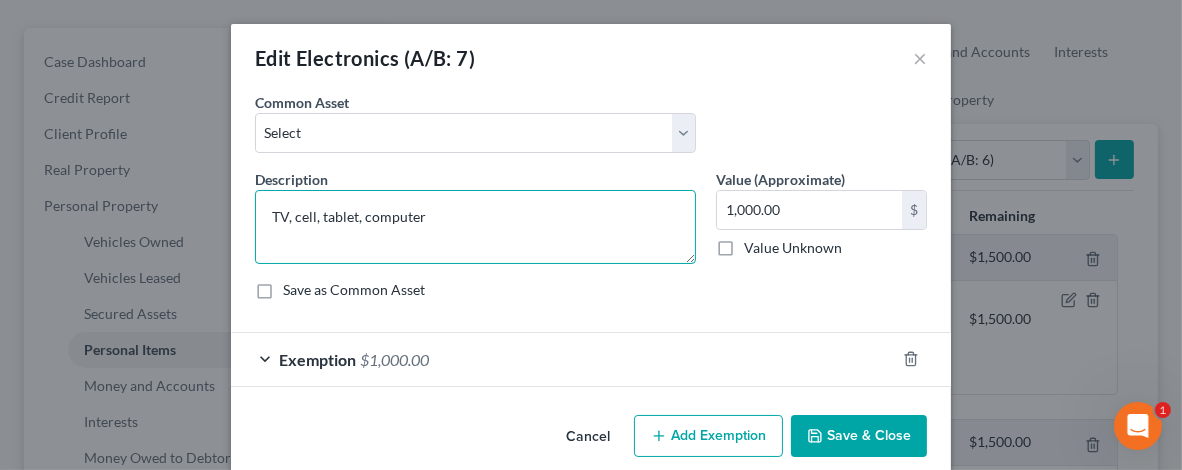 click on "TV, cell, tablet, computer" at bounding box center (475, 227) 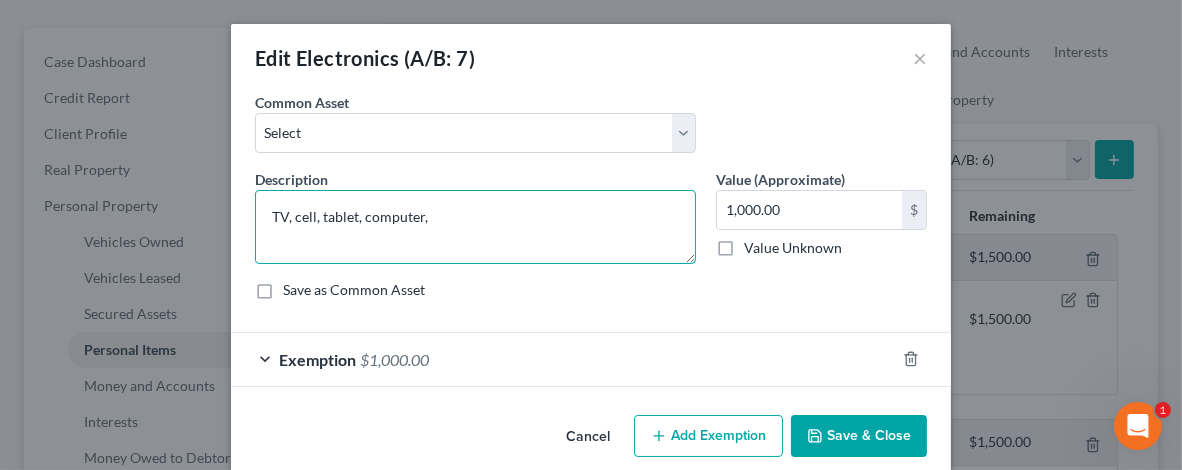 type on "TV, cell, tablet, computer" 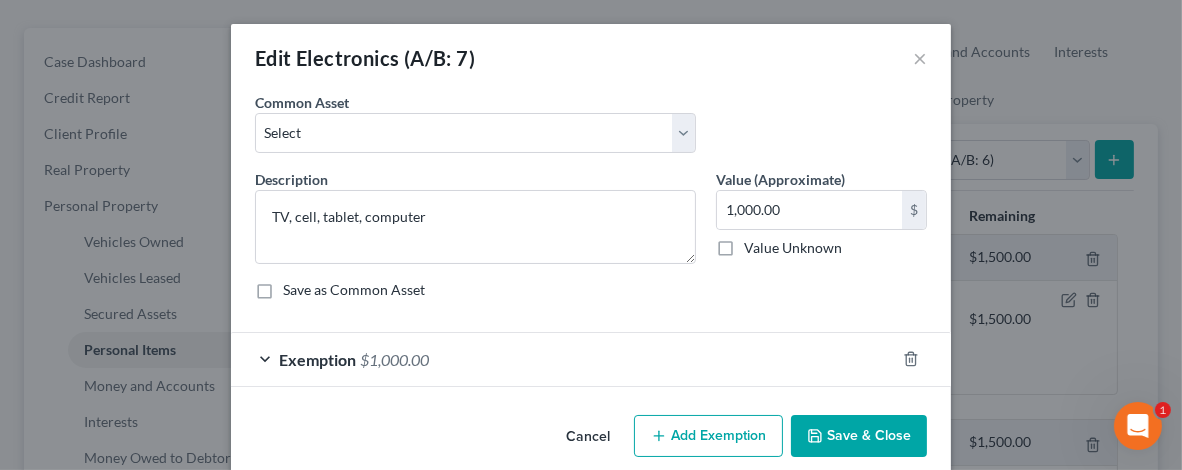 click on "Save & Close" at bounding box center [859, 436] 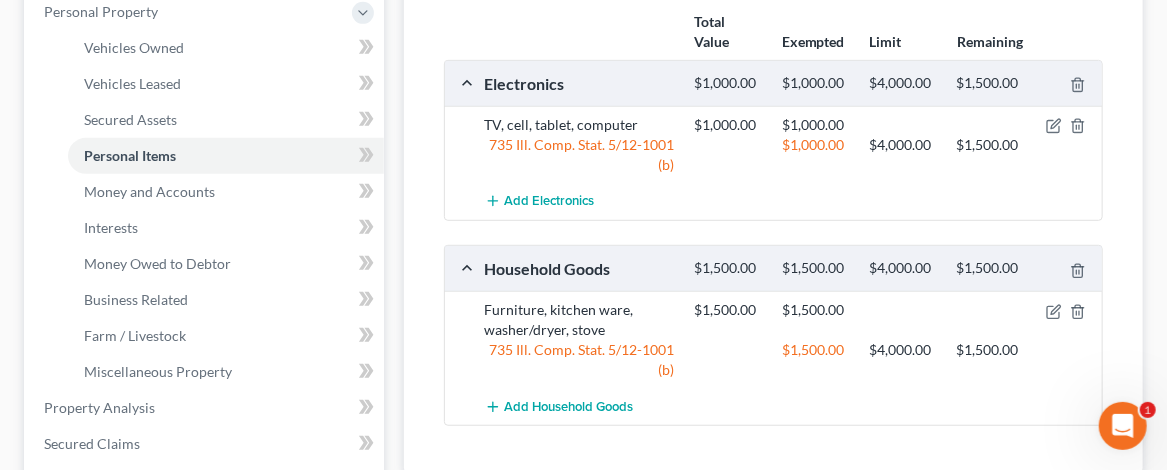 scroll, scrollTop: 400, scrollLeft: 0, axis: vertical 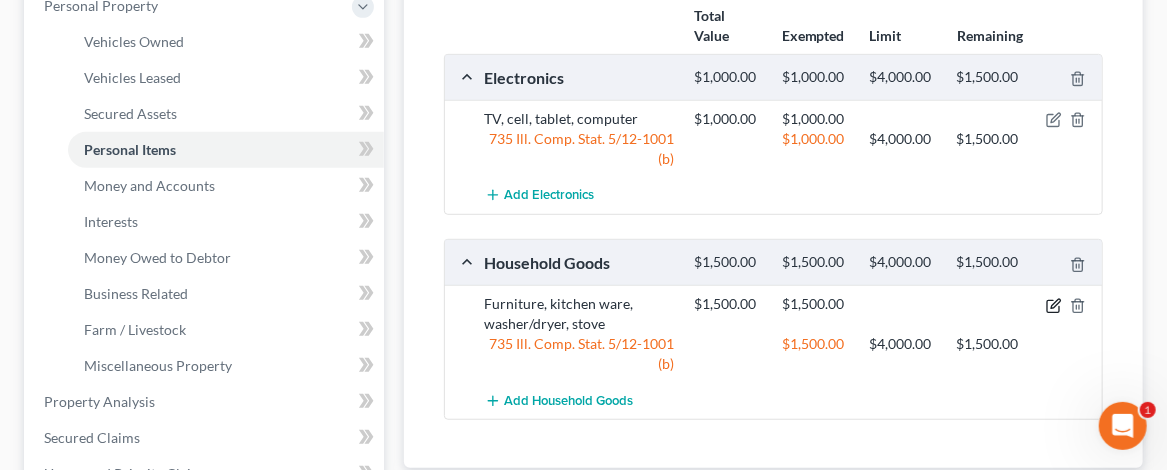 click 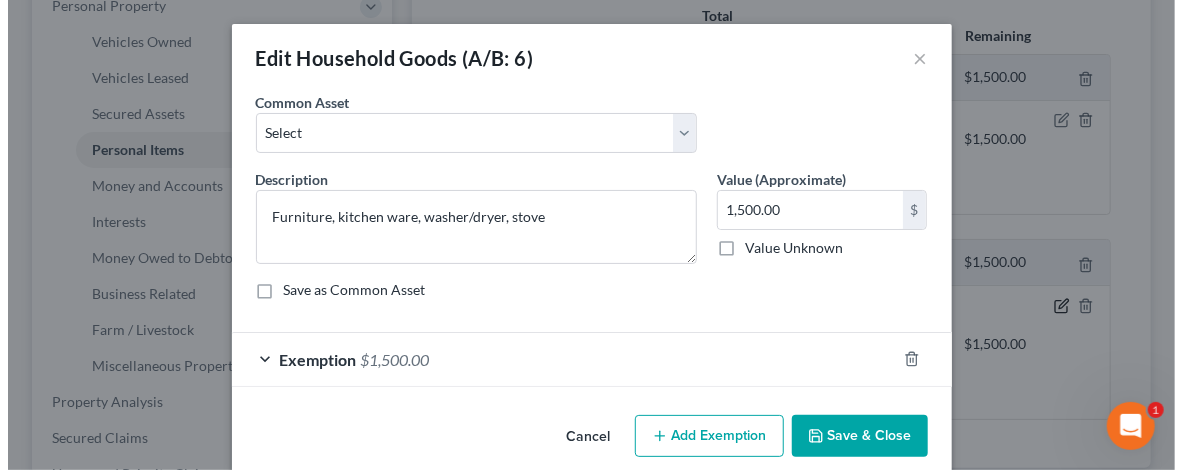 scroll, scrollTop: 364, scrollLeft: 0, axis: vertical 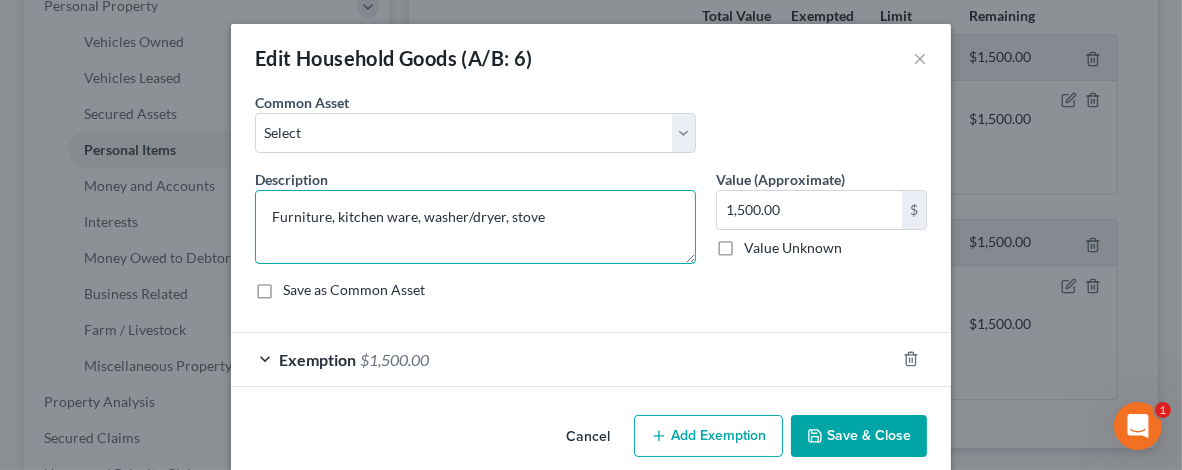 click on "Furniture, kitchen ware, washer/dryer, stove" at bounding box center (475, 227) 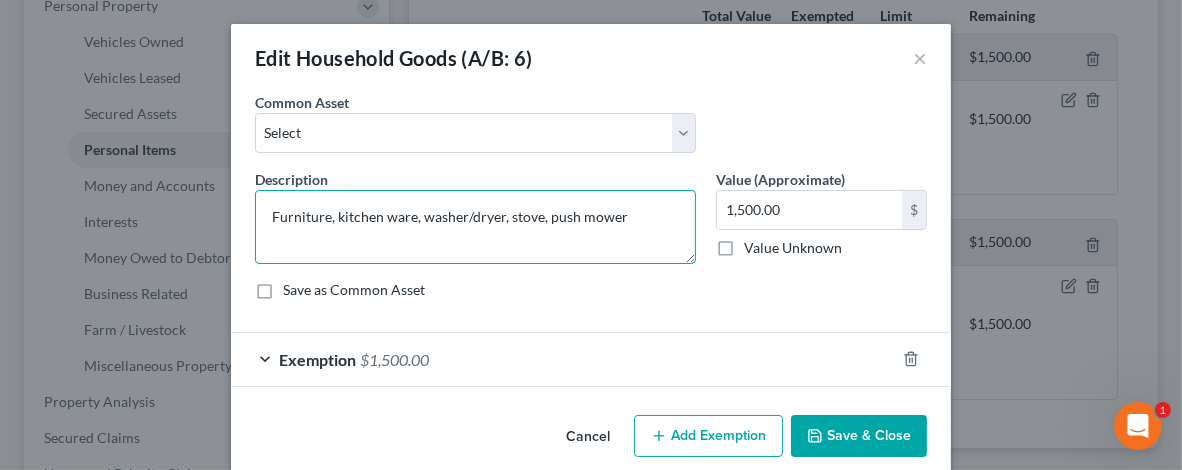 type on "Furniture, kitchen ware, washer/dryer, stove, push mower" 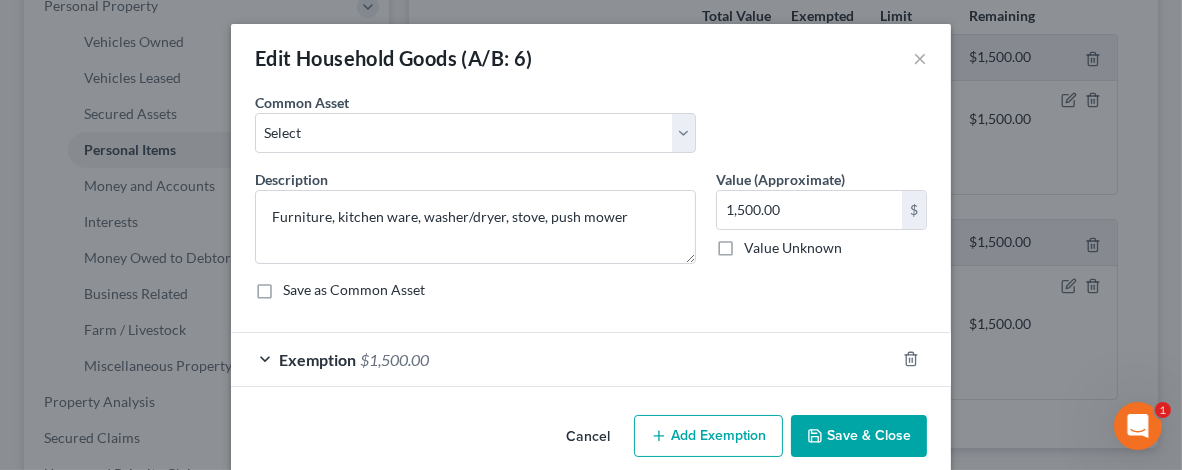 click on "Save & Close" at bounding box center [859, 436] 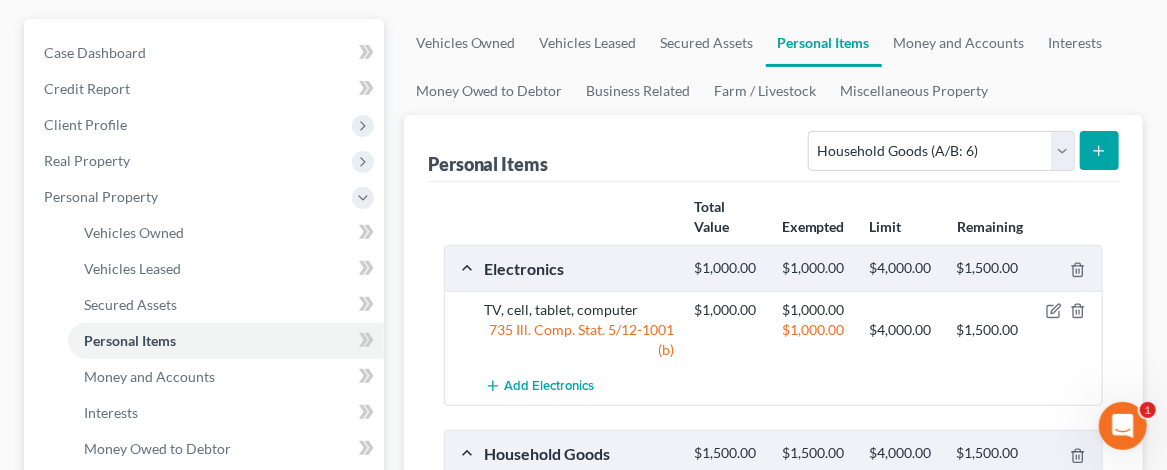scroll, scrollTop: 200, scrollLeft: 0, axis: vertical 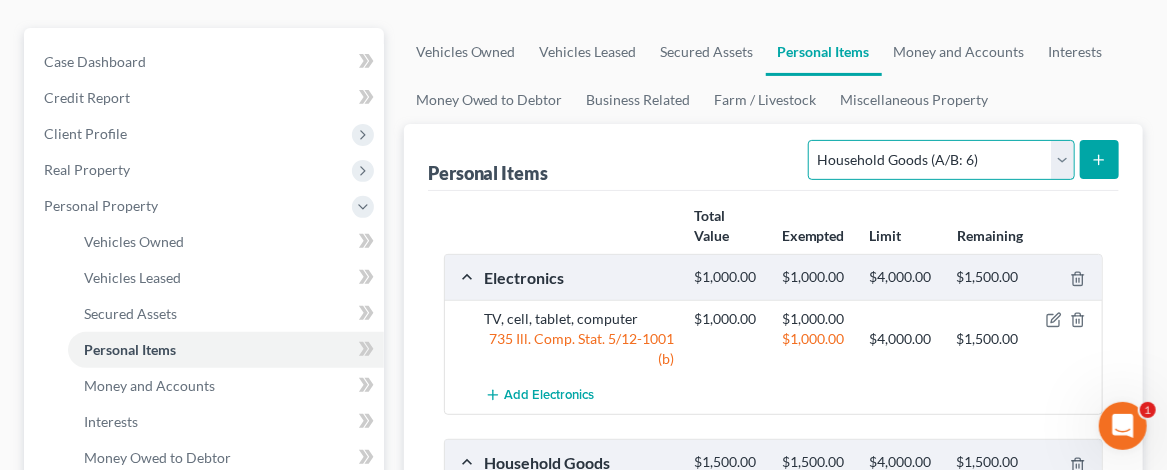 click on "Select Item Type Clothing (A/B: 11) Collectibles Of Value (A/B: 8) Electronics (A/B: 7) Firearms (A/B: 10) Household Goods (A/B: 6) Jewelry (A/B: 12) Other (A/B: 14) Pet(s) (A/B: 13) Sports & Hobby Equipment (A/B: 9)" at bounding box center [941, 160] 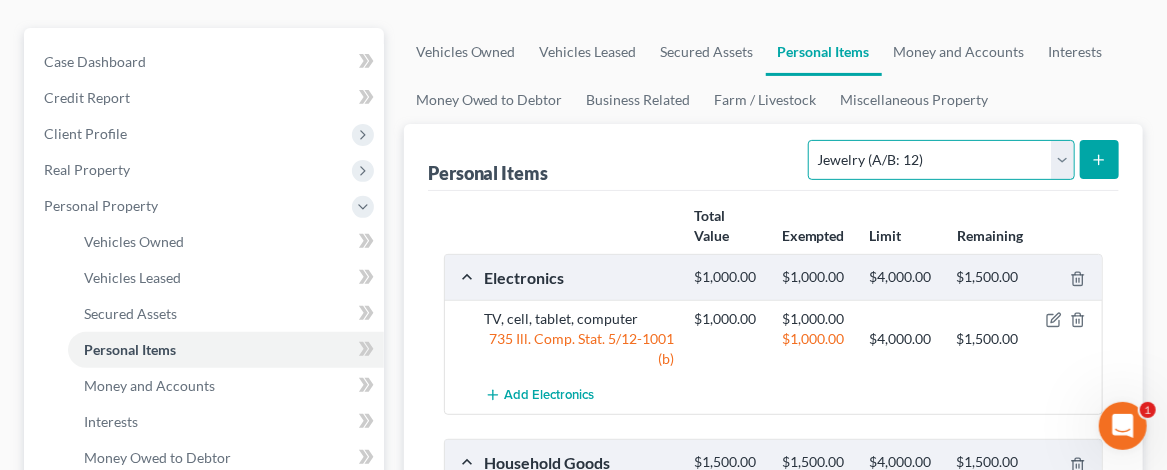 click on "Select Item Type Clothing (A/B: 11) Collectibles Of Value (A/B: 8) Electronics (A/B: 7) Firearms (A/B: 10) Household Goods (A/B: 6) Jewelry (A/B: 12) Other (A/B: 14) Pet(s) (A/B: 13) Sports & Hobby Equipment (A/B: 9)" at bounding box center [941, 160] 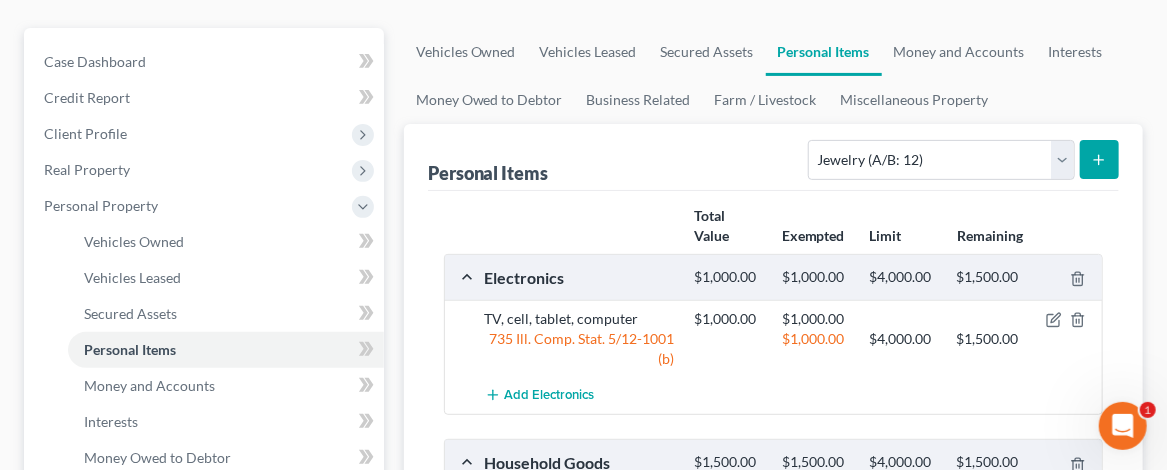 click at bounding box center (1099, 159) 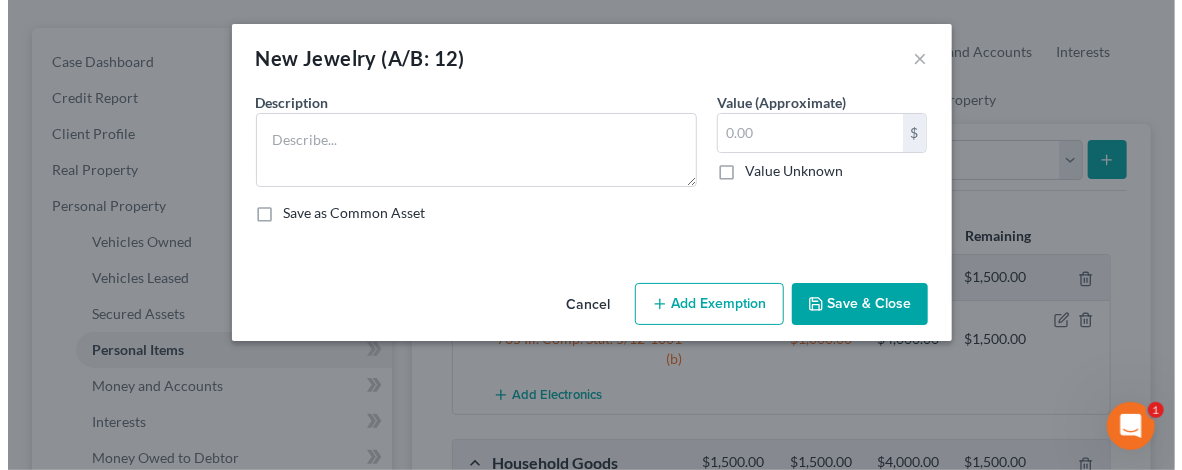 scroll, scrollTop: 164, scrollLeft: 0, axis: vertical 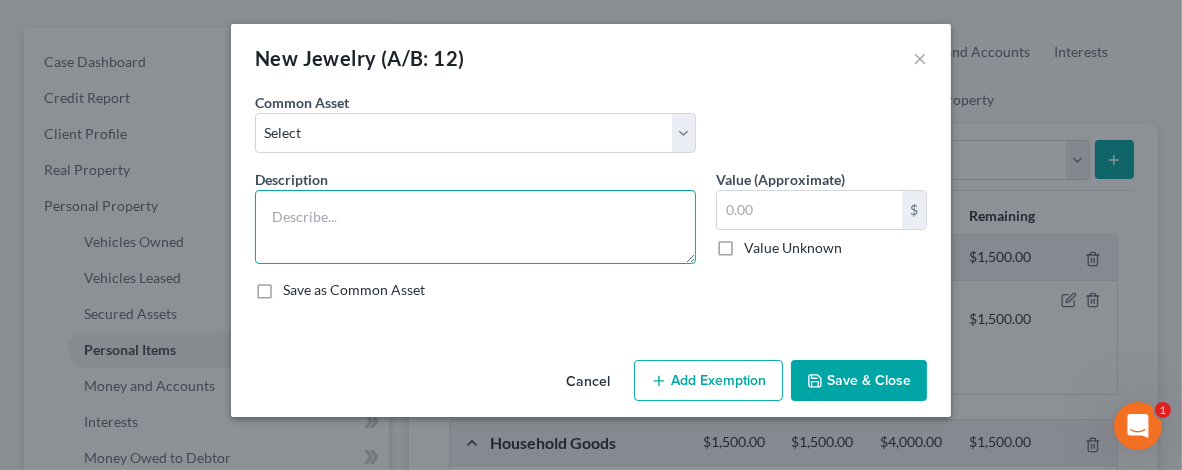 click at bounding box center [475, 227] 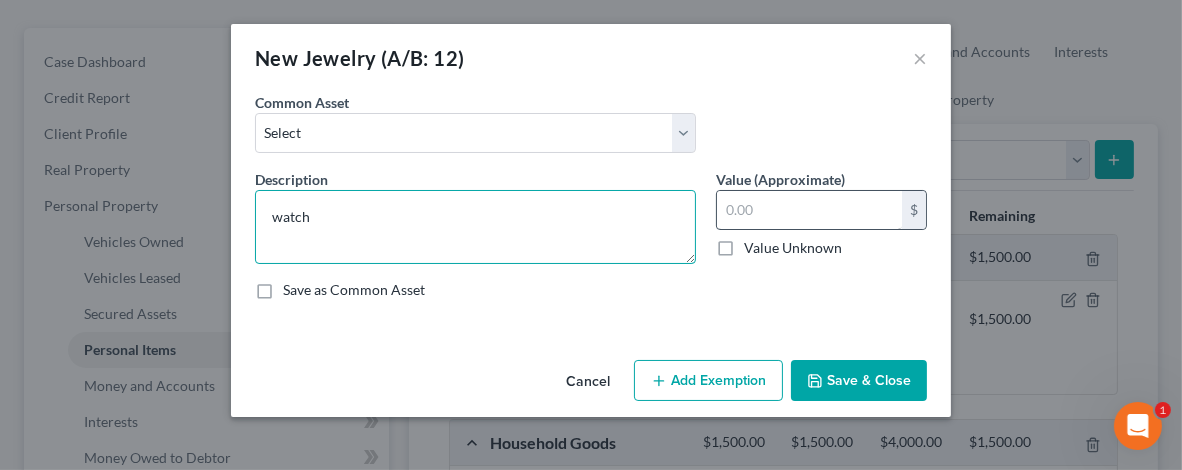 type on "watch" 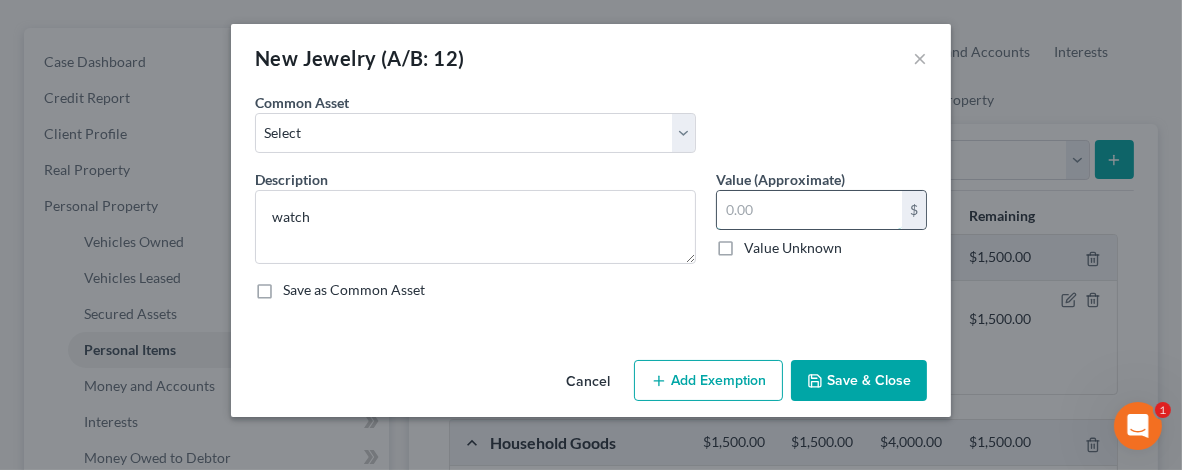 click at bounding box center [809, 210] 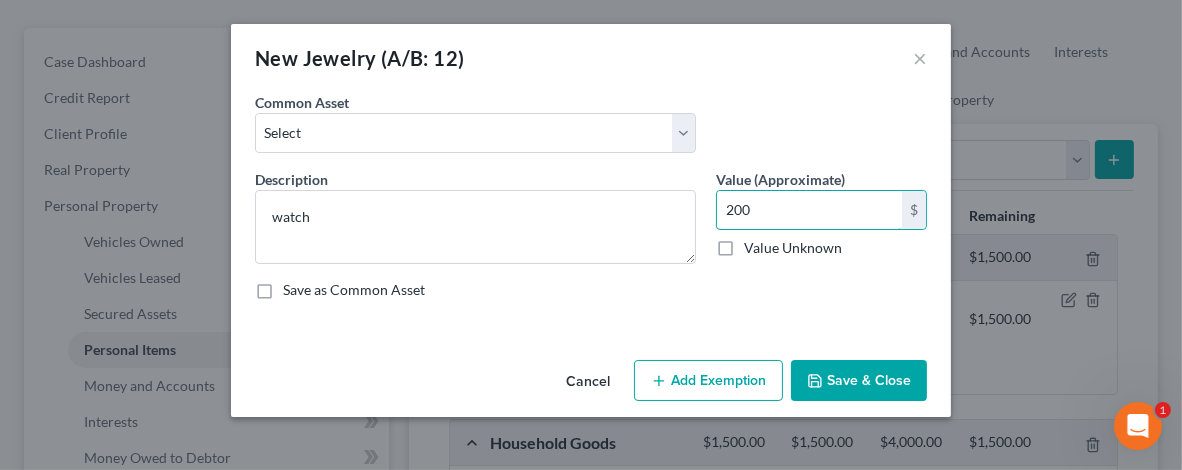 type on "200" 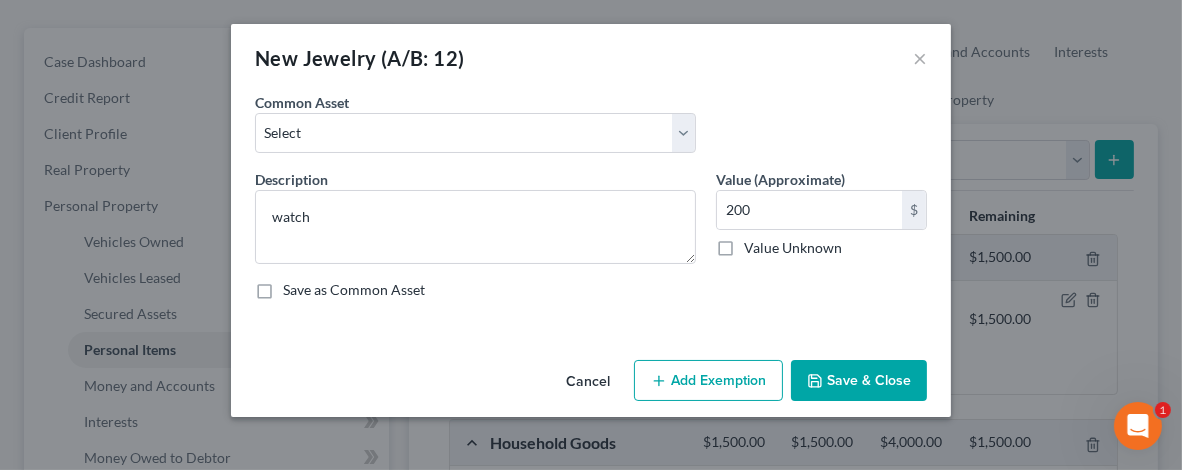 click on "Add Exemption" at bounding box center [708, 381] 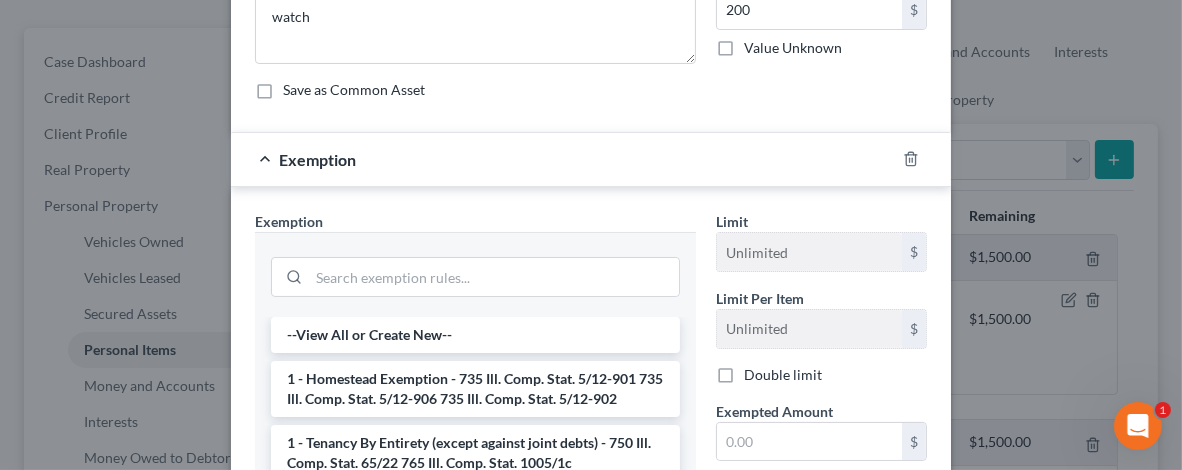 scroll, scrollTop: 300, scrollLeft: 0, axis: vertical 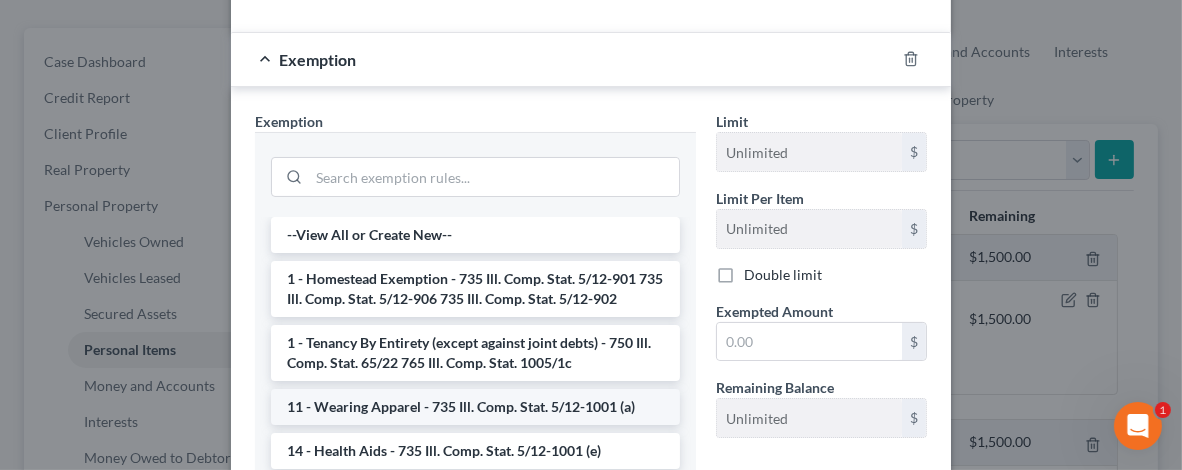 click on "11 - Wearing Apparel - 735 Ill. Comp. Stat. 5/12-1001 (a)" at bounding box center [475, 407] 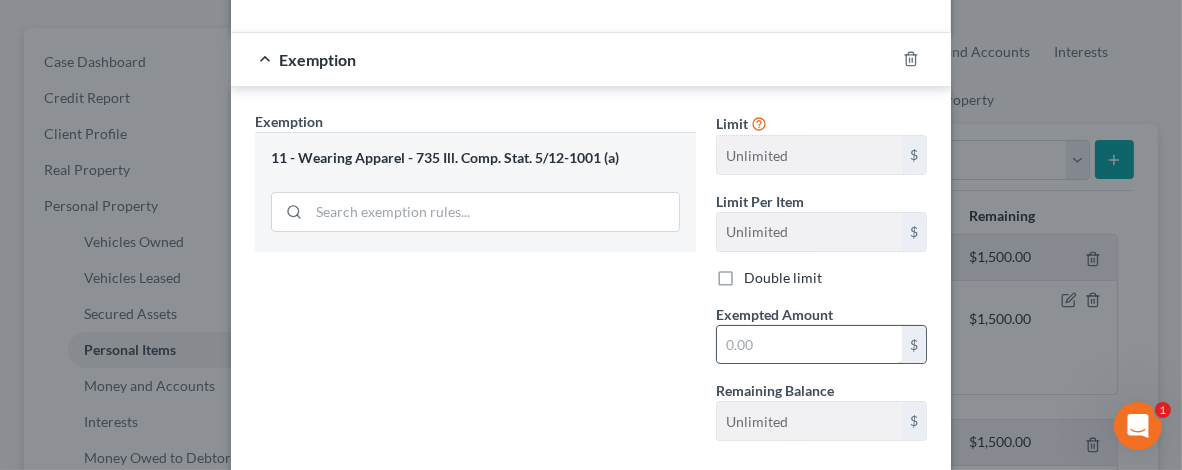 click at bounding box center (809, 345) 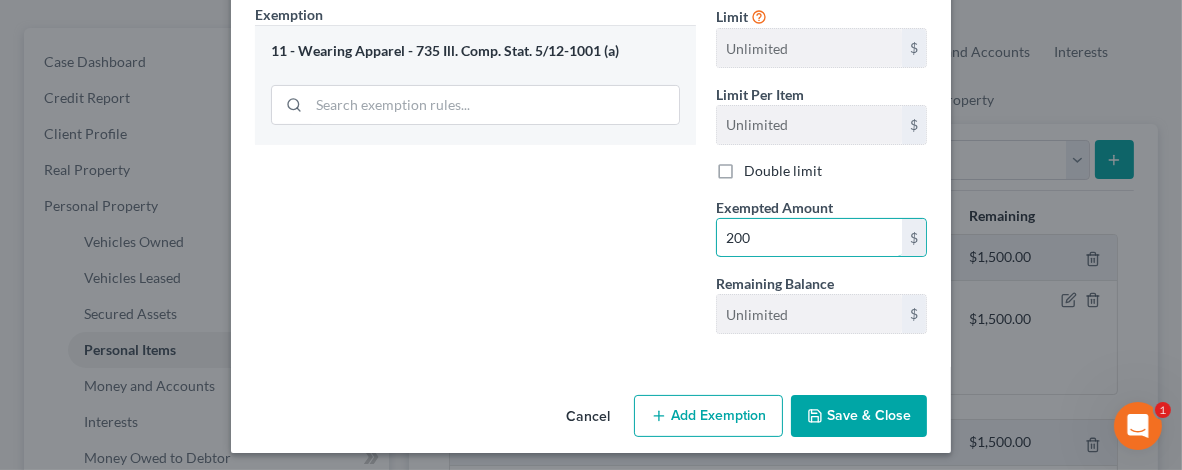 scroll, scrollTop: 408, scrollLeft: 0, axis: vertical 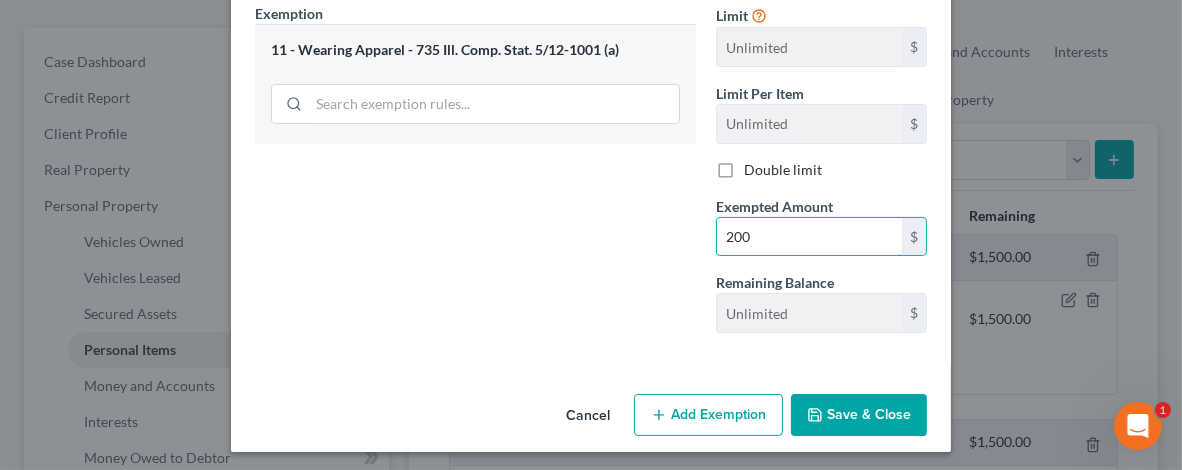 type on "200" 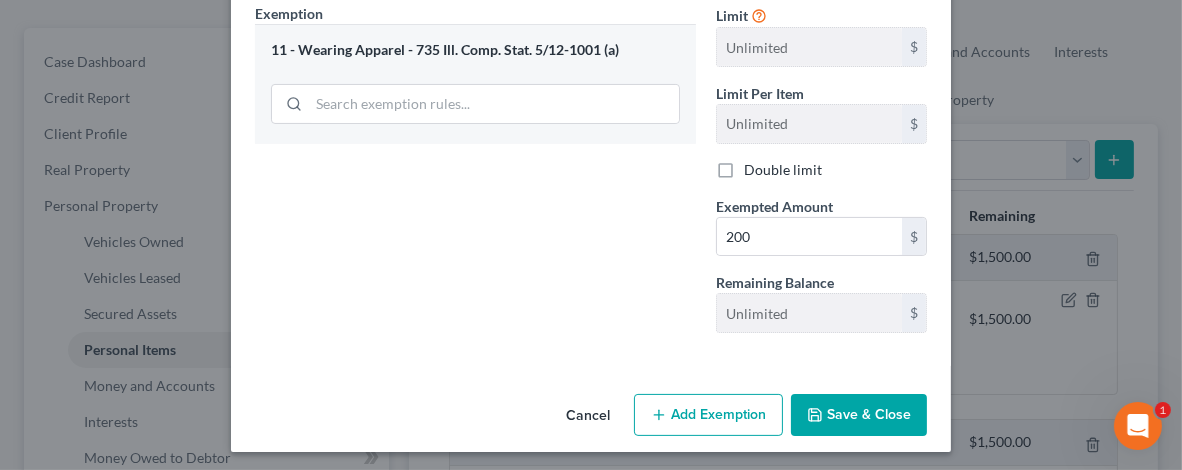 click on "watch" at bounding box center [591, 35] 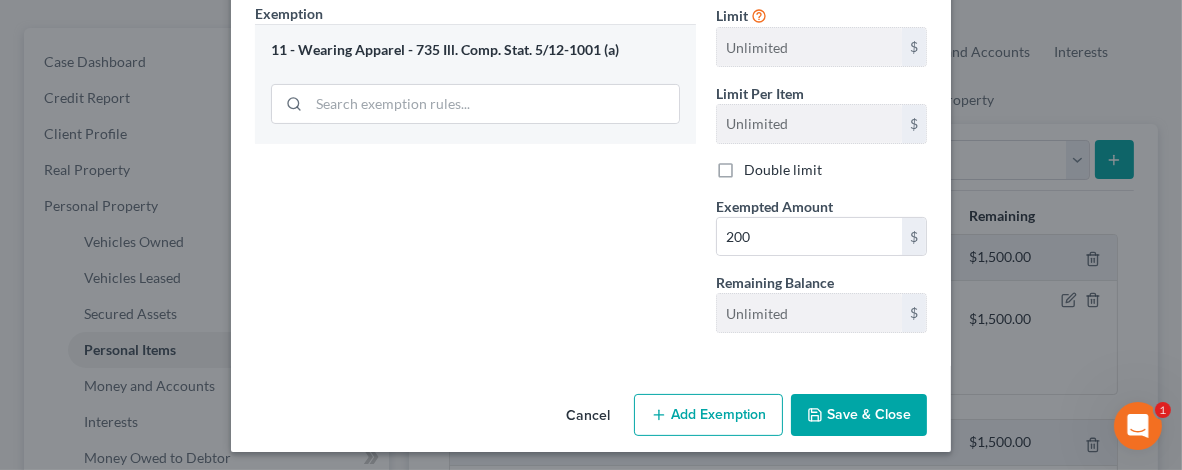 click on "Save & Close" at bounding box center (859, 415) 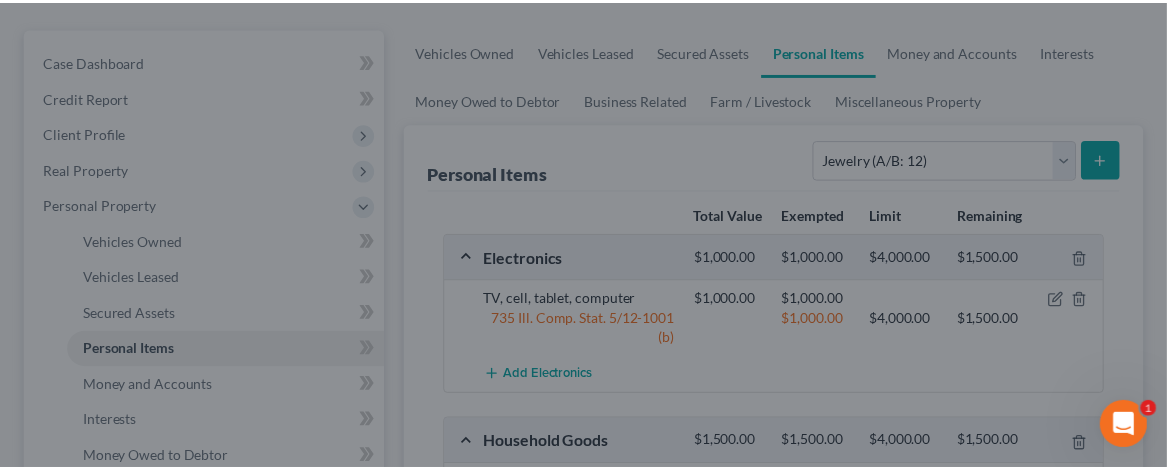 scroll, scrollTop: 200, scrollLeft: 0, axis: vertical 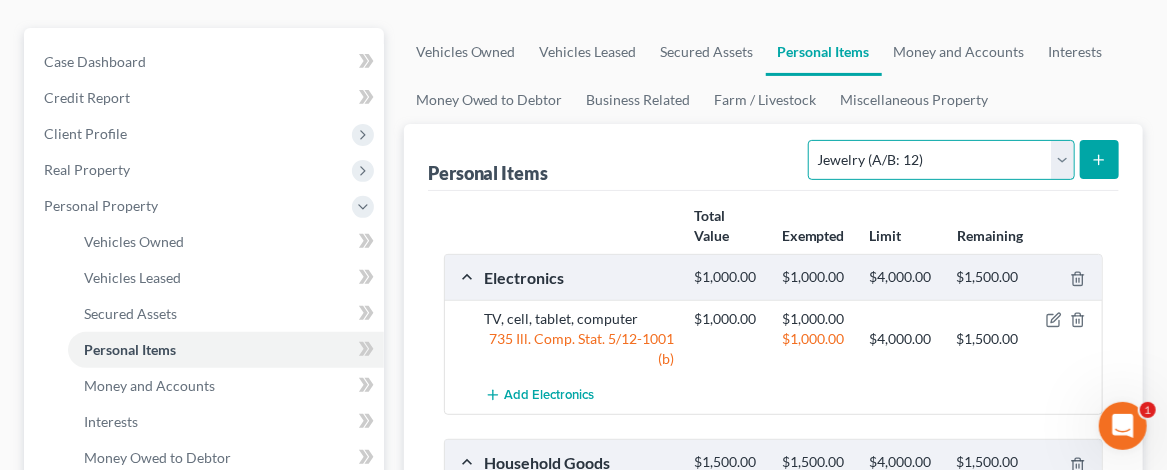 click on "Select Item Type Clothing (A/B: 11) Collectibles Of Value (A/B: 8) Electronics (A/B: 7) Firearms (A/B: 10) Household Goods (A/B: 6) Jewelry (A/B: 12) Other (A/B: 14) Pet(s) (A/B: 13) Sports & Hobby Equipment (A/B: 9)" at bounding box center [941, 160] 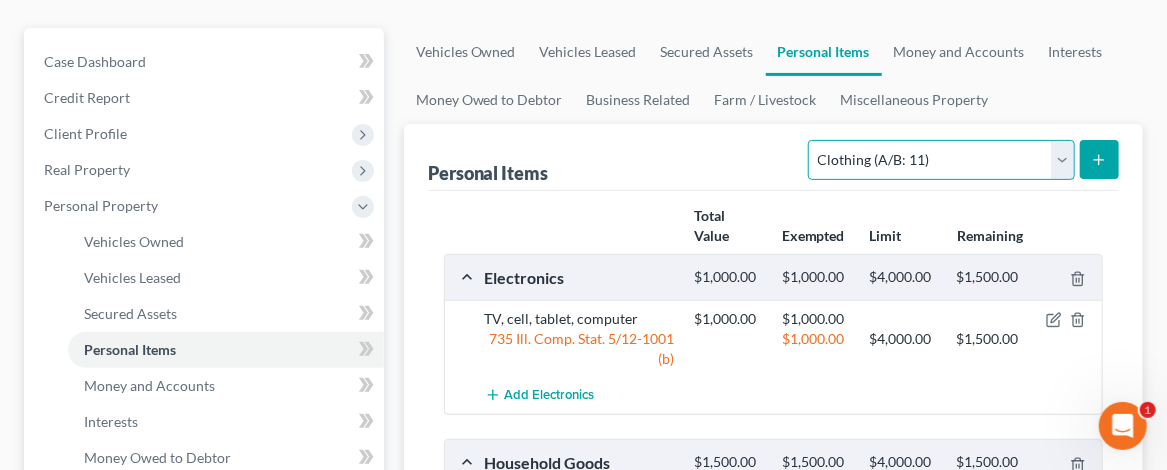 click on "Select Item Type Clothing (A/B: 11) Collectibles Of Value (A/B: 8) Electronics (A/B: 7) Firearms (A/B: 10) Household Goods (A/B: 6) Jewelry (A/B: 12) Other (A/B: 14) Pet(s) (A/B: 13) Sports & Hobby Equipment (A/B: 9)" at bounding box center (941, 160) 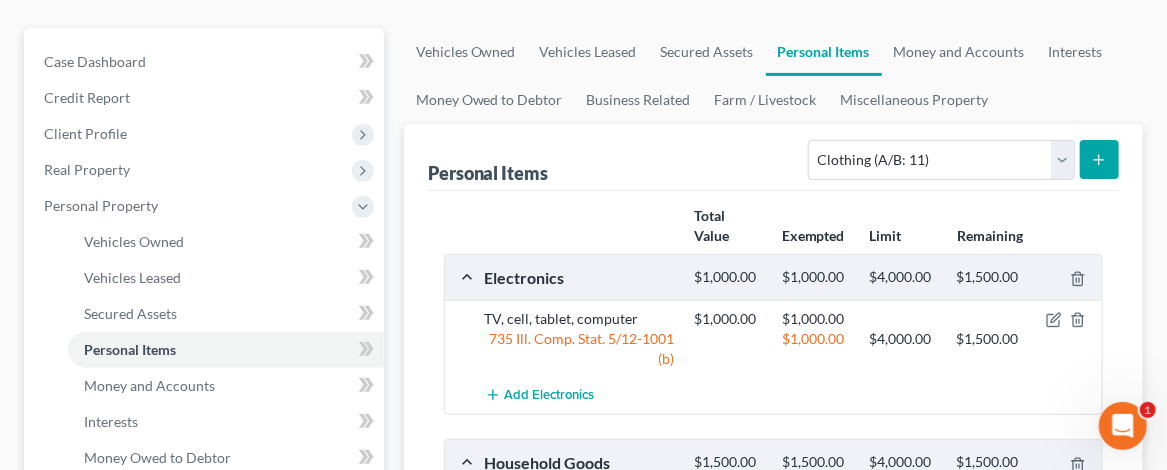 click at bounding box center [1099, 159] 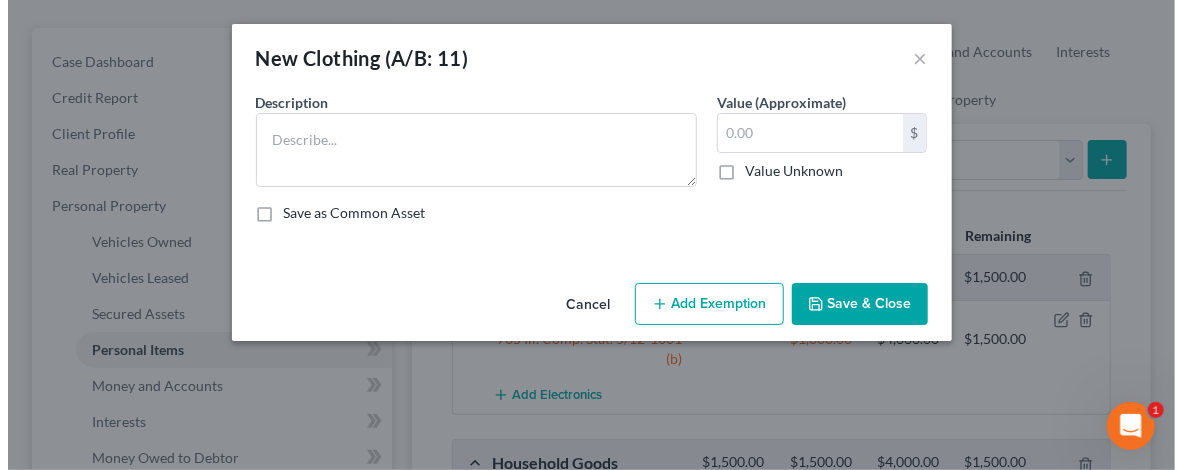 scroll, scrollTop: 164, scrollLeft: 0, axis: vertical 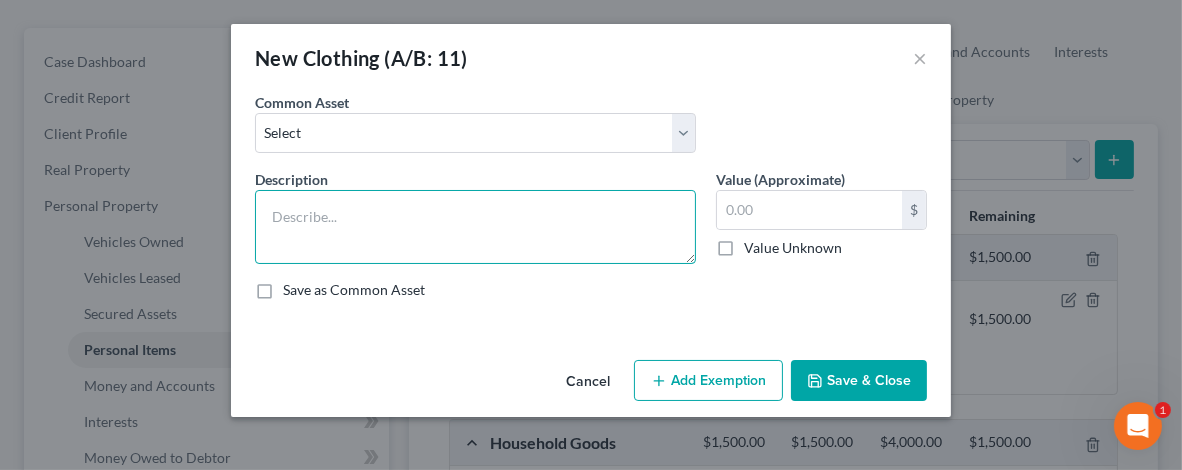 click at bounding box center [475, 227] 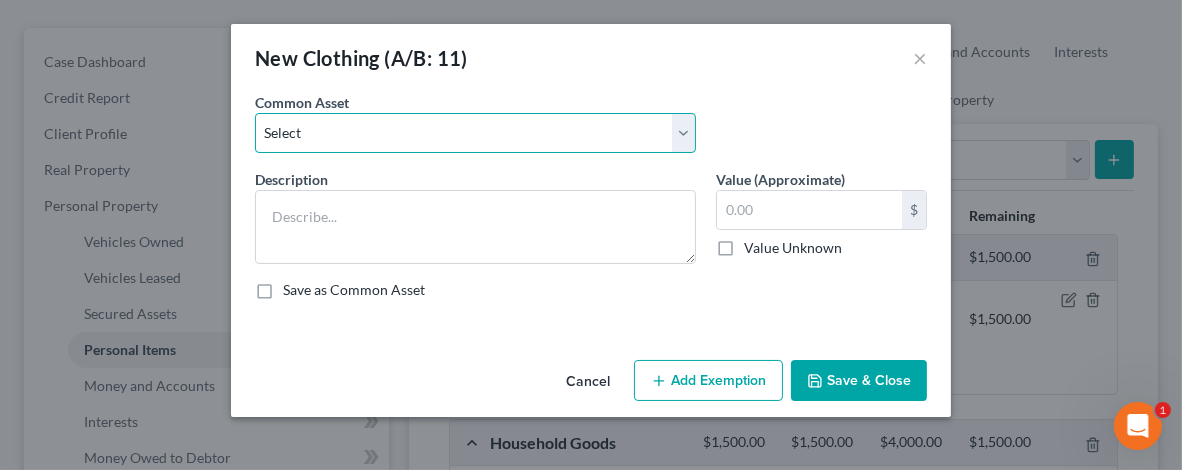 click on "Select Miscellaneous clothing" at bounding box center (475, 133) 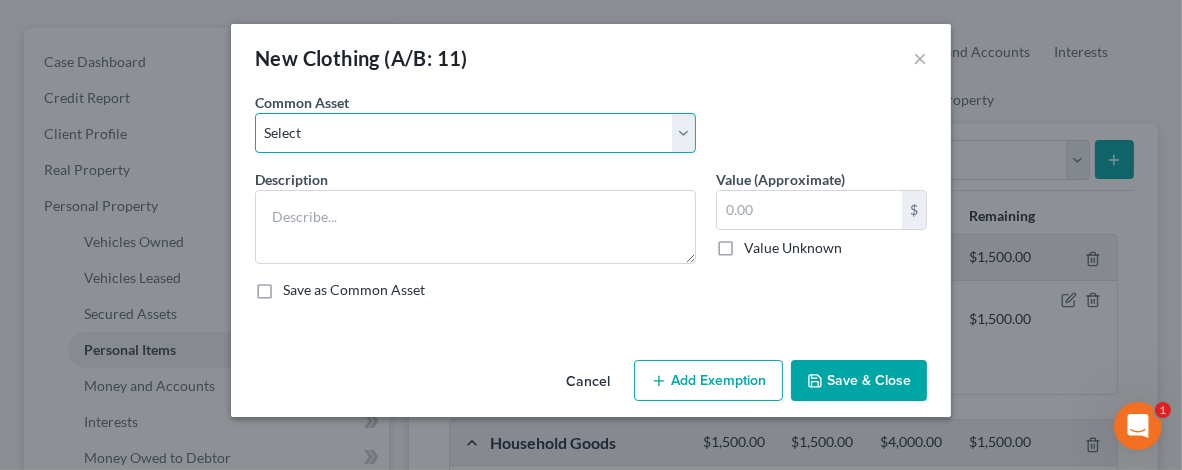 select on "0" 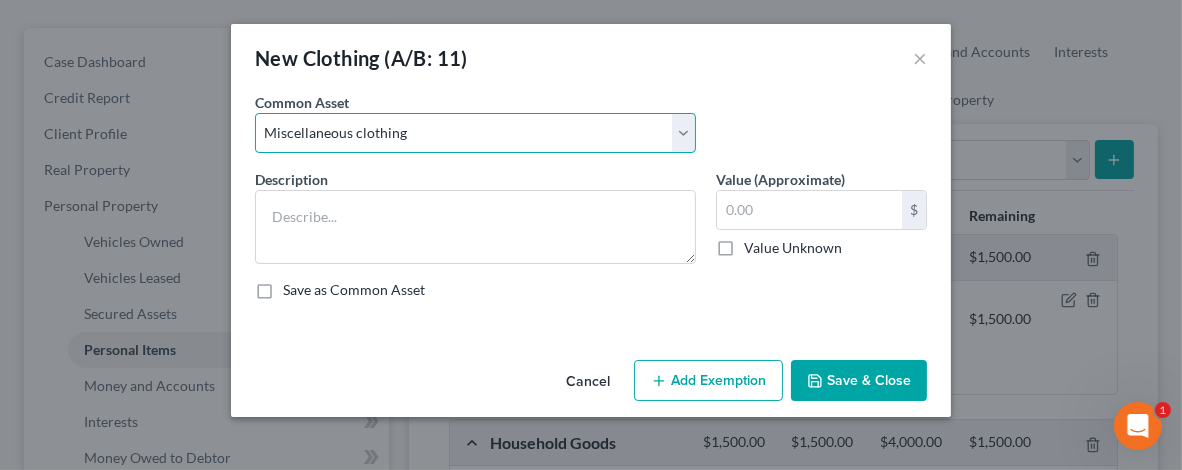 click on "Select Miscellaneous clothing" at bounding box center (475, 133) 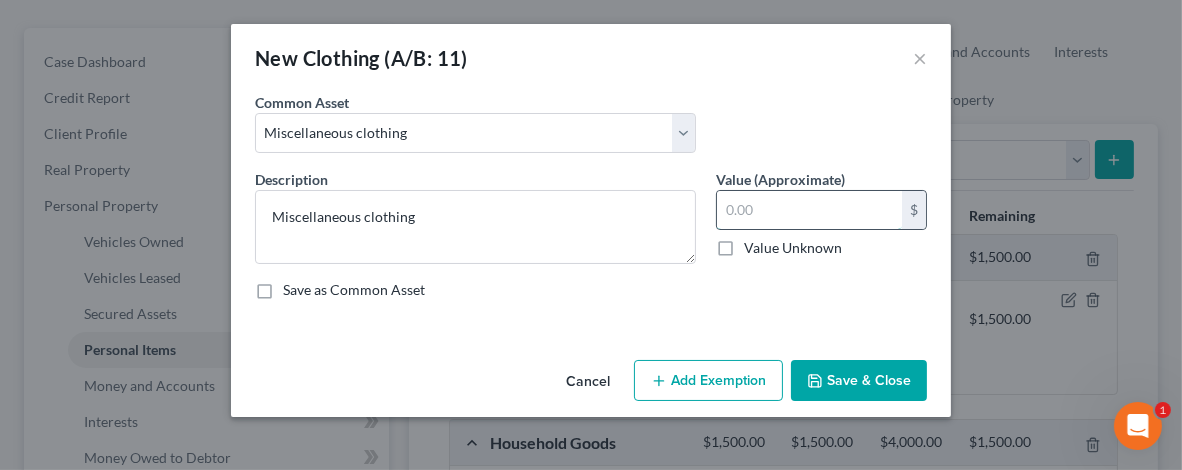 click at bounding box center [809, 210] 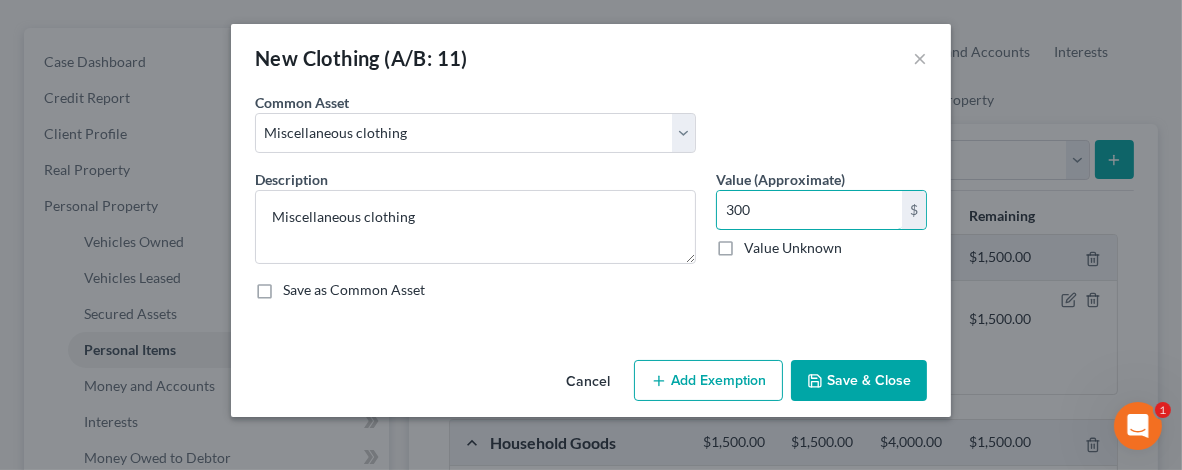 type on "300" 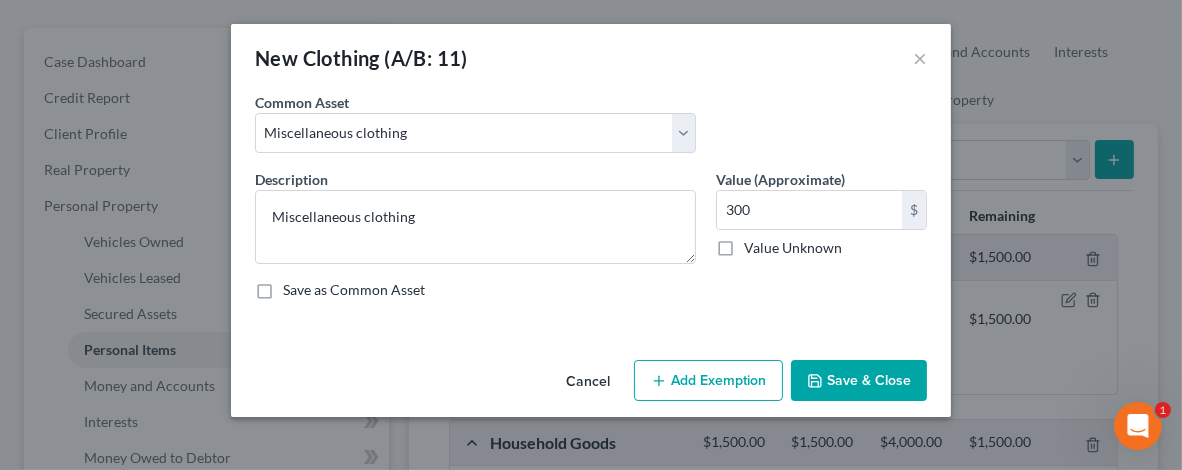 click on "Add Exemption" at bounding box center [708, 381] 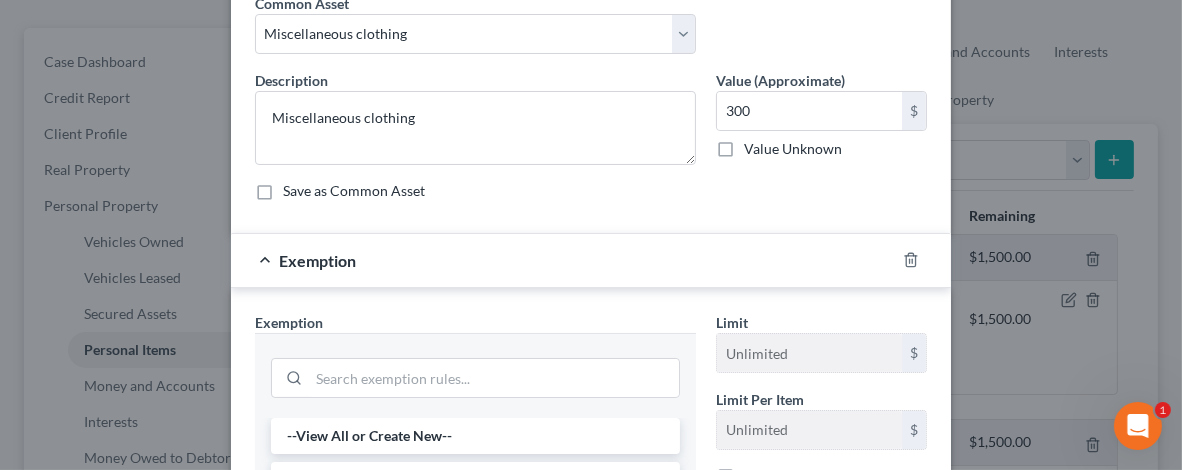 scroll, scrollTop: 200, scrollLeft: 0, axis: vertical 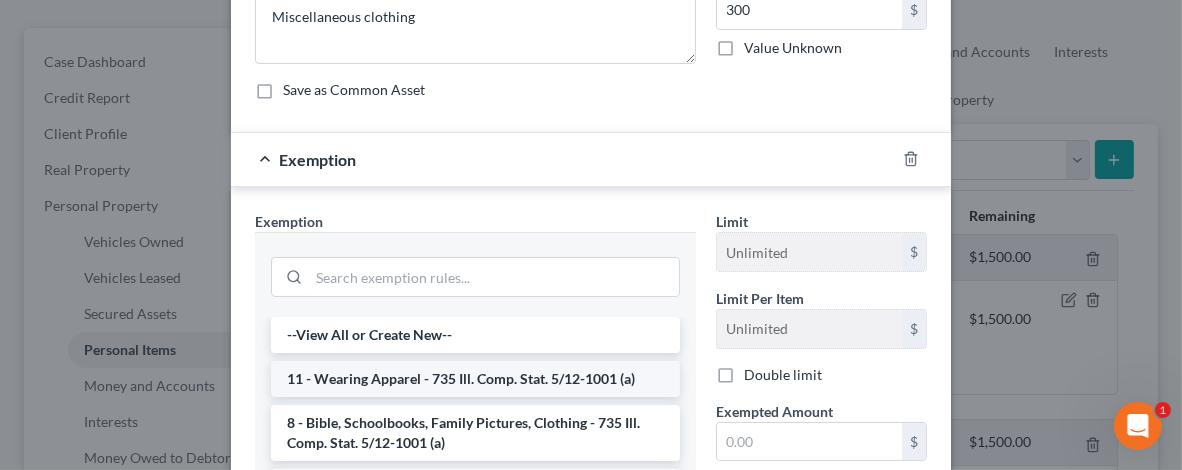 click on "11 - Wearing Apparel - 735 Ill. Comp. Stat. 5/12-1001 (a)" at bounding box center [475, 379] 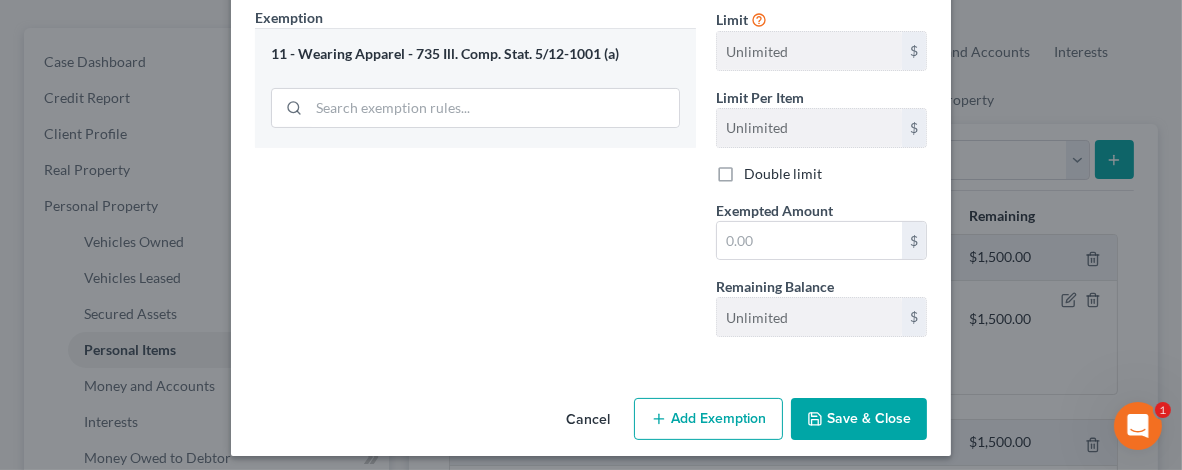 scroll, scrollTop: 408, scrollLeft: 0, axis: vertical 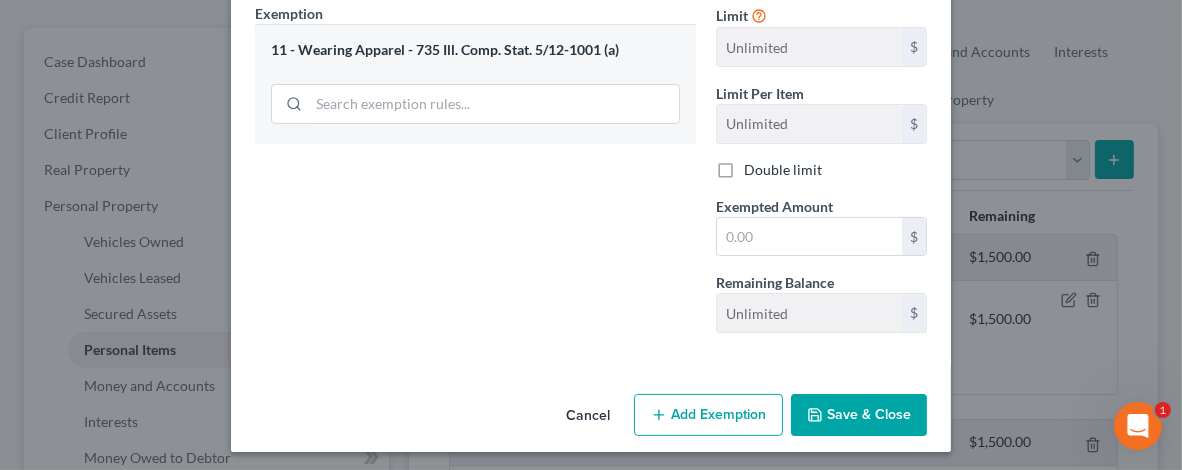 click on "Save & Close" at bounding box center [859, 415] 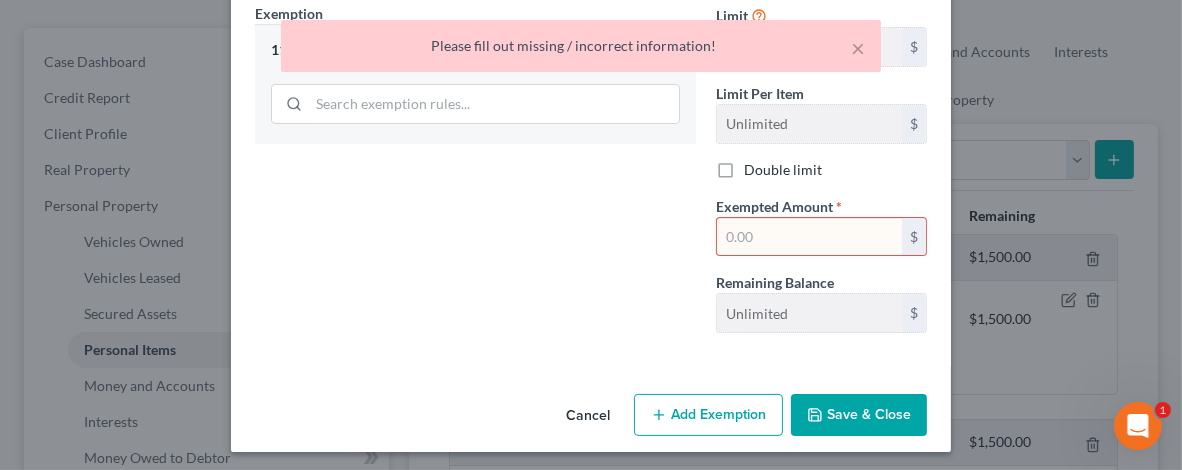 scroll, scrollTop: 308, scrollLeft: 0, axis: vertical 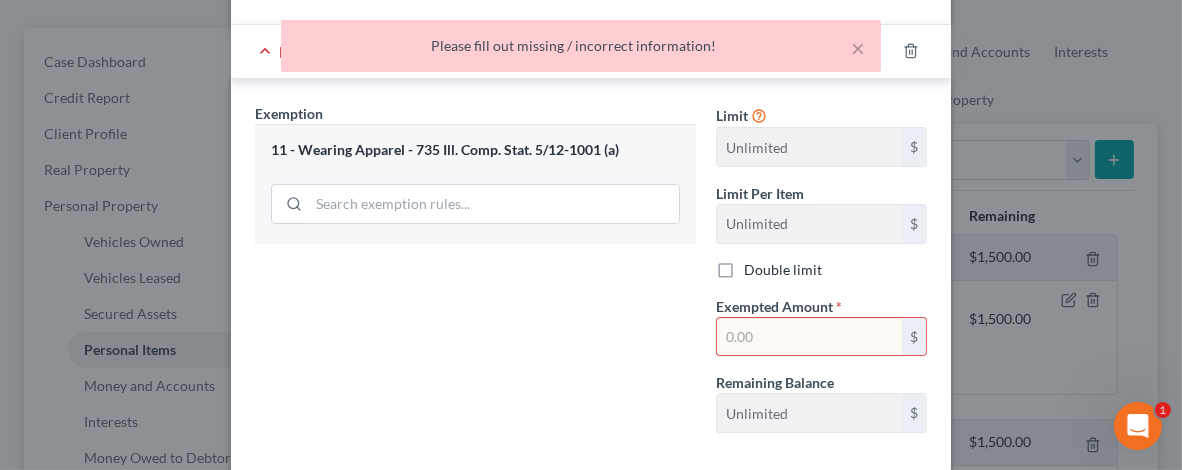 click at bounding box center (809, 337) 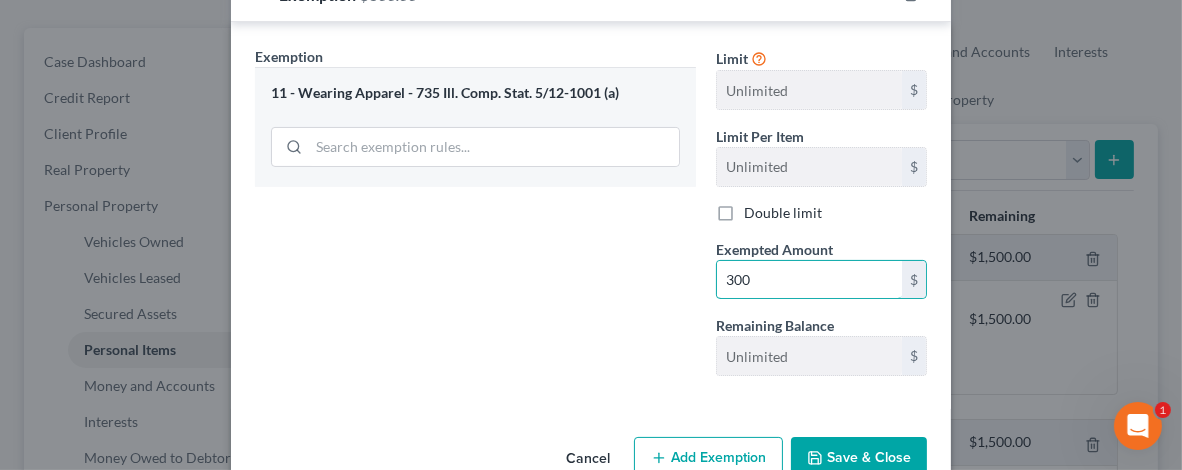 scroll, scrollTop: 408, scrollLeft: 0, axis: vertical 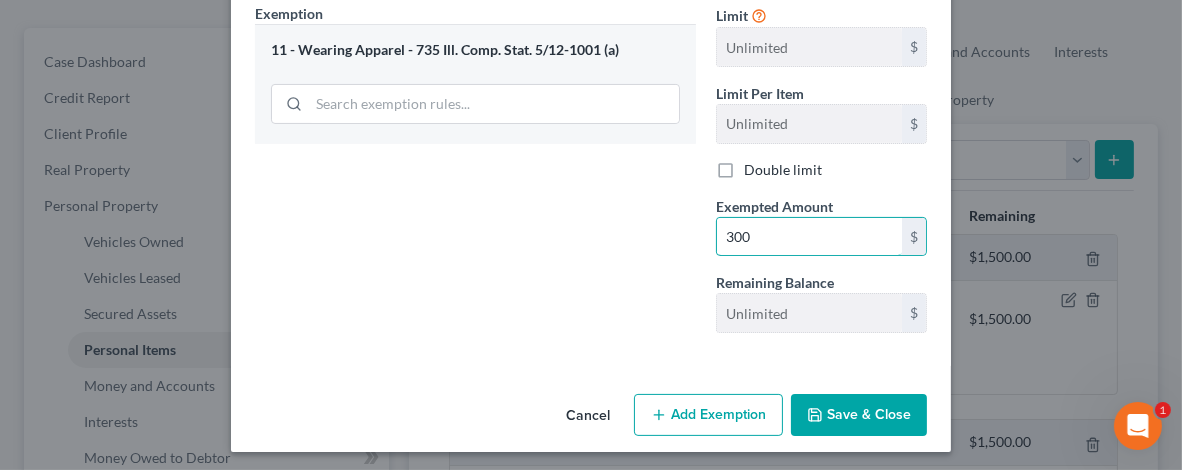 type on "300" 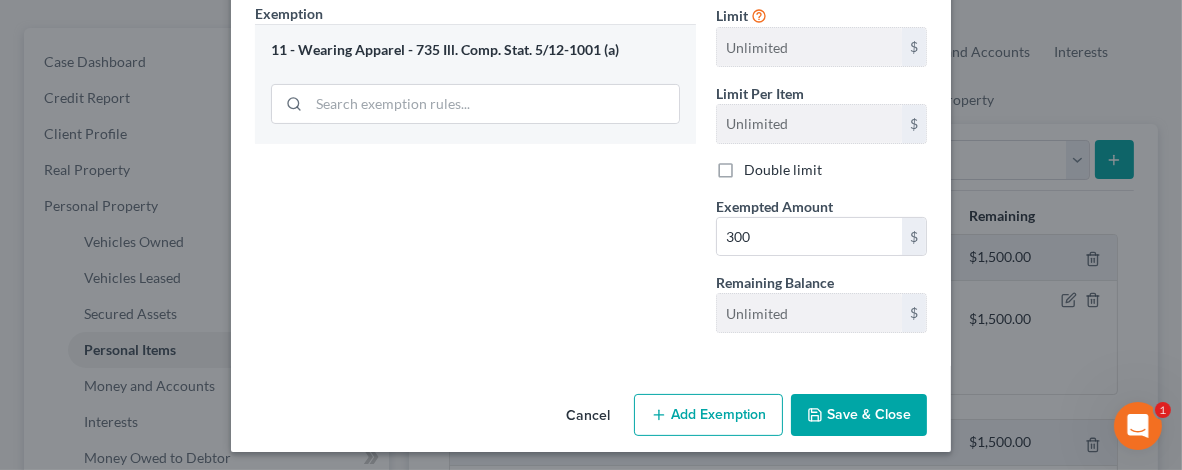 click on "Save & Close" at bounding box center (859, 415) 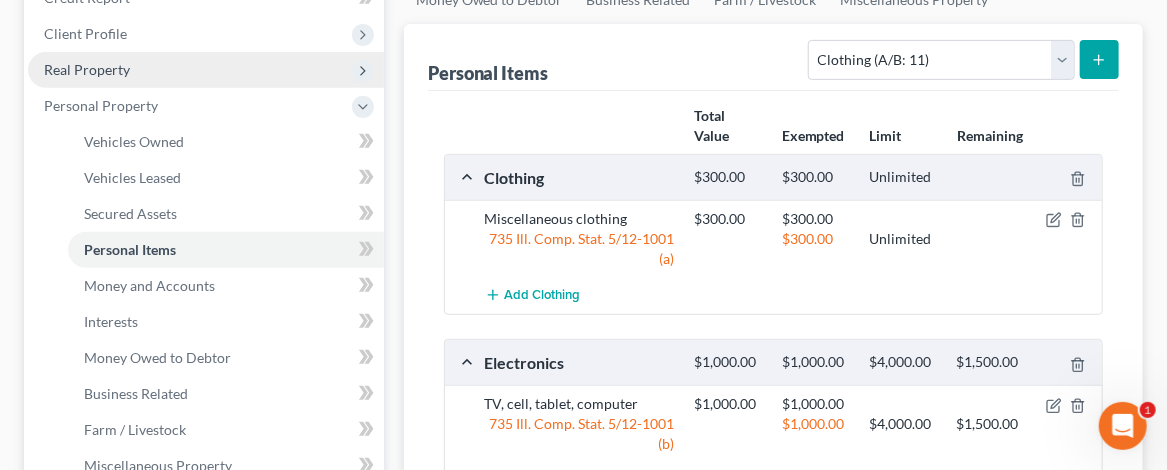 scroll, scrollTop: 400, scrollLeft: 0, axis: vertical 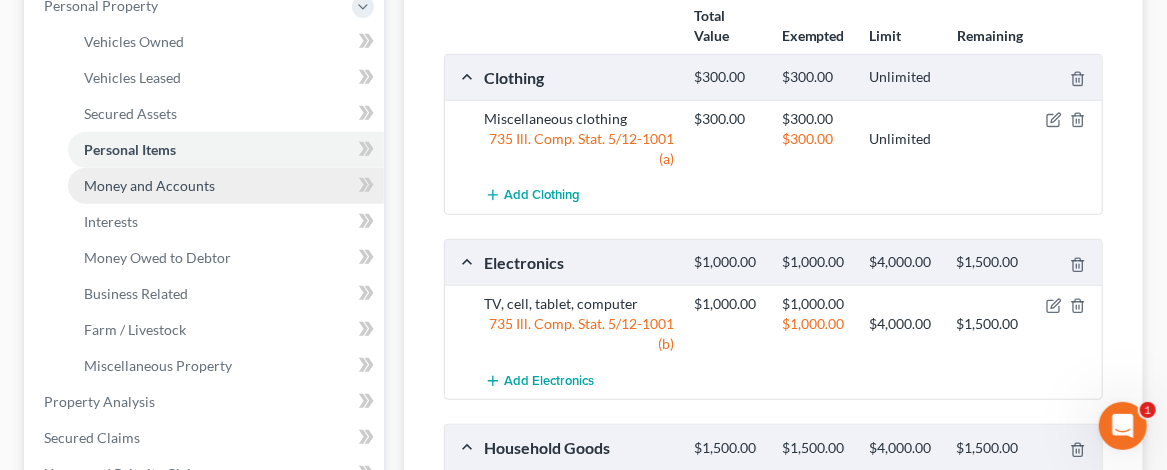 click on "Money and Accounts" at bounding box center (149, 185) 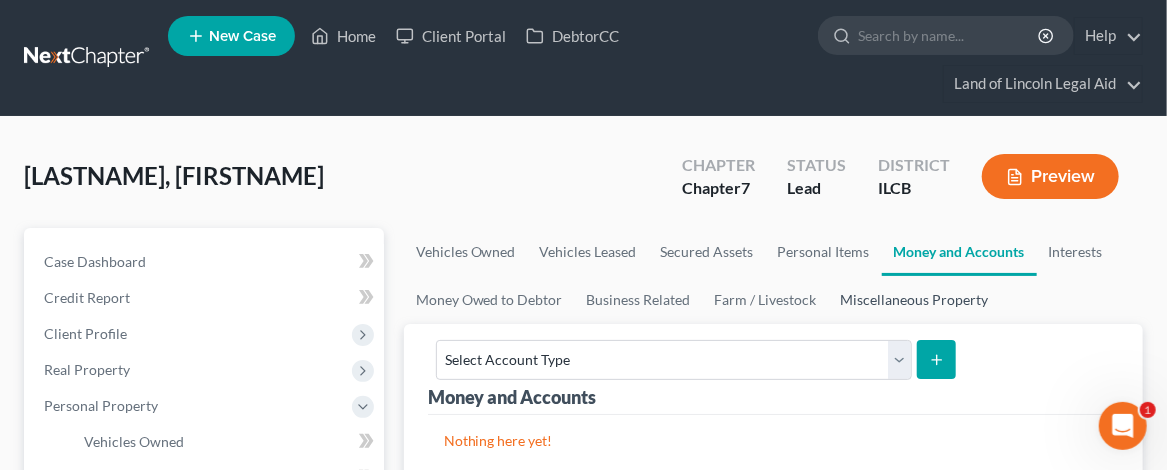 scroll, scrollTop: 100, scrollLeft: 0, axis: vertical 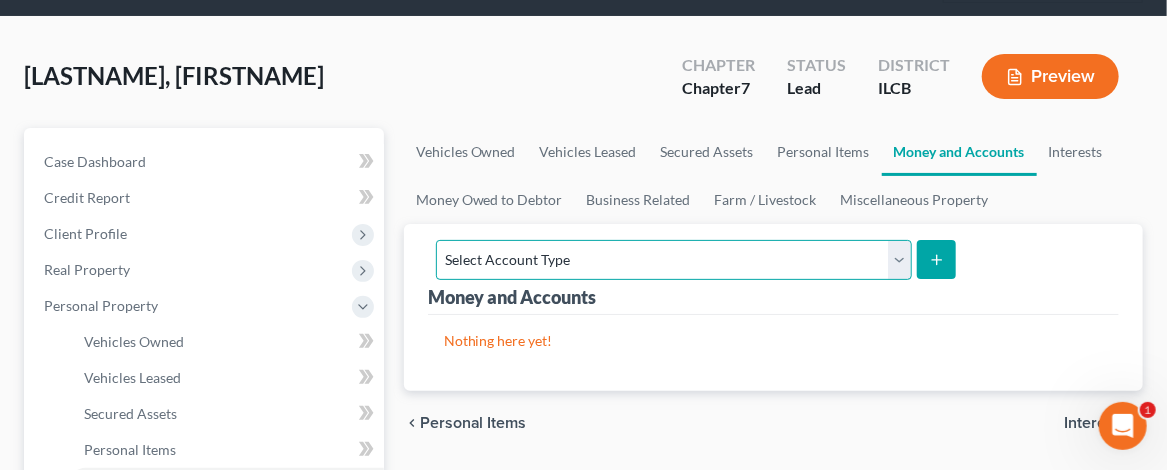 click on "Select Account Type Brokerage (A/B: 18, SOFA: 20) Cash on Hand (A/B: 16) Certificates of Deposit (A/B: 17, SOFA: 20) Checking Account (A/B: 17, SOFA: 20) Money Market (A/B: 18, SOFA: 20) Other (Credit Union, Health Savings Account, etc) (A/B: 17, SOFA: 20) Safe Deposit Box (A/B: 16) Savings Account (A/B: 17, SOFA: 20) Security Deposits or Prepayments (A/B: 22)" at bounding box center (674, 260) 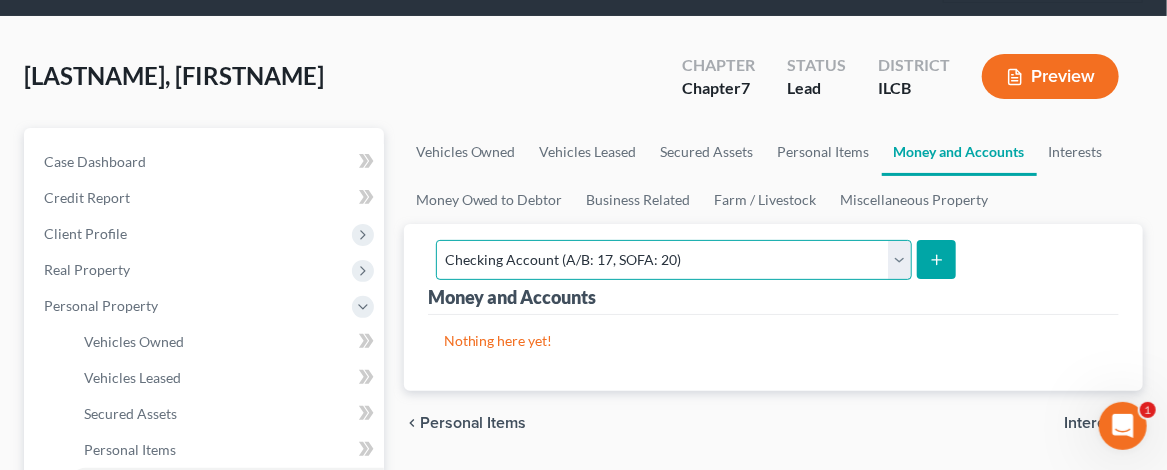 click on "Select Account Type Brokerage (A/B: 18, SOFA: 20) Cash on Hand (A/B: 16) Certificates of Deposit (A/B: 17, SOFA: 20) Checking Account (A/B: 17, SOFA: 20) Money Market (A/B: 18, SOFA: 20) Other (Credit Union, Health Savings Account, etc) (A/B: 17, SOFA: 20) Safe Deposit Box (A/B: 16) Savings Account (A/B: 17, SOFA: 20) Security Deposits or Prepayments (A/B: 22)" at bounding box center (674, 260) 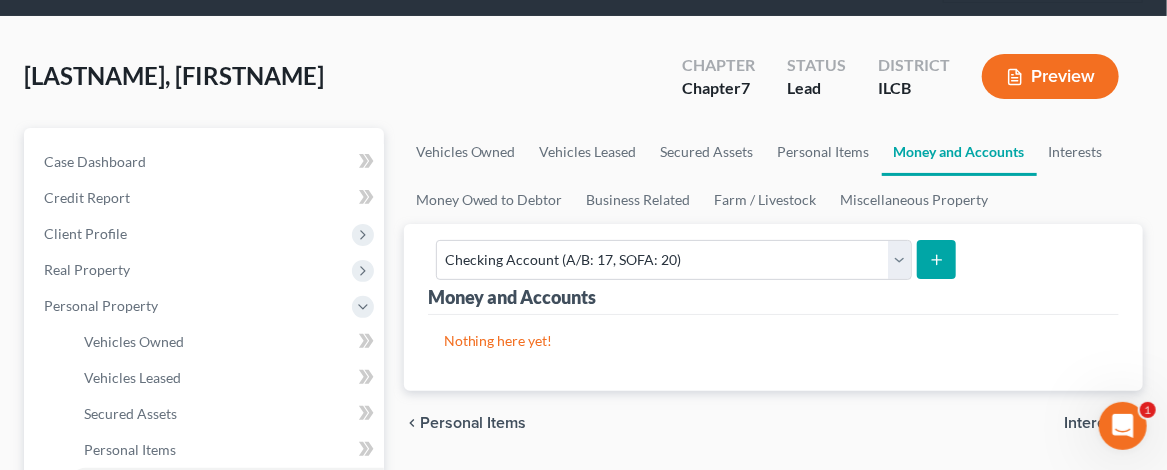 click 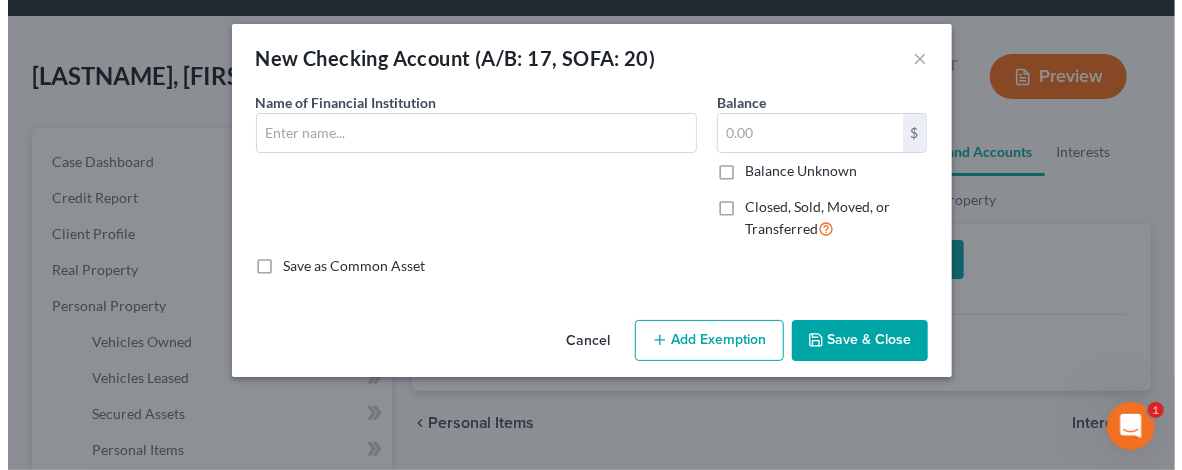 scroll, scrollTop: 56, scrollLeft: 0, axis: vertical 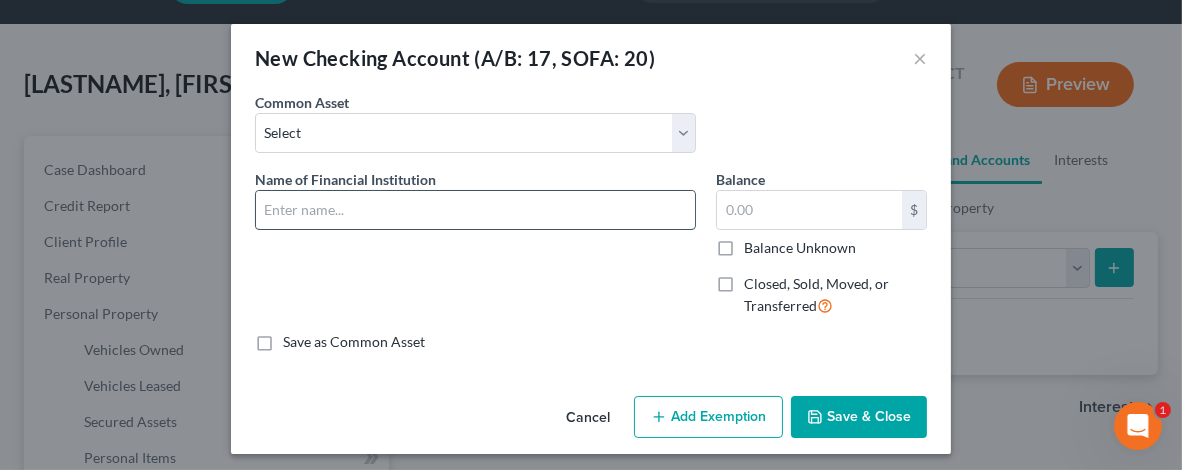 click at bounding box center (475, 210) 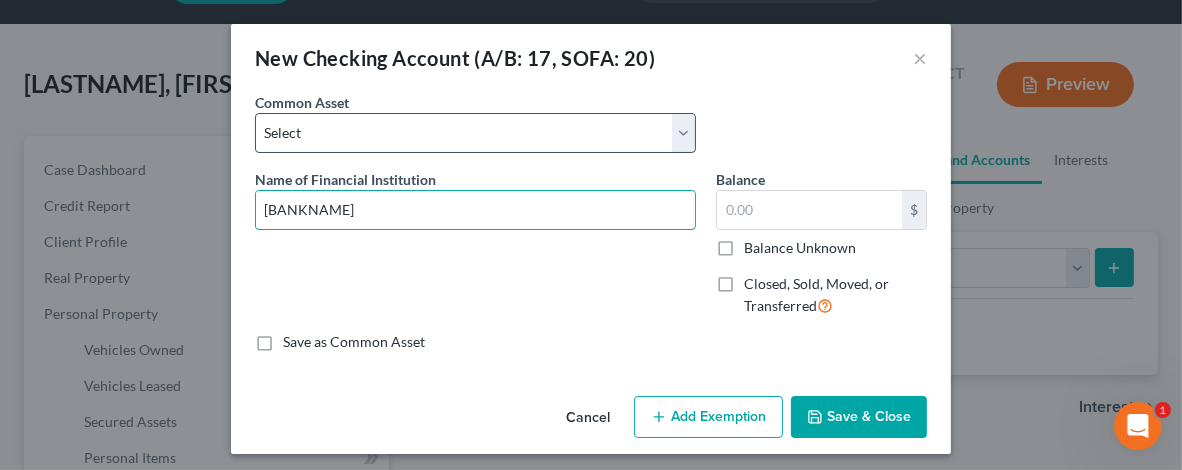 type on "[BANKNAME]" 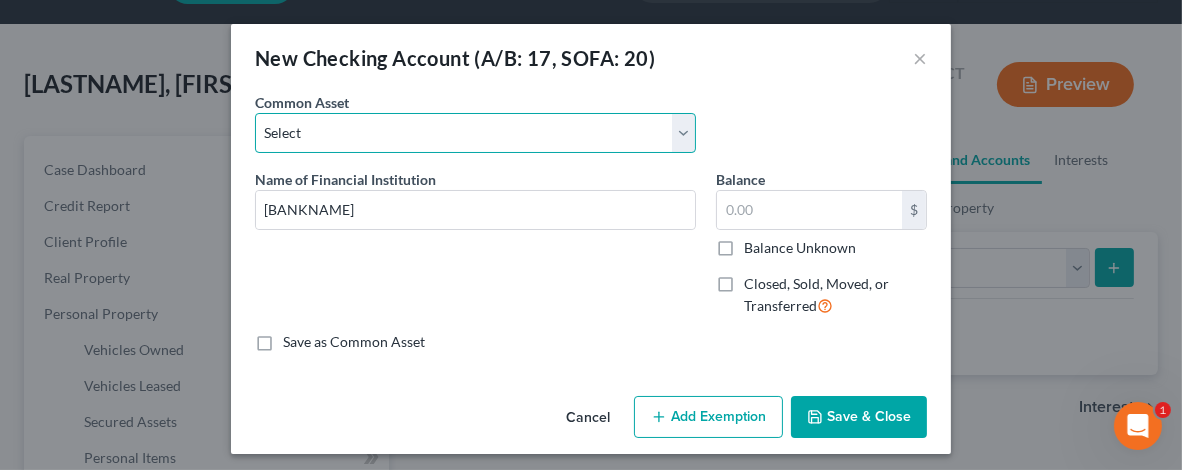 click on "Select Direct Express Card Stride National Bank d/b/a Chime" at bounding box center [475, 133] 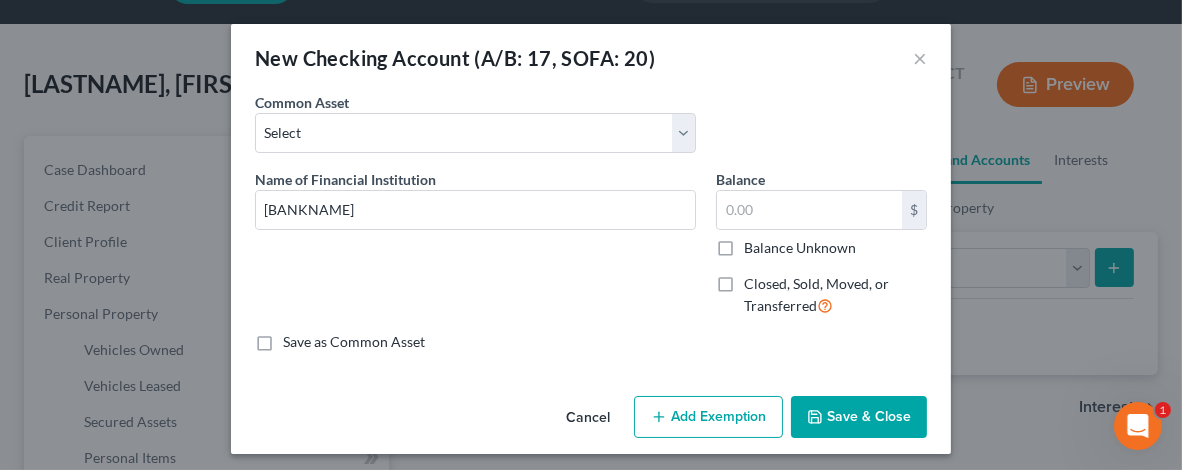 click on "New Checking Account (A/B: 17, SOFA: 20)  ×" at bounding box center [591, 58] 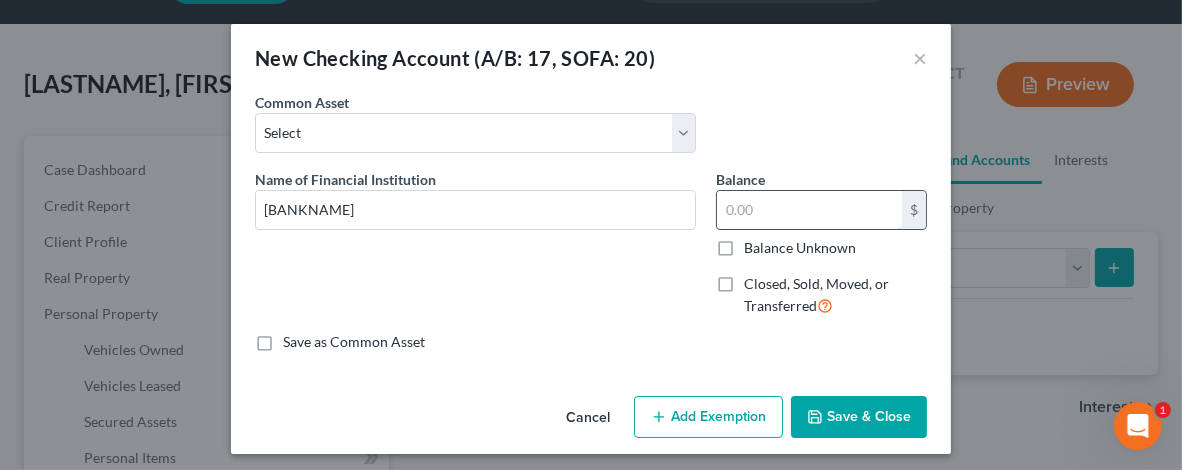 click at bounding box center [809, 210] 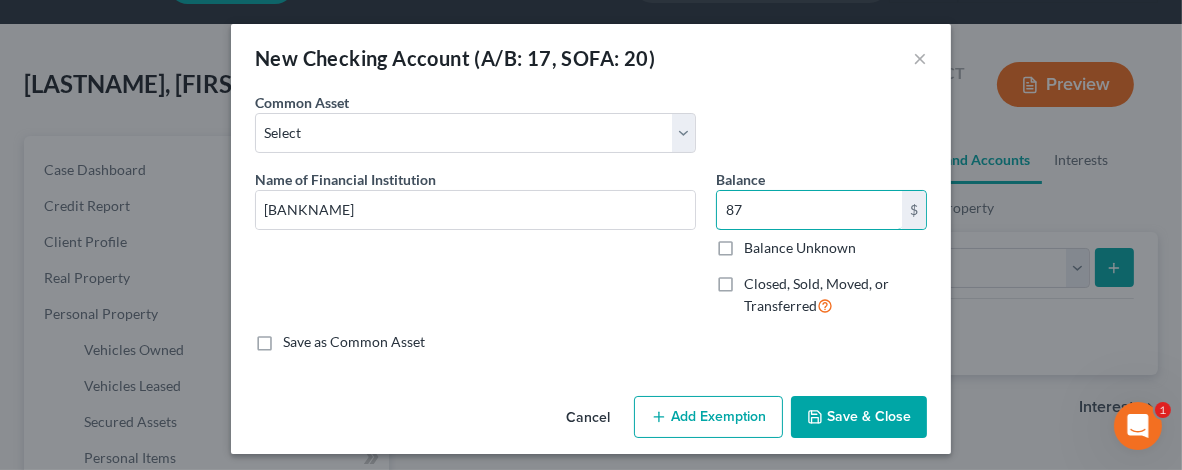 scroll, scrollTop: 6, scrollLeft: 0, axis: vertical 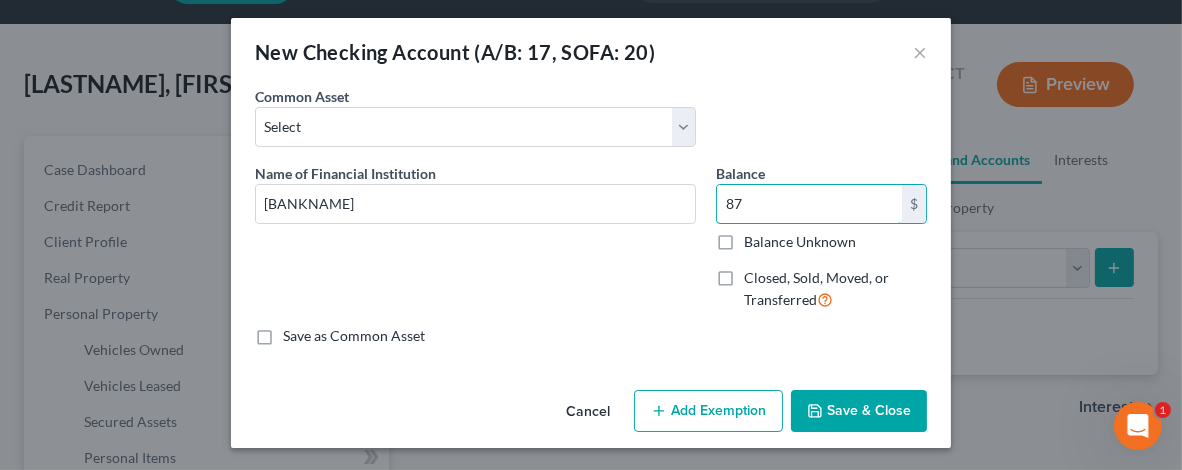 type on "87" 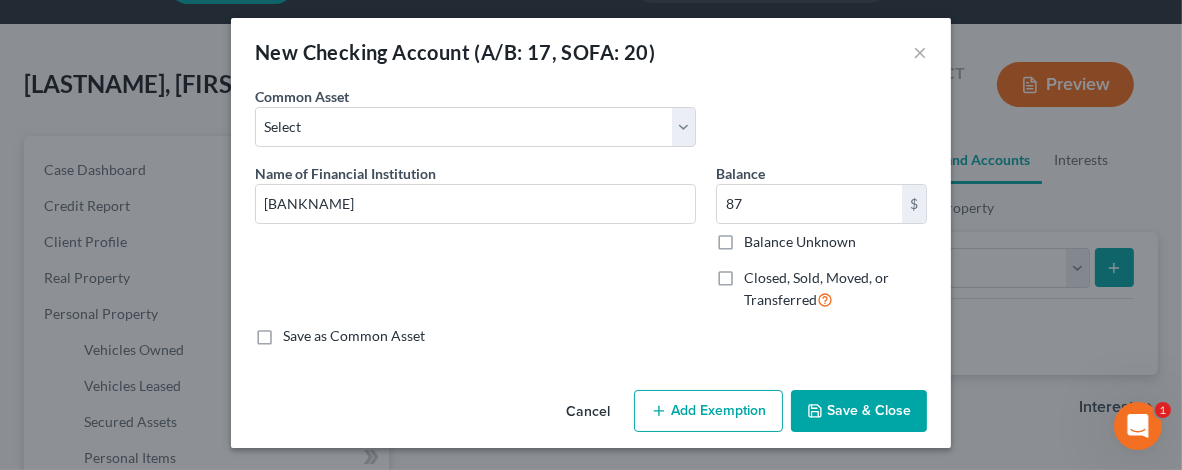 click on "Add Exemption" at bounding box center [708, 411] 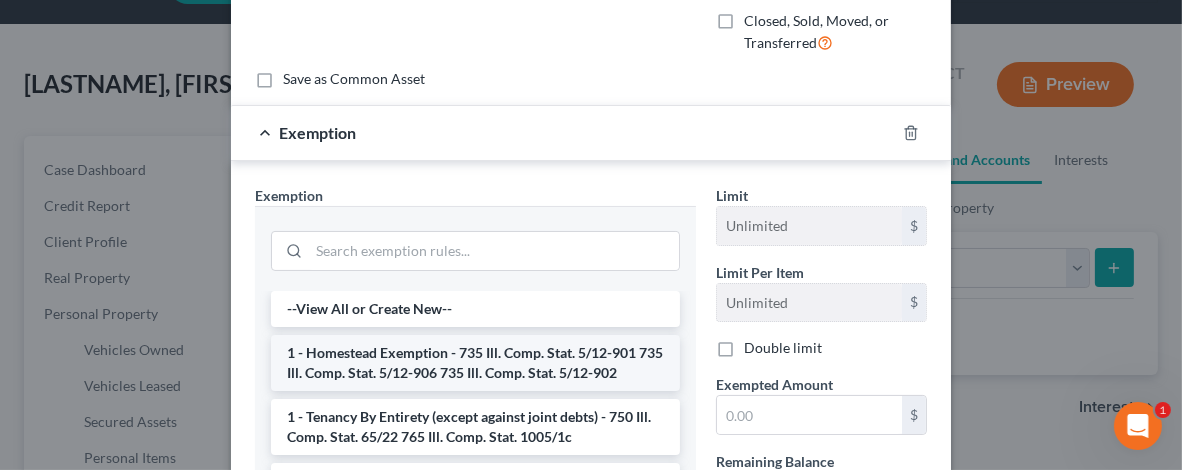 scroll, scrollTop: 306, scrollLeft: 0, axis: vertical 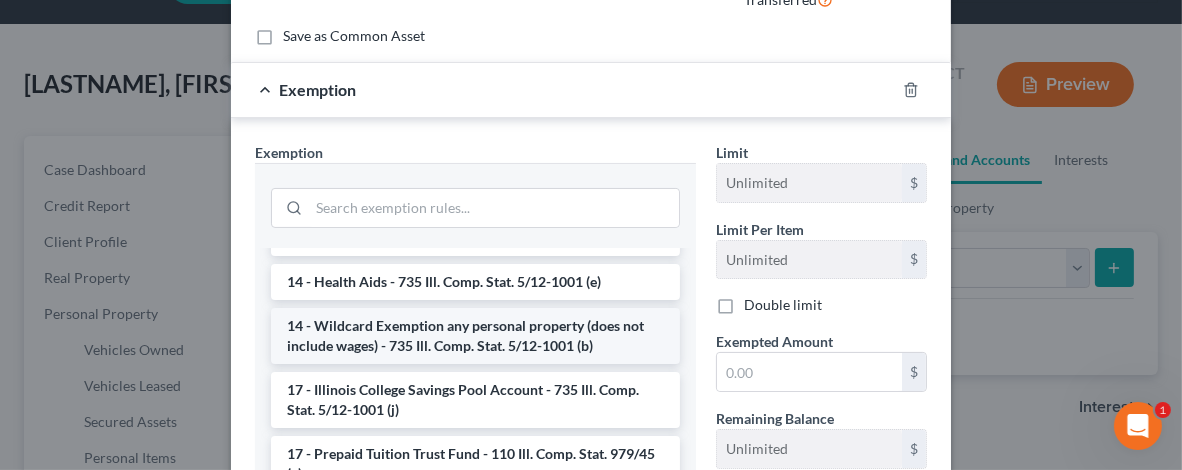 click on "14 - Wildcard Exemption any personal property (does not include wages) - 735 Ill. Comp. Stat. 5/12-1001 (b)" at bounding box center [475, 336] 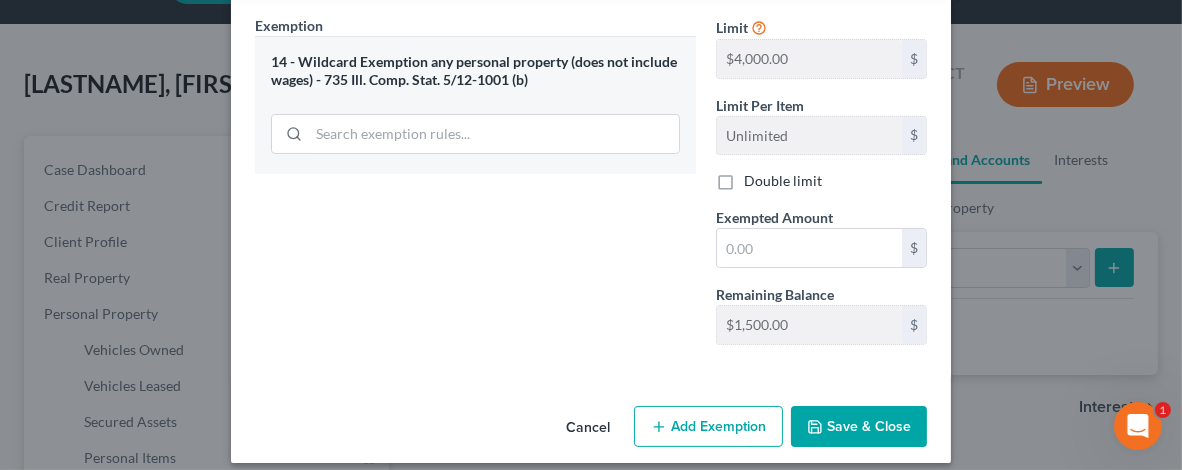 scroll, scrollTop: 444, scrollLeft: 0, axis: vertical 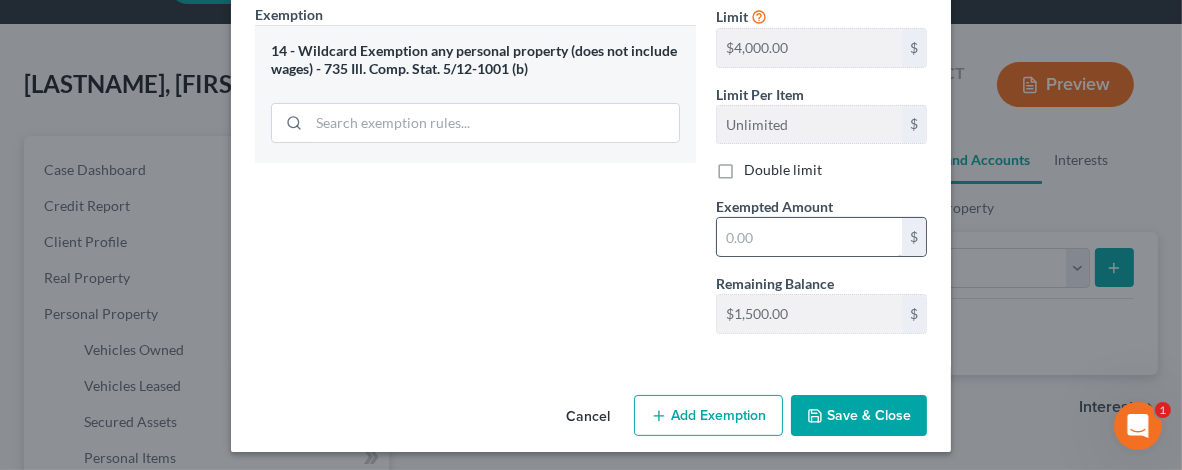 click at bounding box center (809, 237) 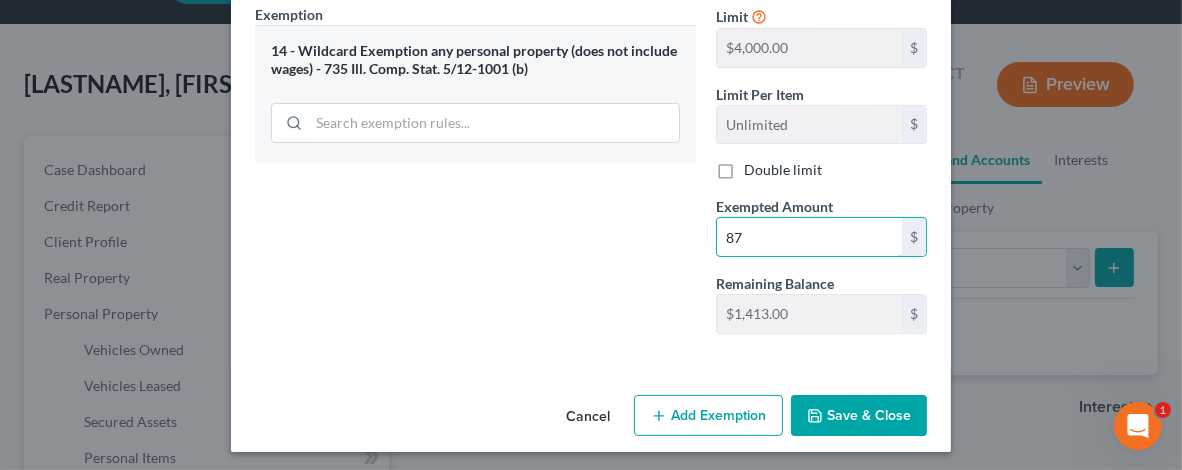 type on "87" 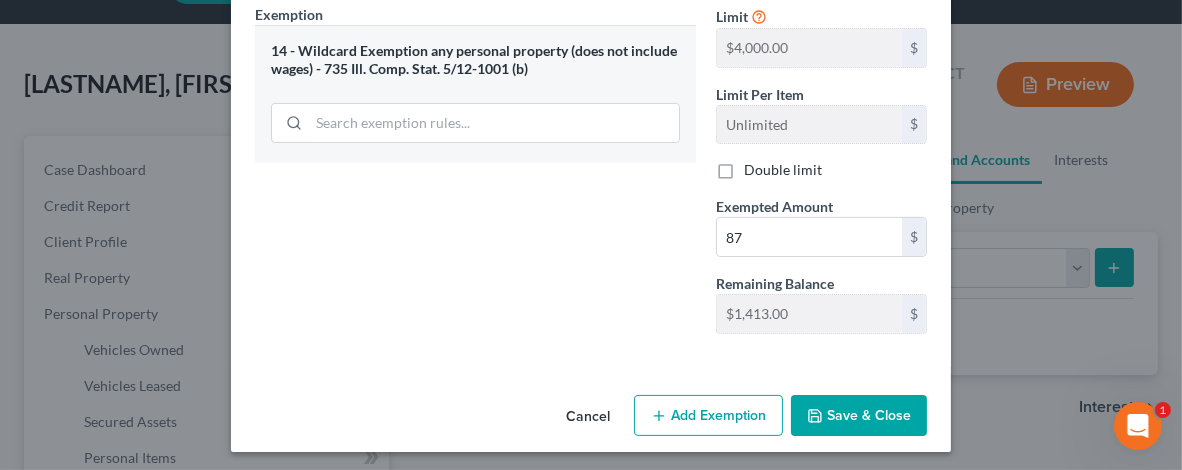 click on "Save & Close" at bounding box center (859, 416) 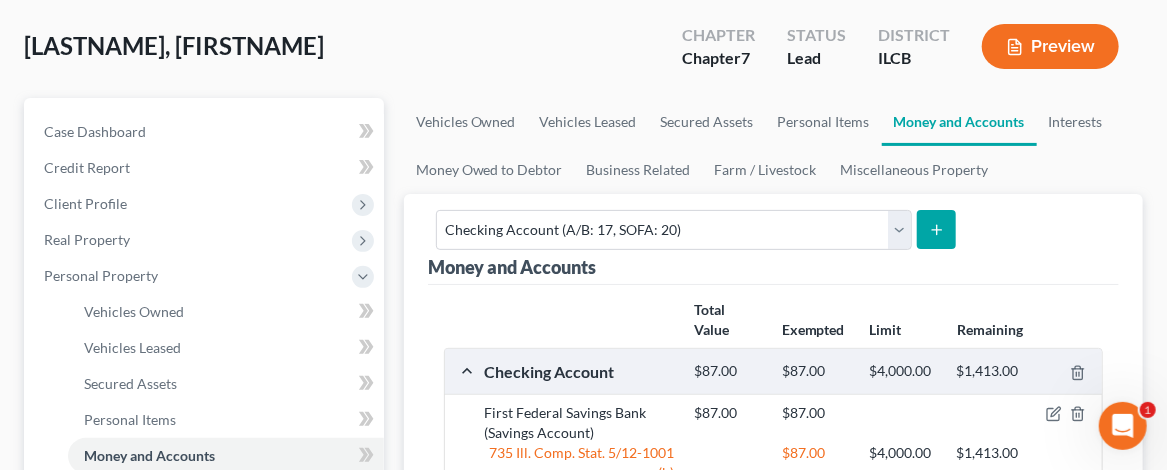 scroll, scrollTop: 173, scrollLeft: 0, axis: vertical 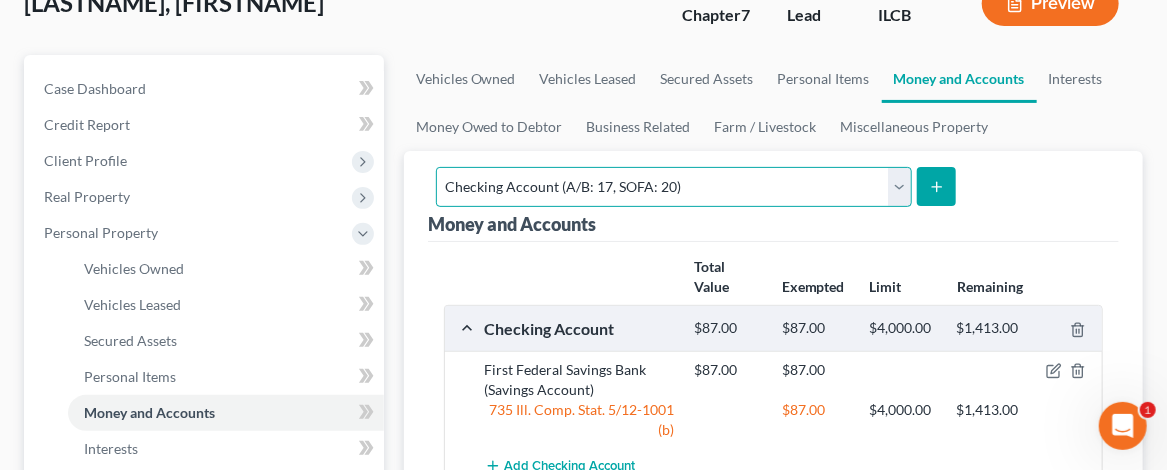 click on "Select Account Type Brokerage (A/B: 18, SOFA: 20) Cash on Hand (A/B: 16) Certificates of Deposit (A/B: 17, SOFA: 20) Checking Account (A/B: 17, SOFA: 20) Money Market (A/B: 18, SOFA: 20) Other (Credit Union, Health Savings Account, etc) (A/B: 17, SOFA: 20) Safe Deposit Box (A/B: 16) Savings Account (A/B: 17, SOFA: 20) Security Deposits or Prepayments (A/B: 22)" at bounding box center [674, 187] 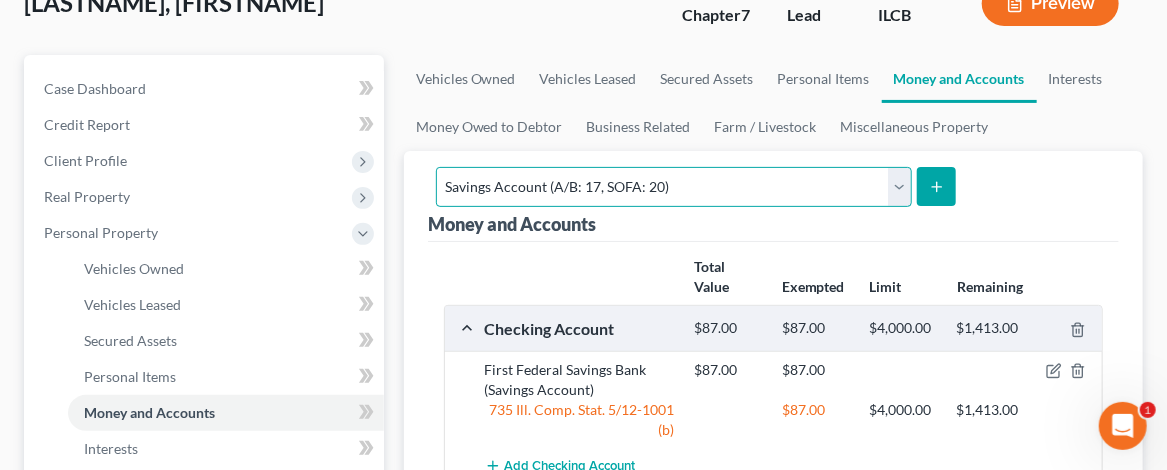 click on "Select Account Type Brokerage (A/B: 18, SOFA: 20) Cash on Hand (A/B: 16) Certificates of Deposit (A/B: 17, SOFA: 20) Checking Account (A/B: 17, SOFA: 20) Money Market (A/B: 18, SOFA: 20) Other (Credit Union, Health Savings Account, etc) (A/B: 17, SOFA: 20) Safe Deposit Box (A/B: 16) Savings Account (A/B: 17, SOFA: 20) Security Deposits or Prepayments (A/B: 22)" at bounding box center [674, 187] 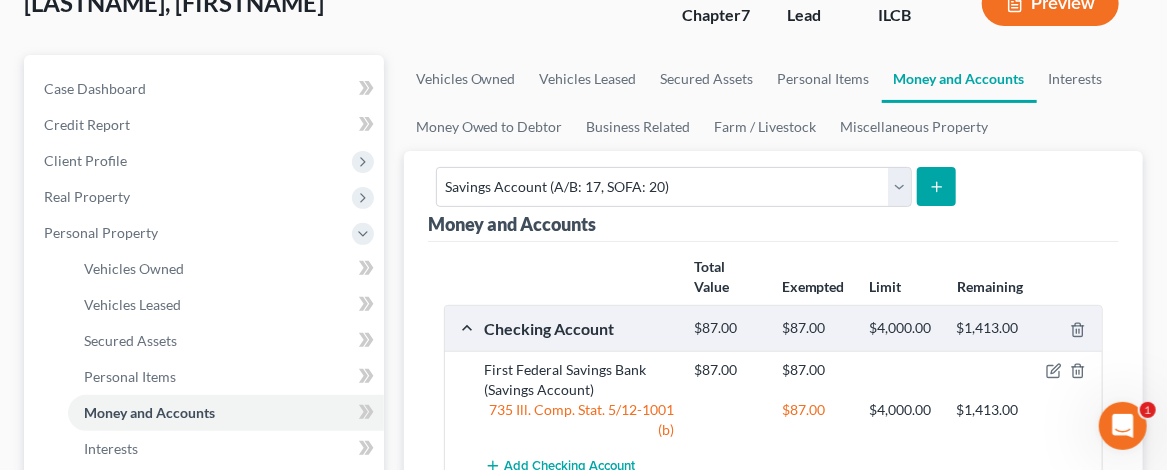 click at bounding box center [936, 186] 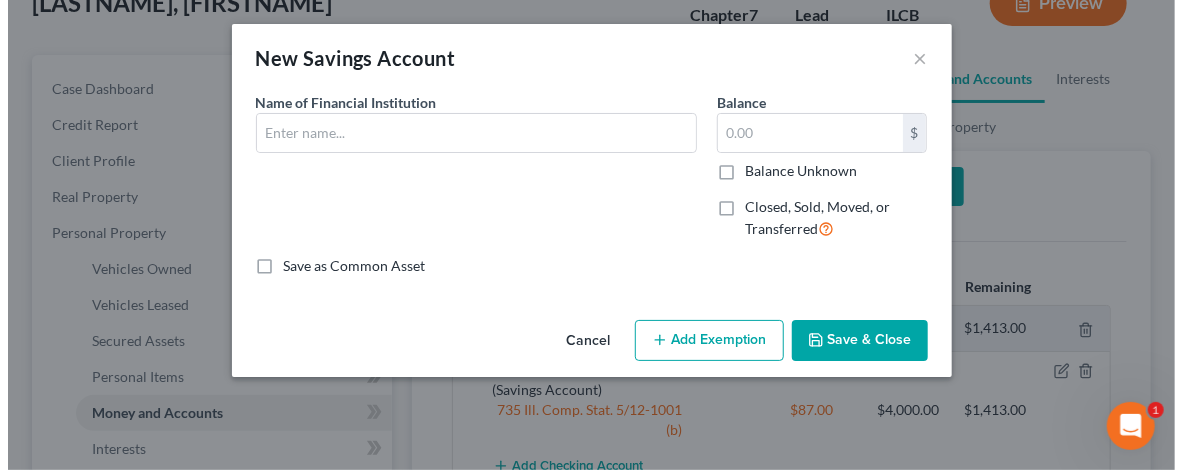 scroll, scrollTop: 138, scrollLeft: 0, axis: vertical 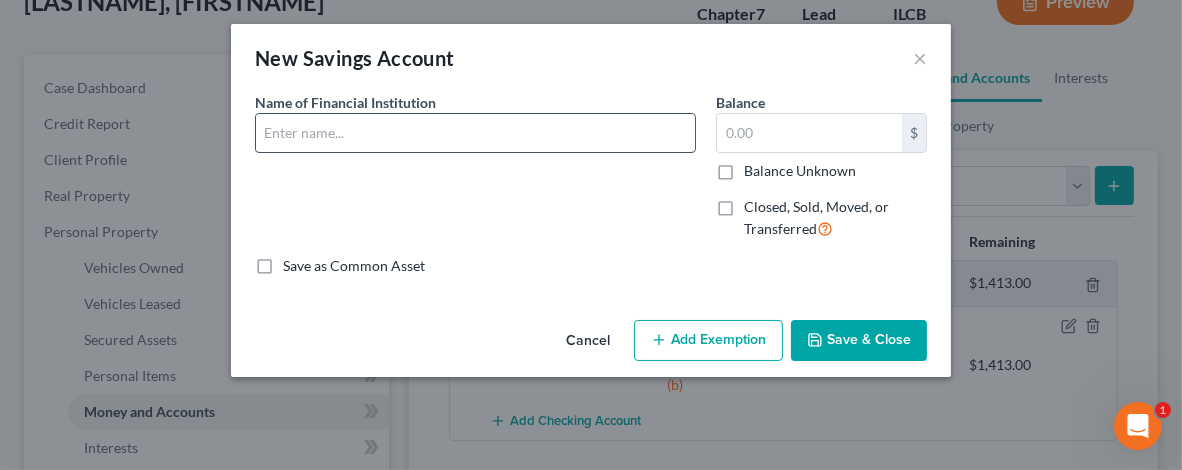 click at bounding box center (475, 133) 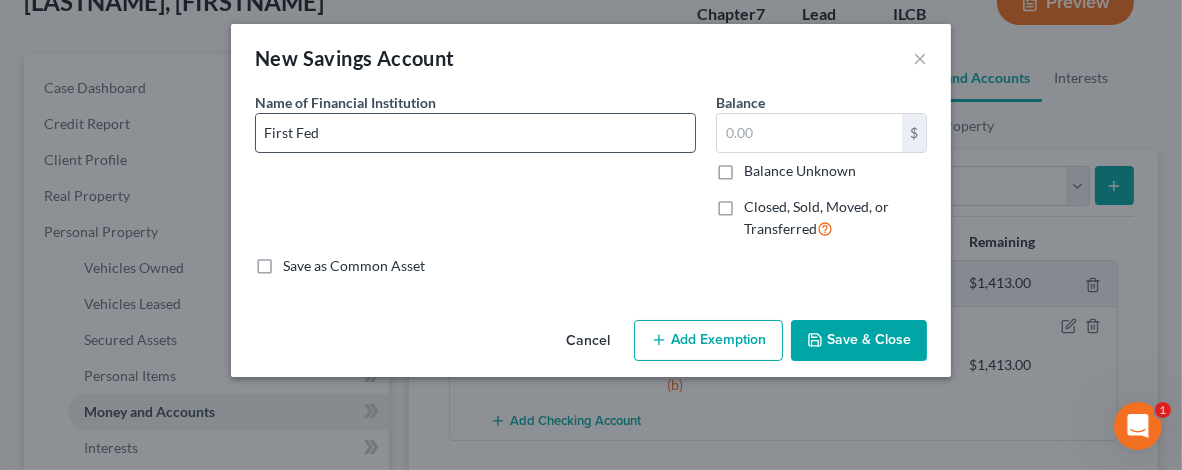 type on "[BANKNAME]" 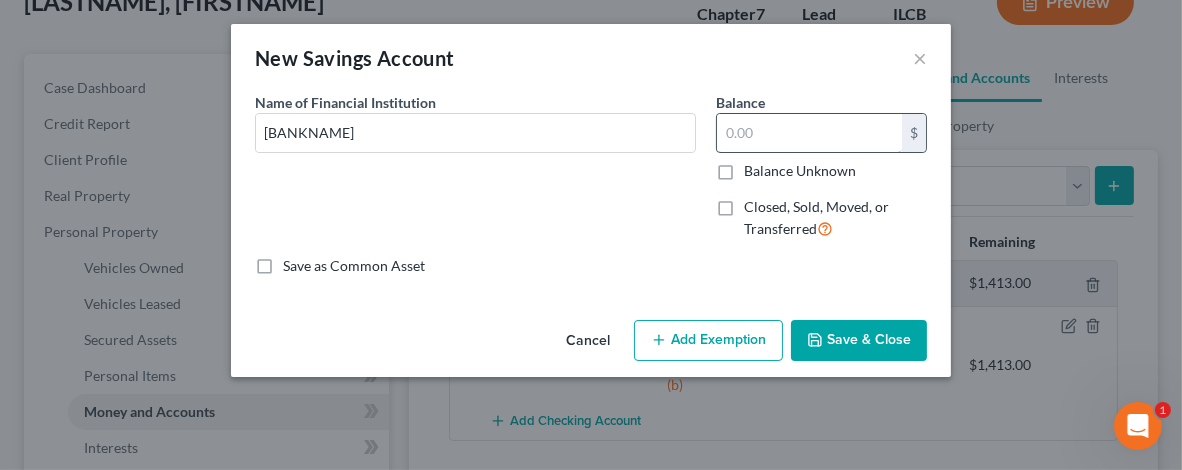 click at bounding box center [809, 133] 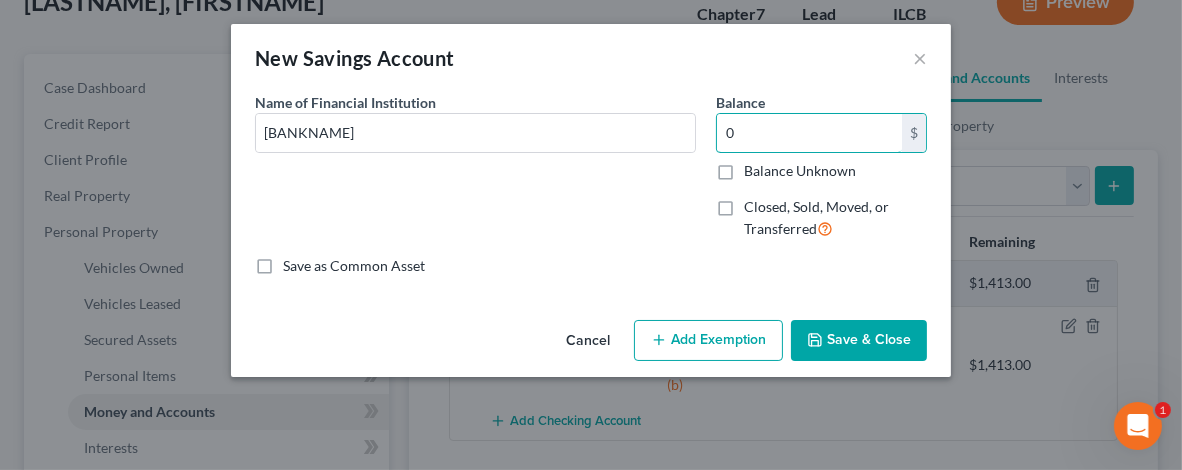 type on "0" 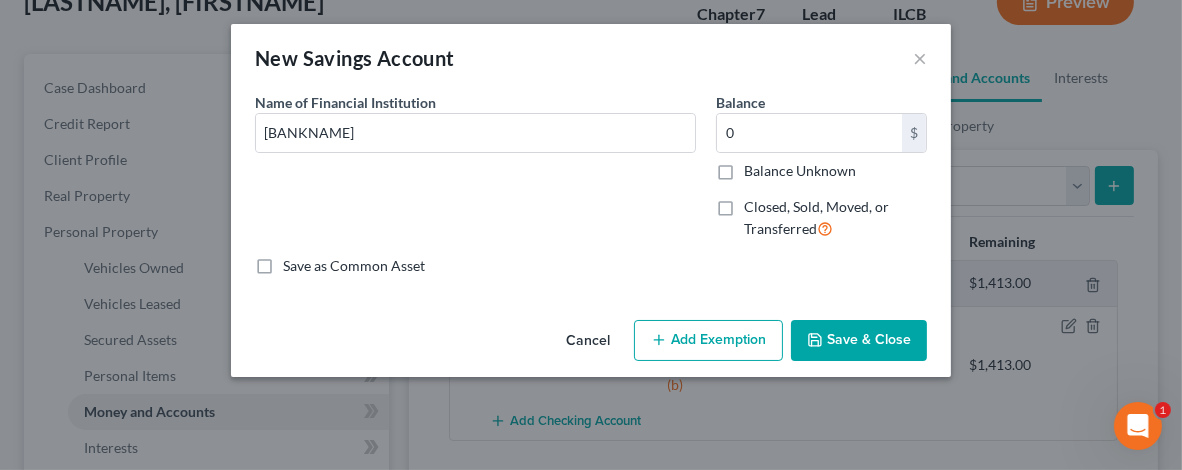 click on "Save & Close" at bounding box center [859, 341] 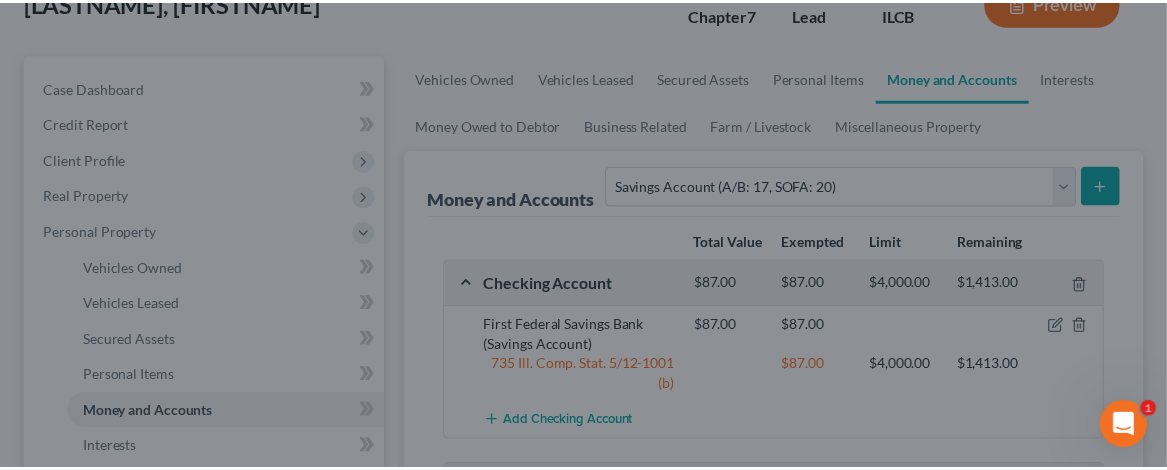 scroll, scrollTop: 173, scrollLeft: 0, axis: vertical 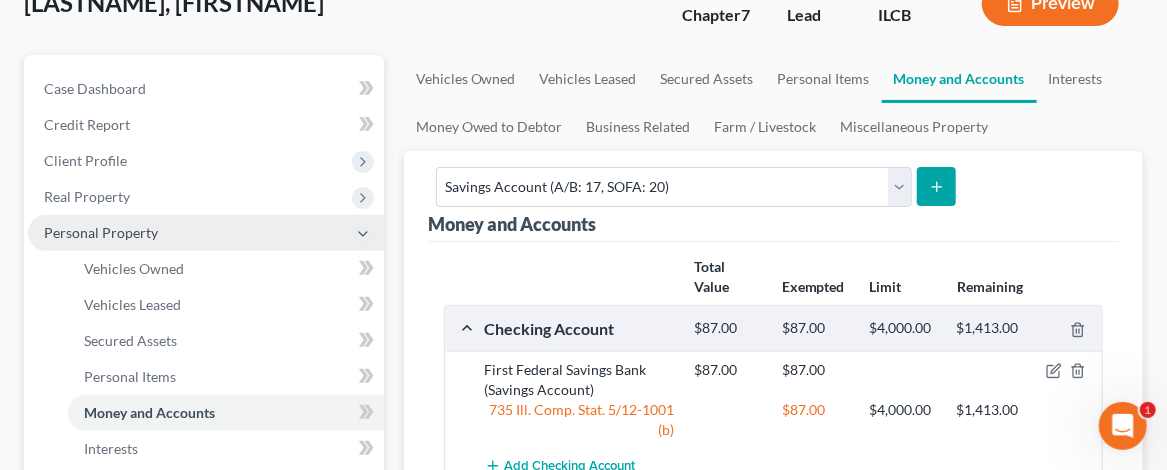 click on "Personal Property" at bounding box center (206, 233) 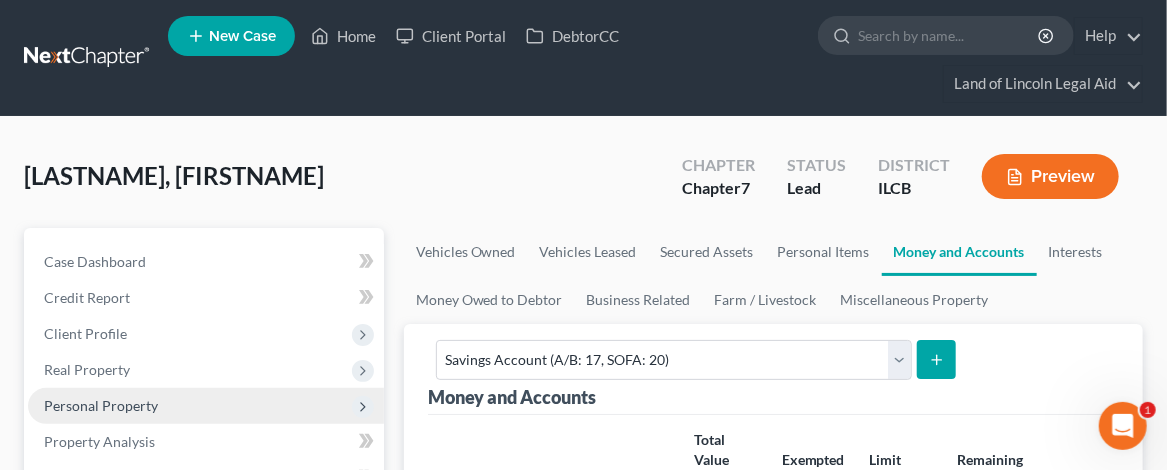 scroll, scrollTop: 200, scrollLeft: 0, axis: vertical 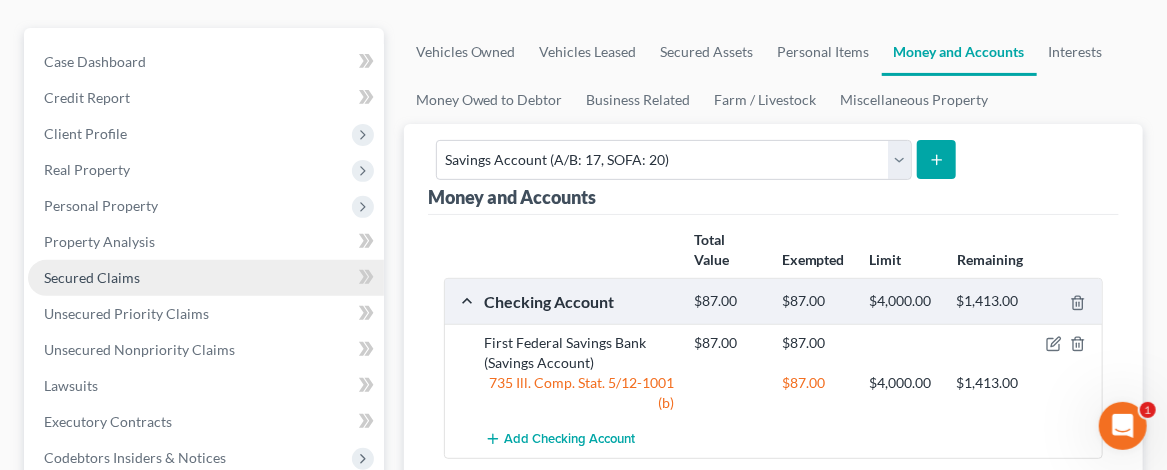 click on "Secured Claims" at bounding box center [206, 278] 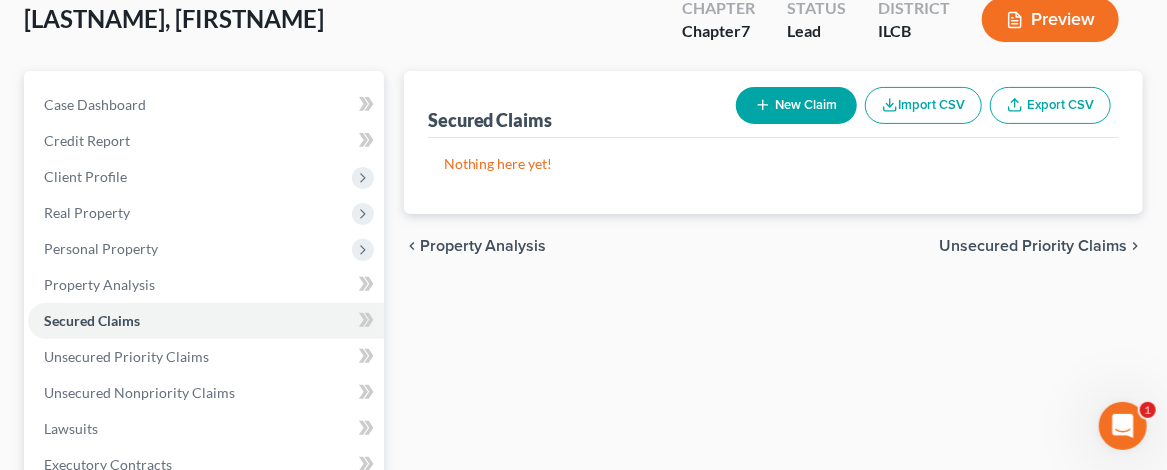 scroll, scrollTop: 200, scrollLeft: 0, axis: vertical 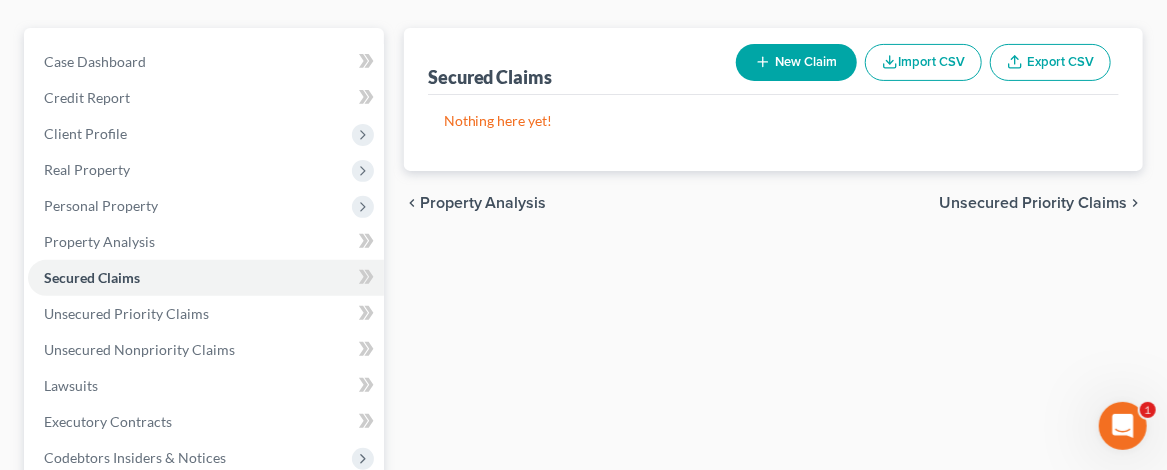 click on "New Claim" at bounding box center (796, 62) 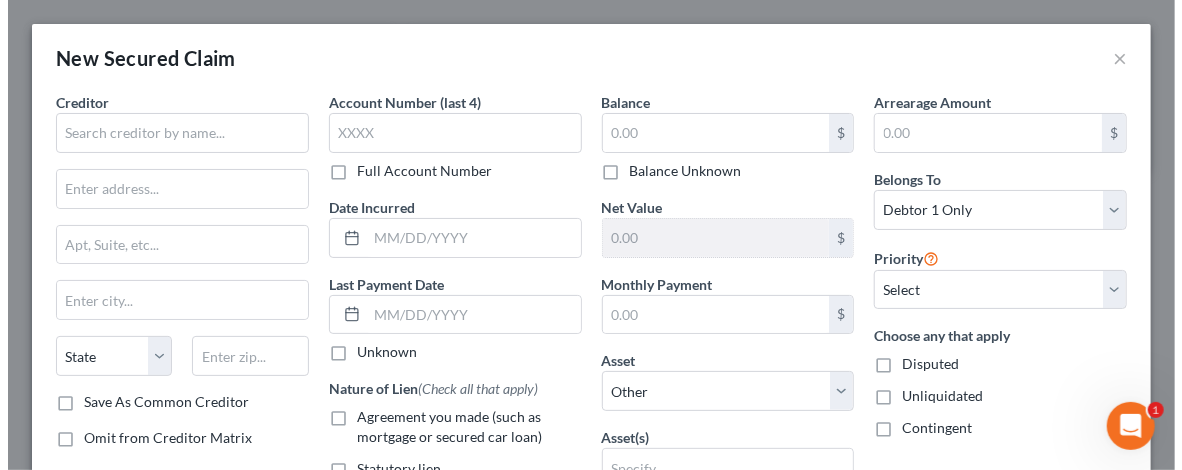 scroll, scrollTop: 164, scrollLeft: 0, axis: vertical 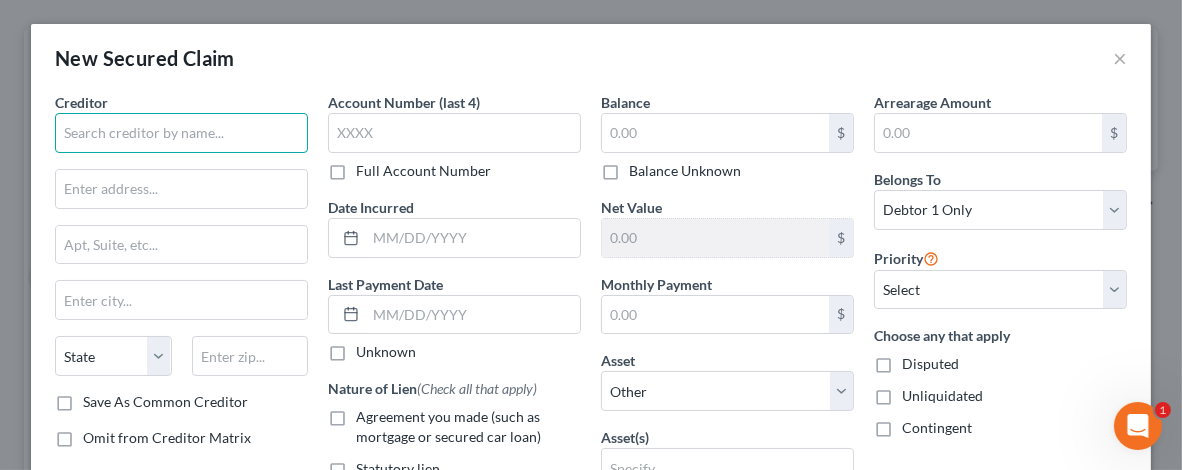 click at bounding box center [181, 133] 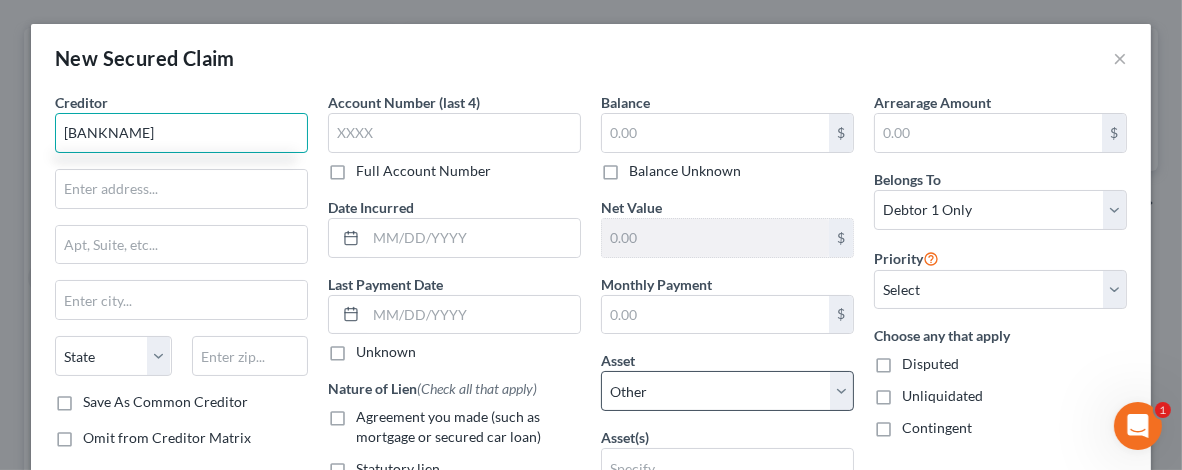 type on "[BANKNAME]" 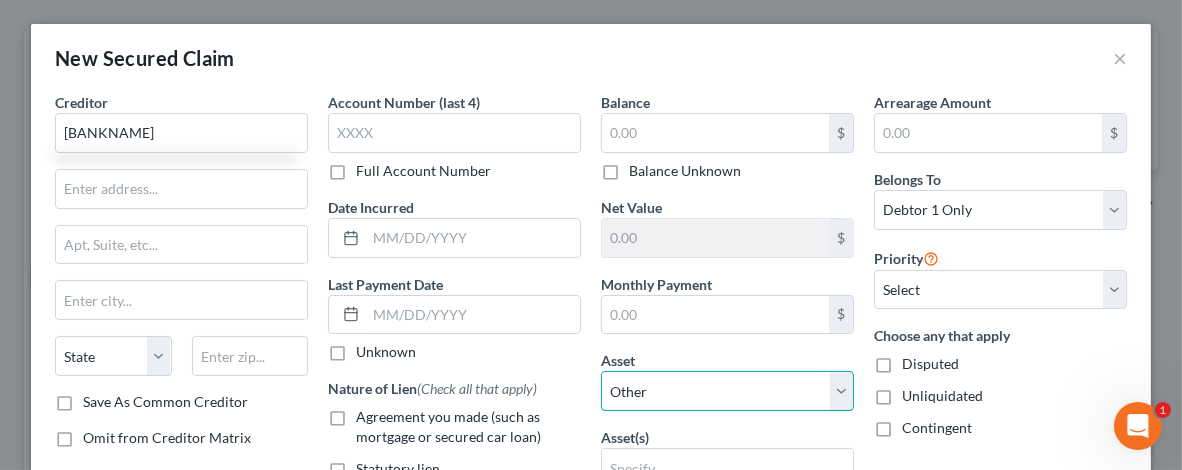click on "First [BANKNAME] (Savings Account) - $0.0 First [BANKNAME] (Checking Account) - $87.0" at bounding box center [727, 391] 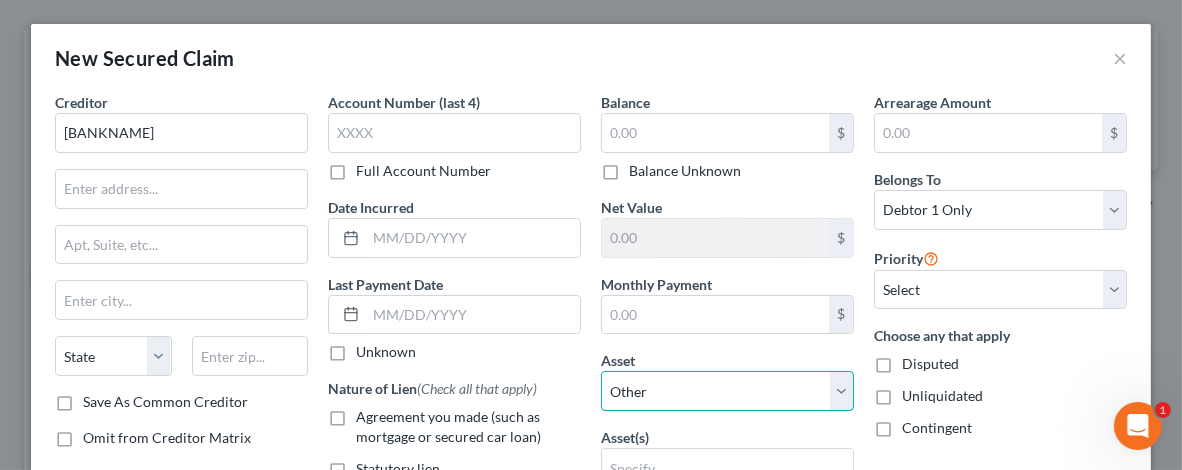 select on "8" 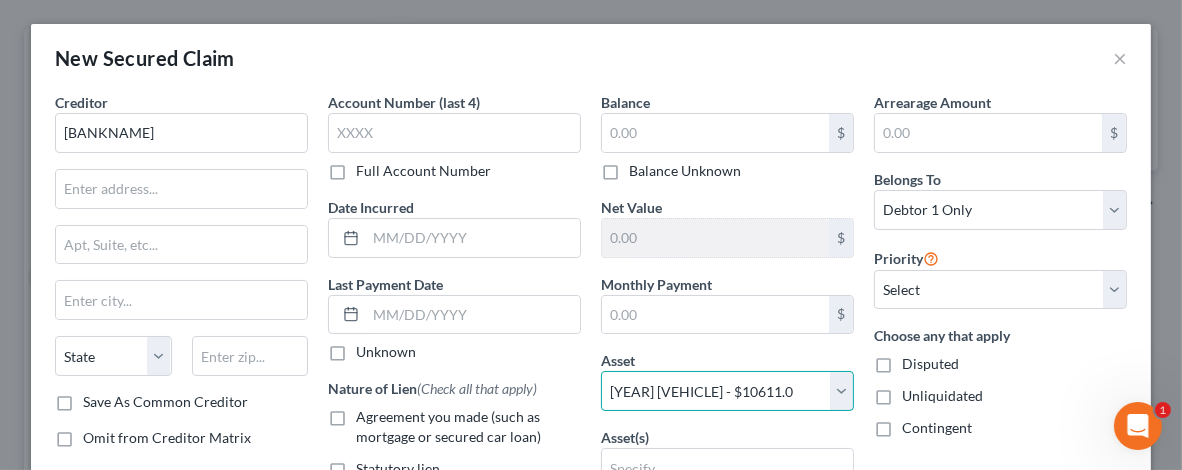 click on "First [BANKNAME] (Savings Account) - $0.0 First [BANKNAME] (Checking Account) - $87.0" at bounding box center [727, 391] 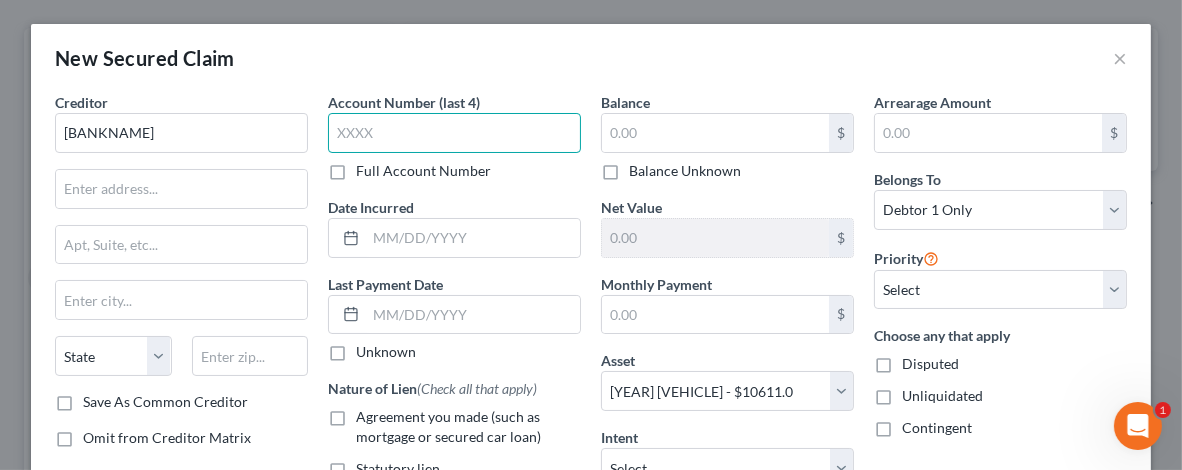 click at bounding box center (454, 133) 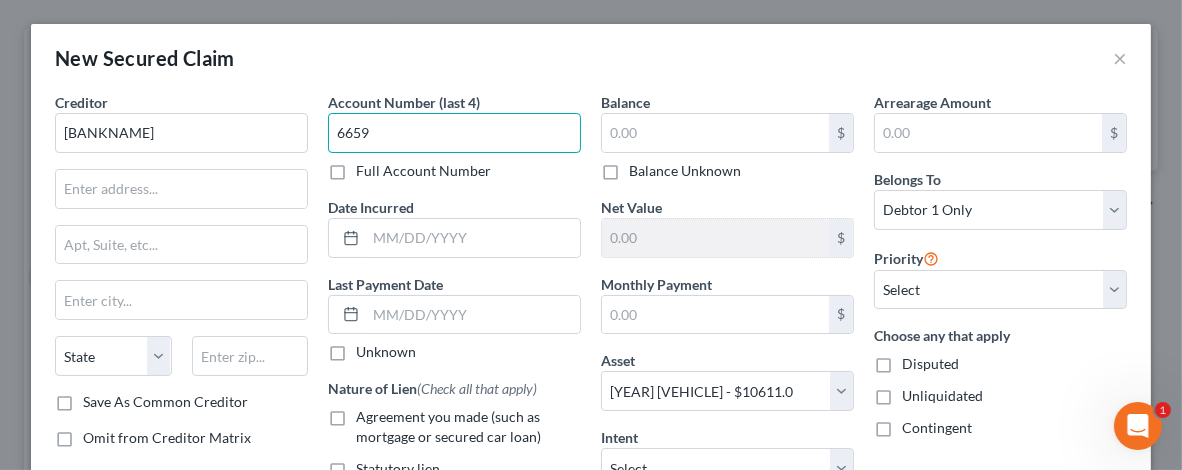 type on "6659" 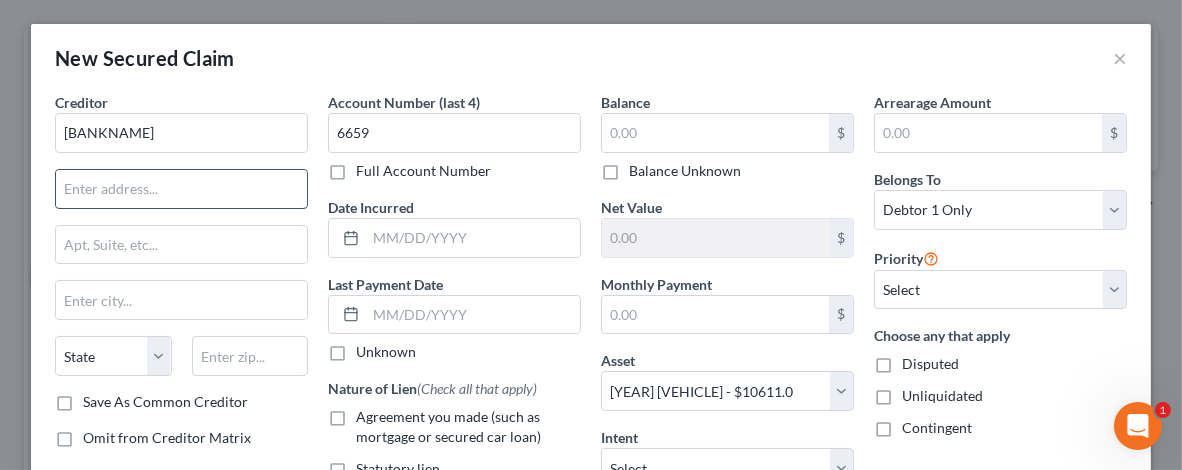 click at bounding box center (181, 189) 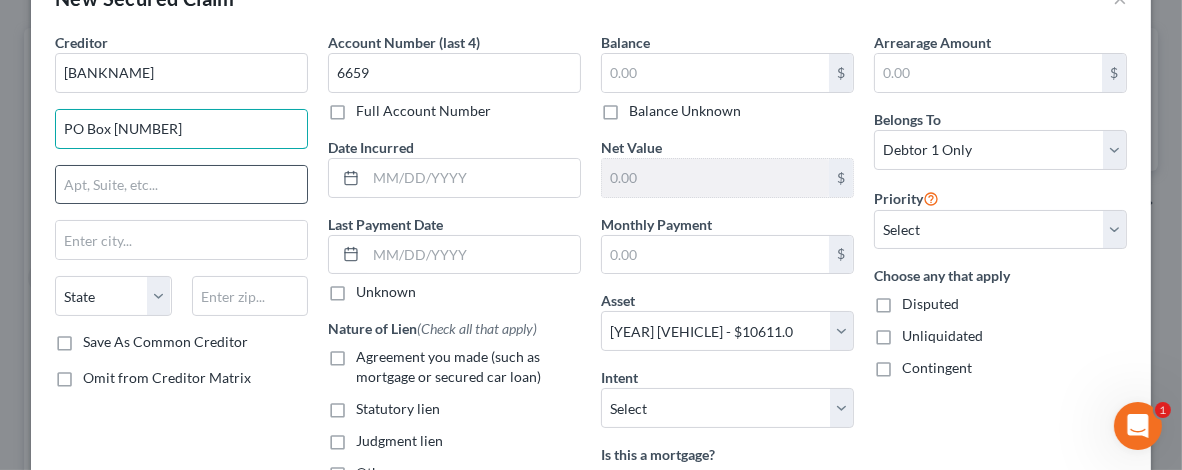 scroll, scrollTop: 100, scrollLeft: 0, axis: vertical 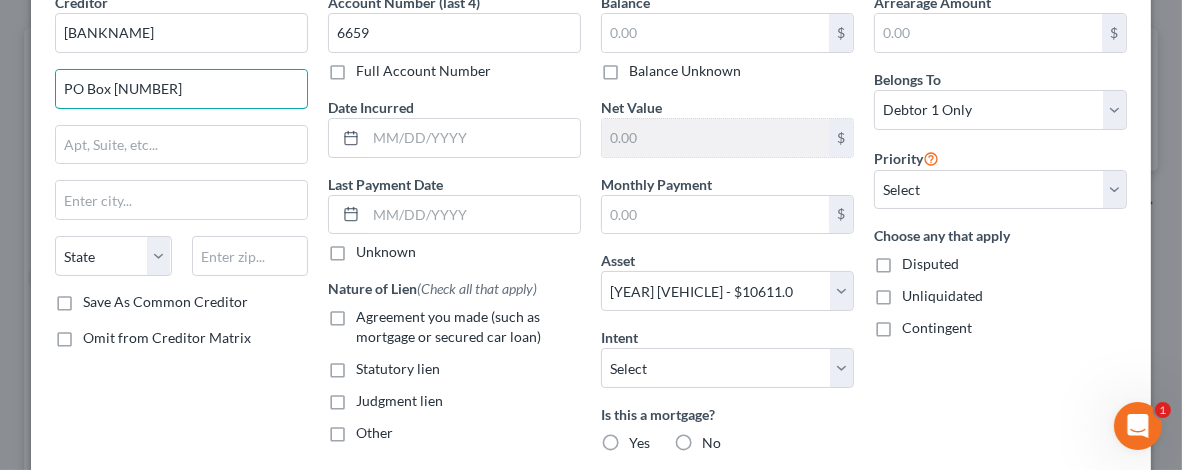 type on "PO Box [NUMBER]" 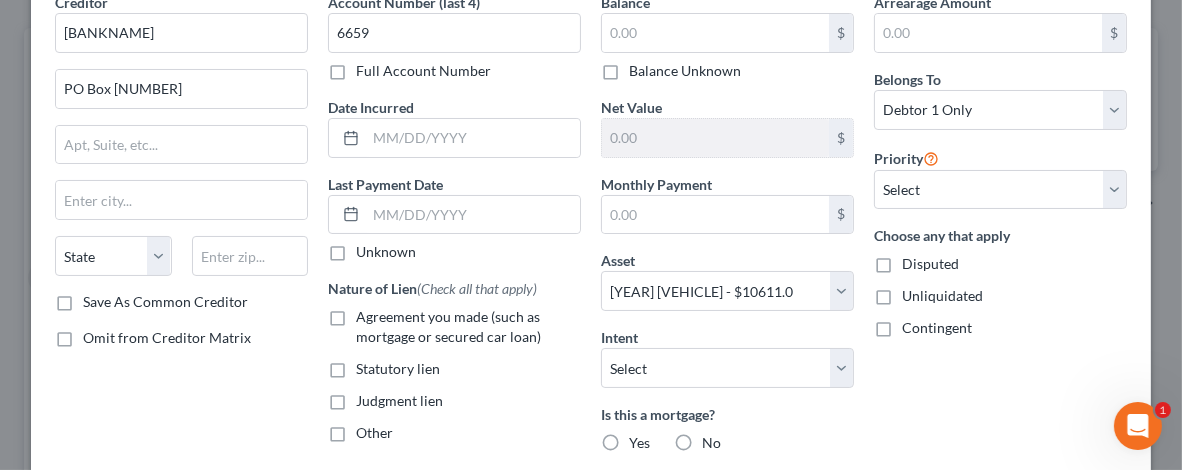 click on "Agreement you made (such as mortgage or secured car loan)" at bounding box center [468, 327] 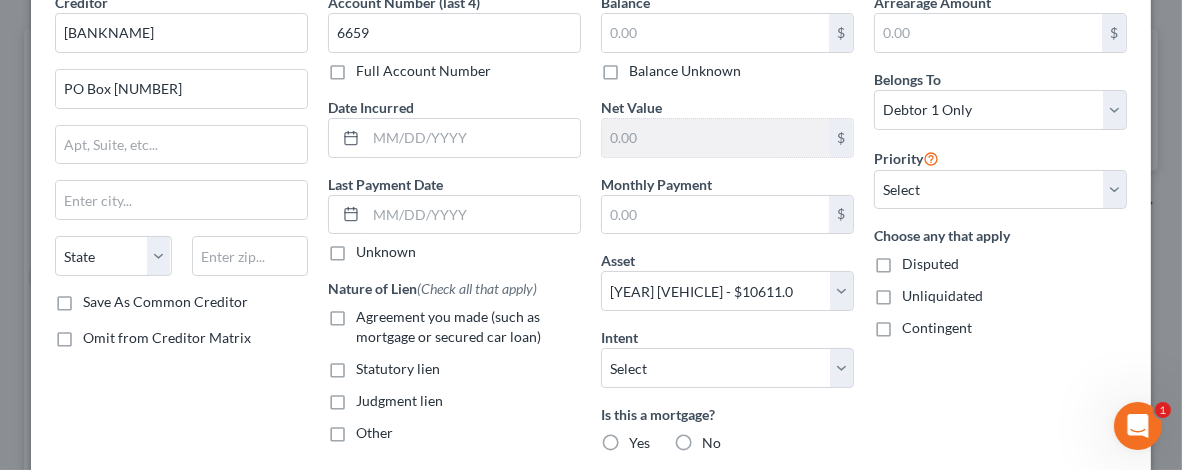 click on "Agreement you made (such as mortgage or secured car loan)" at bounding box center (370, 313) 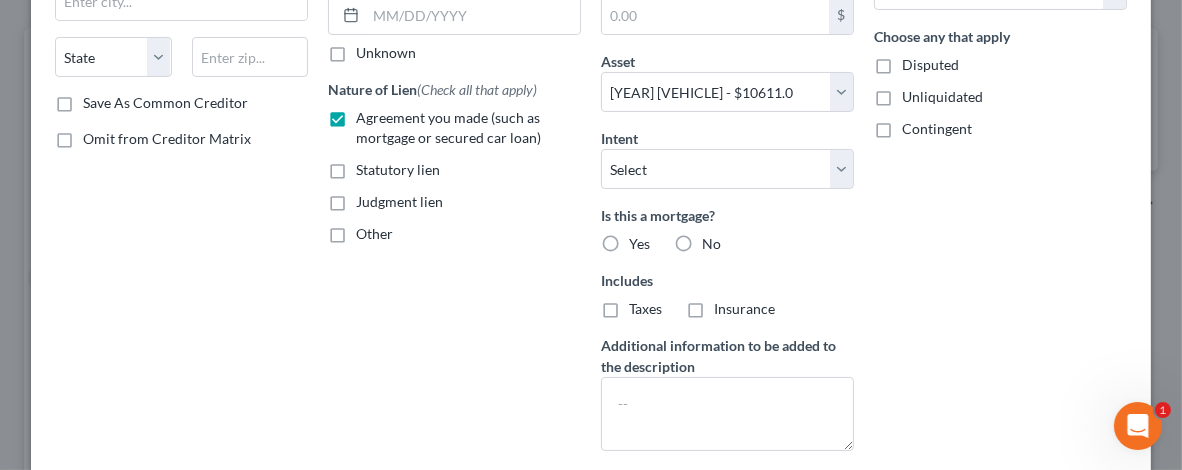 scroll, scrollTop: 300, scrollLeft: 0, axis: vertical 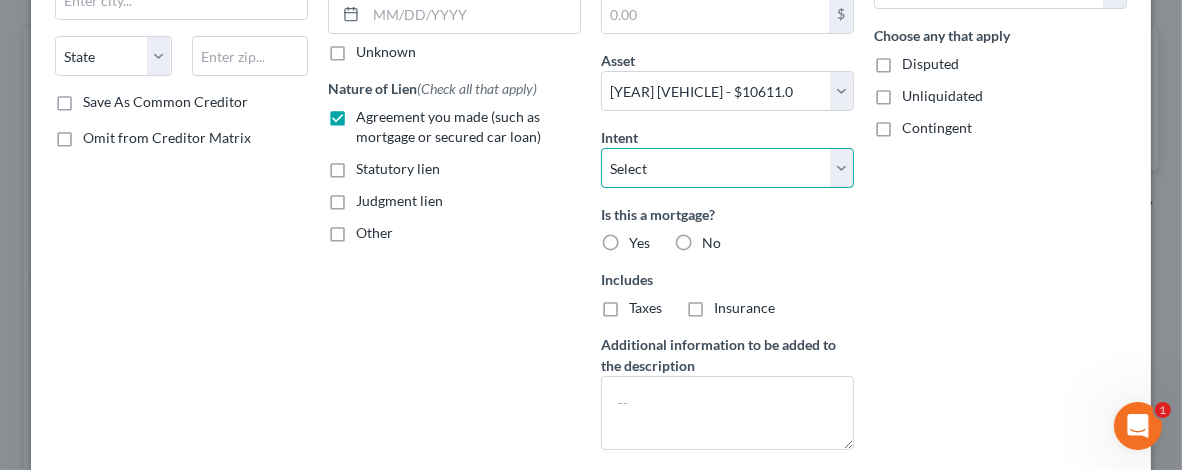 click on "Select Surrender Redeem Reaffirm Avoid Other" at bounding box center [727, 168] 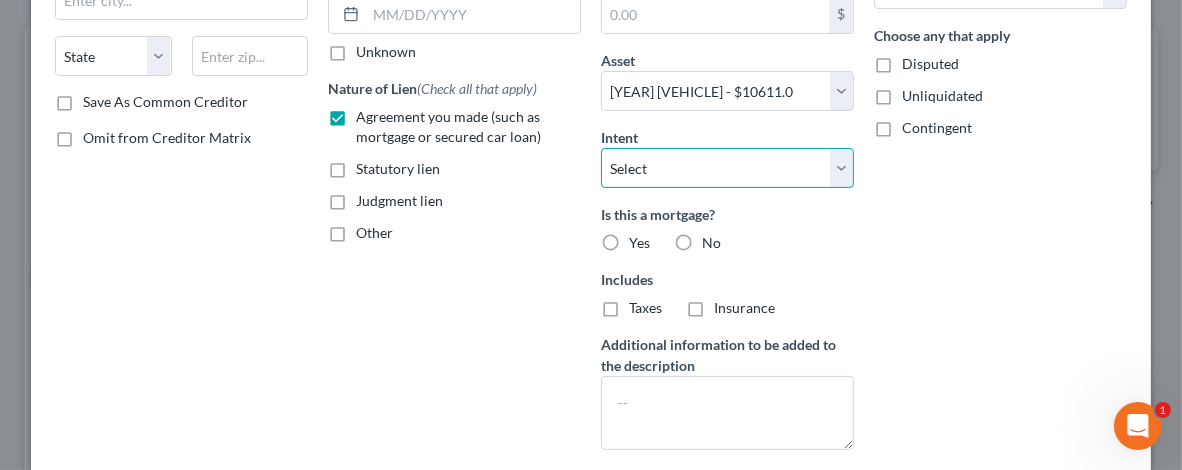 select on "2" 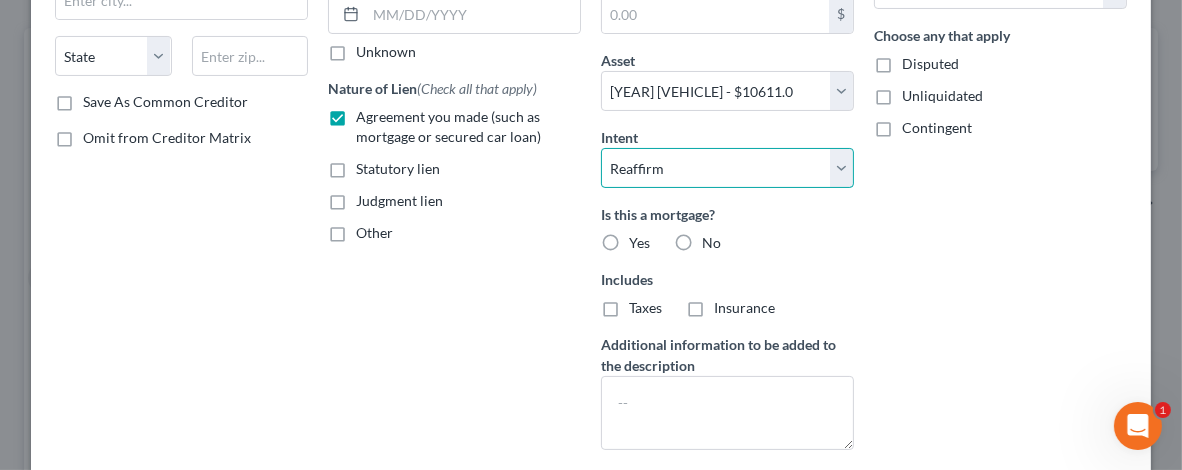 click on "Select Surrender Redeem Reaffirm Avoid Other" at bounding box center [727, 168] 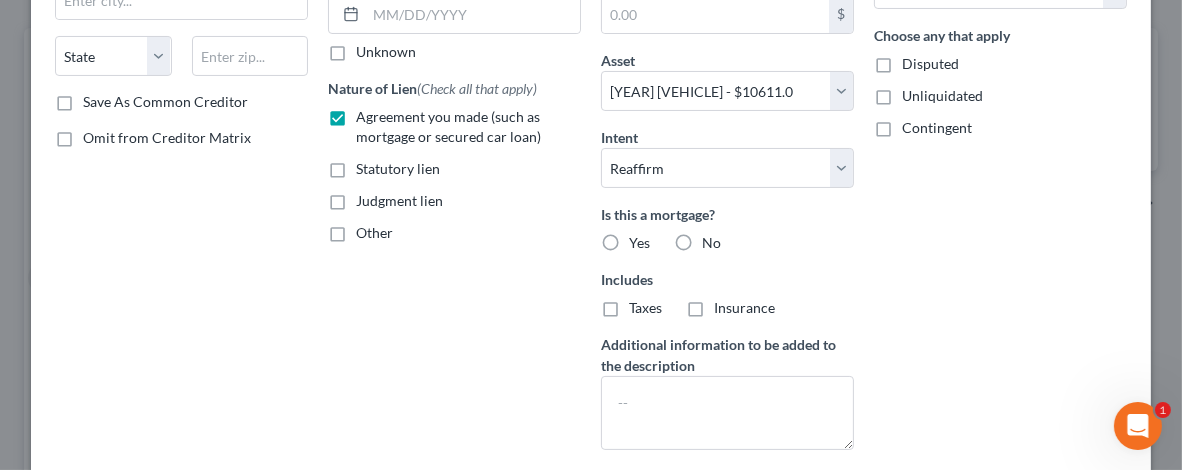 click on "No" at bounding box center (711, 243) 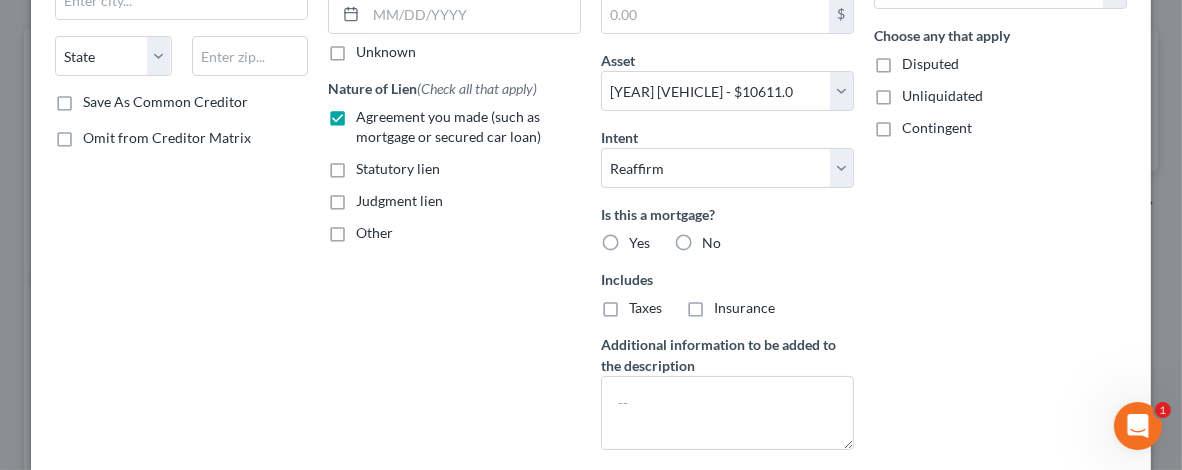 click on "No" at bounding box center (716, 239) 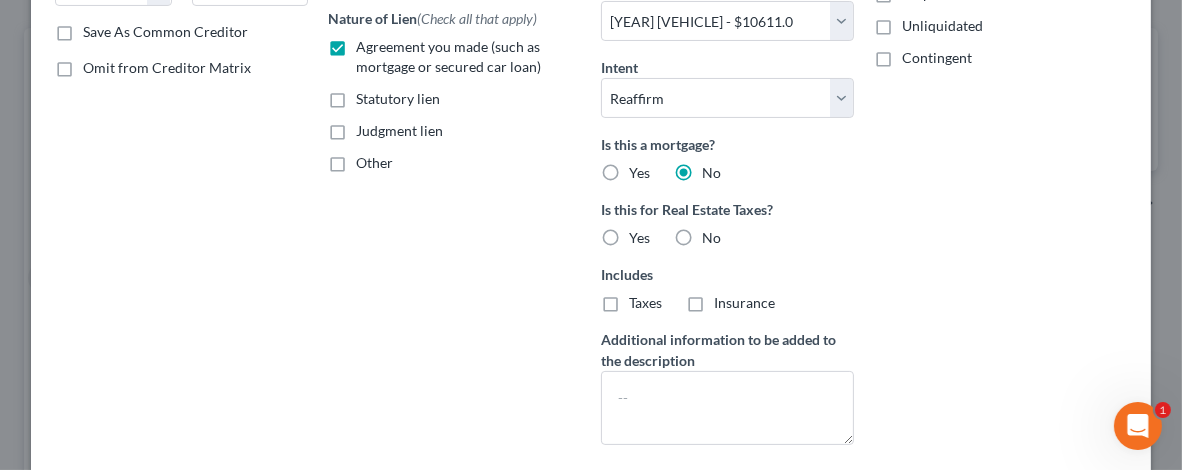 scroll, scrollTop: 400, scrollLeft: 0, axis: vertical 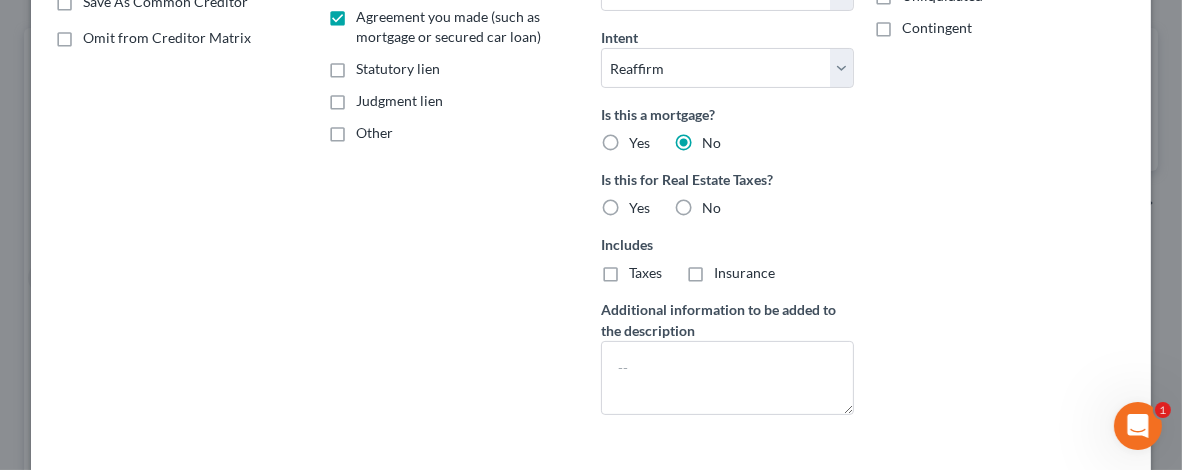 click on "No" at bounding box center [711, 208] 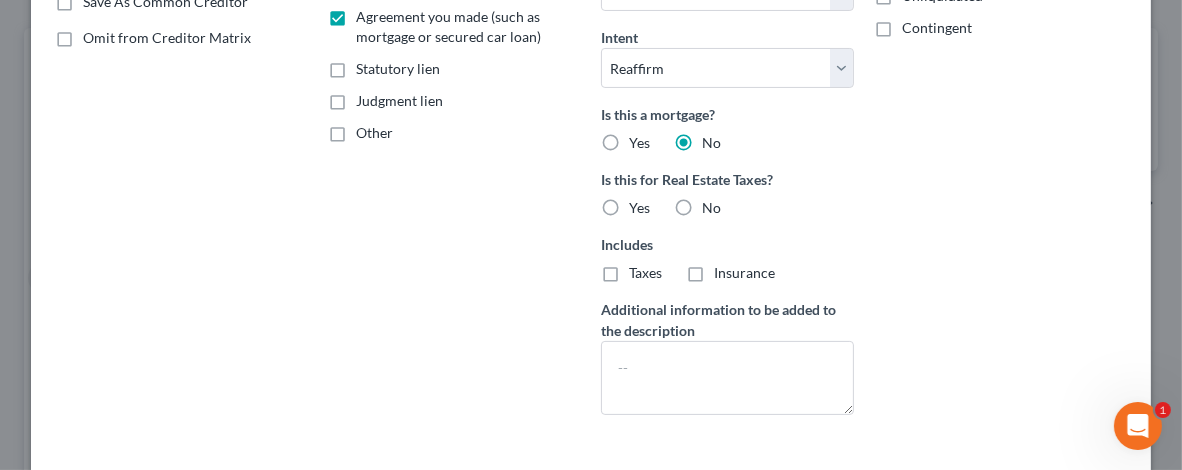 click on "No" at bounding box center (716, 204) 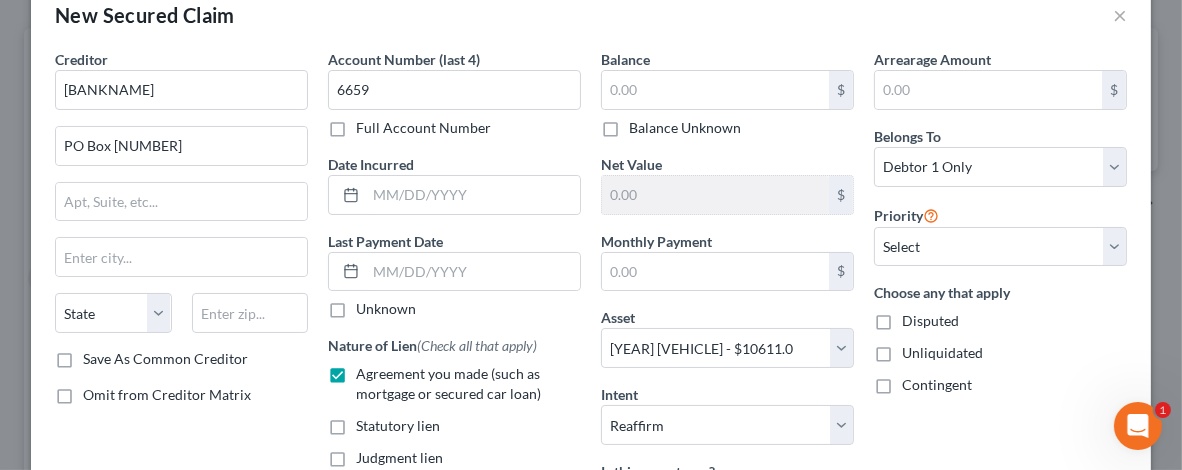 scroll, scrollTop: 0, scrollLeft: 0, axis: both 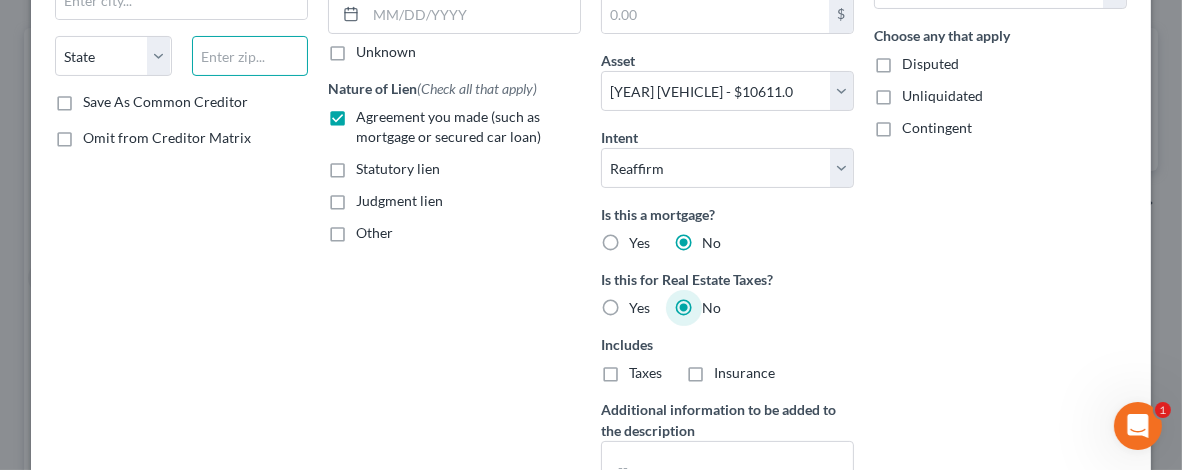 click at bounding box center [250, 56] 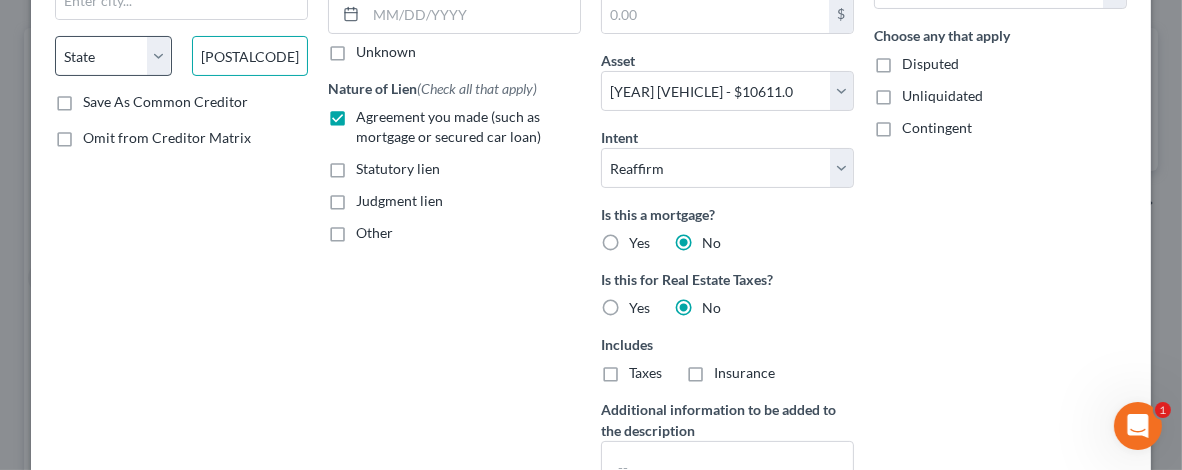type on "[POSTALCODE]" 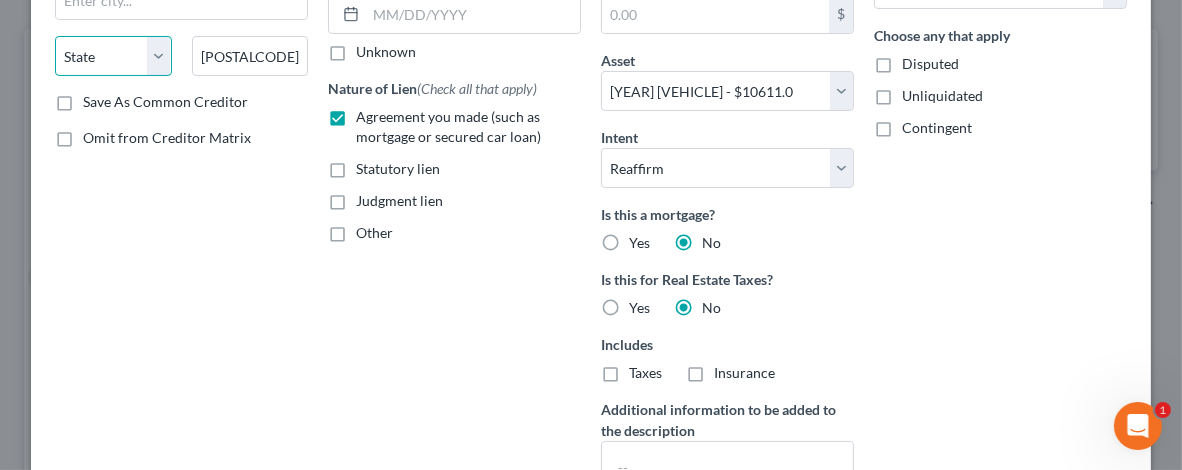 click on "State AL AK AR AZ CA CO CT DE DC FL GA GU HI ID IL IN IA KS KY LA ME MD MA MI MN MS MO MT NC ND NE NV NH NJ NM NY OH OK OR PA PR RI SC SD TN TX UT VI VA VT WA WV WI WY" at bounding box center (113, 56) 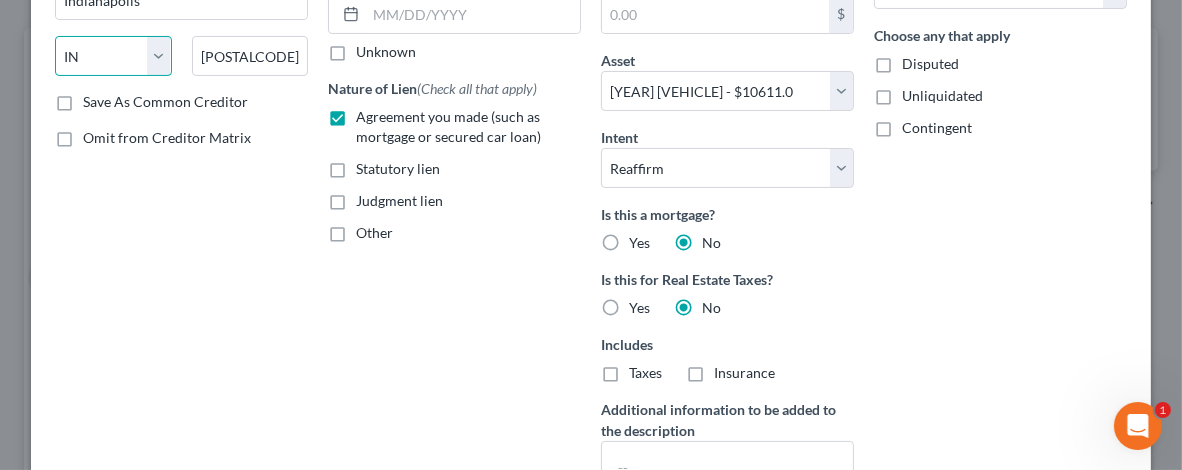 select on "14" 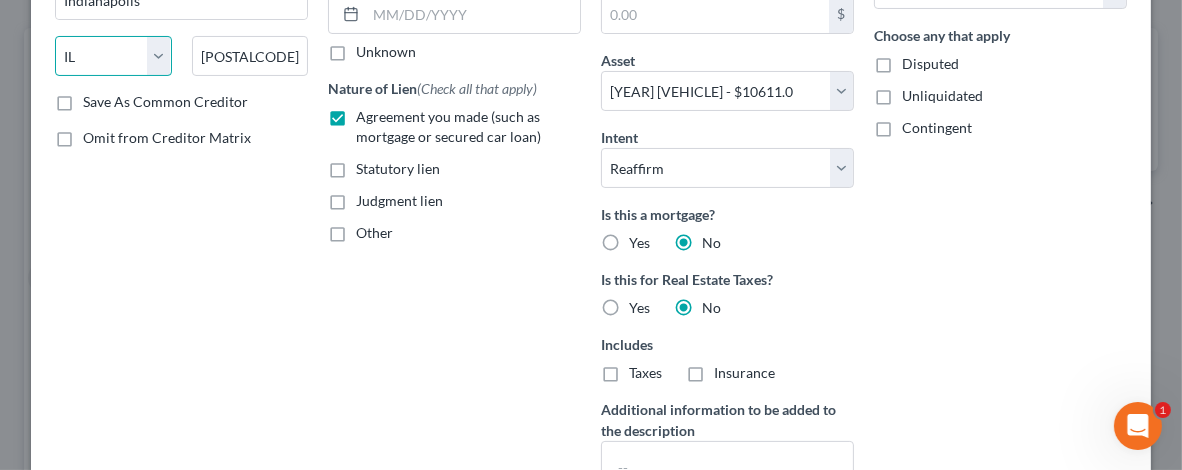 click on "State AL AK AR AZ CA CO CT DE DC FL GA GU HI ID IL IN IA KS KY LA ME MD MA MI MN MS MO MT NC ND NE NV NH NJ NM NY OH OK OR PA PR RI SC SD TN TX UT VI VA VT WA WV WI WY" at bounding box center [113, 56] 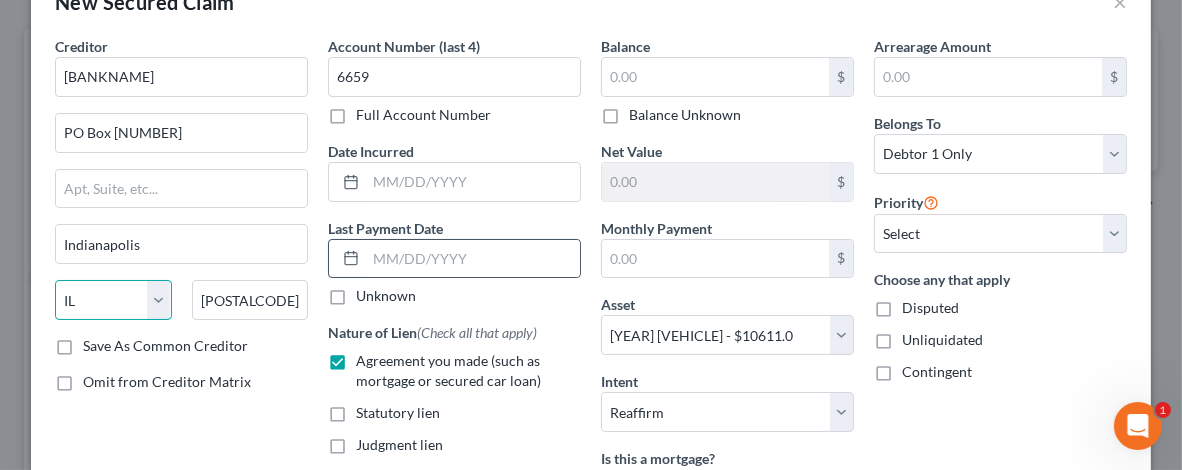 scroll, scrollTop: 0, scrollLeft: 0, axis: both 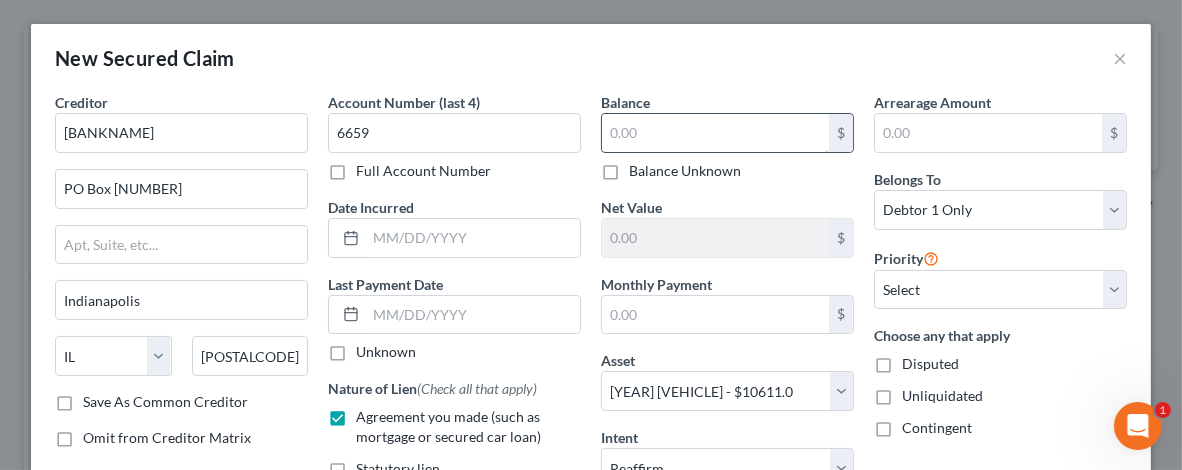 click at bounding box center [715, 133] 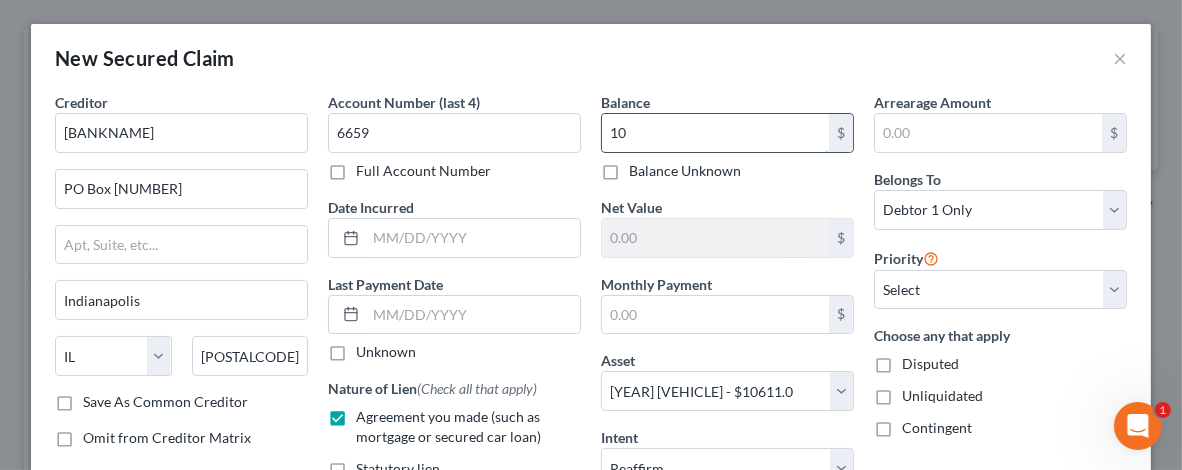click on "10" at bounding box center [715, 133] 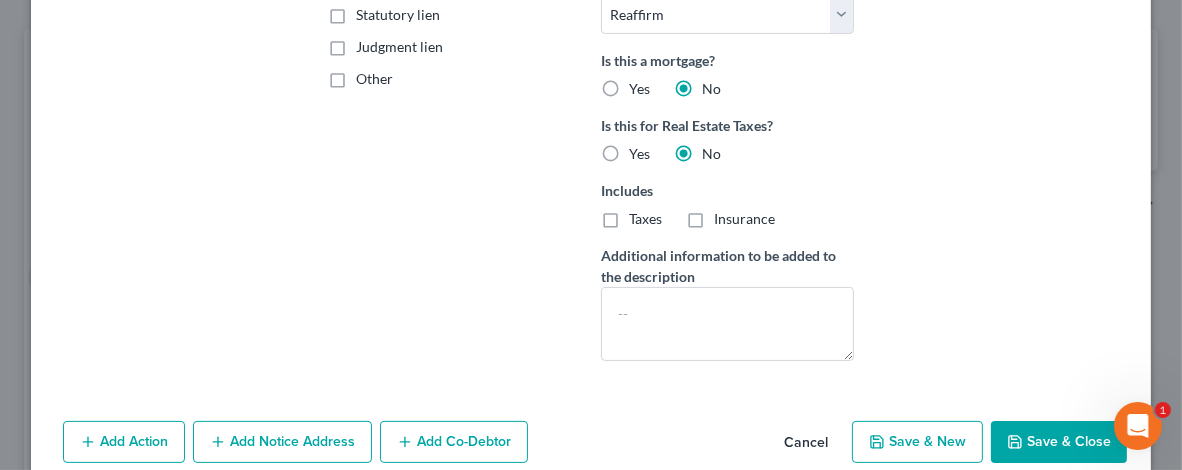 scroll, scrollTop: 481, scrollLeft: 0, axis: vertical 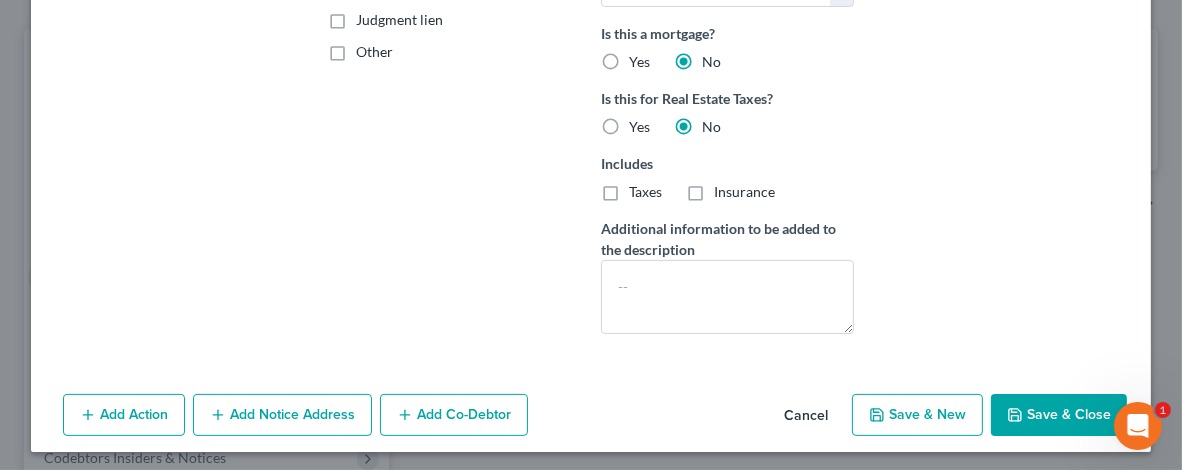 type on "10,129" 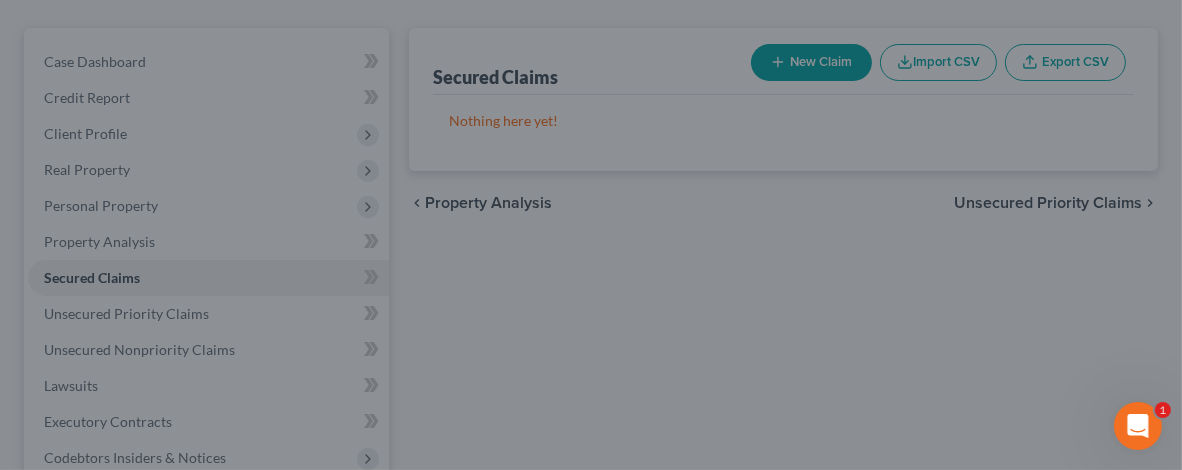 scroll, scrollTop: 0, scrollLeft: 0, axis: both 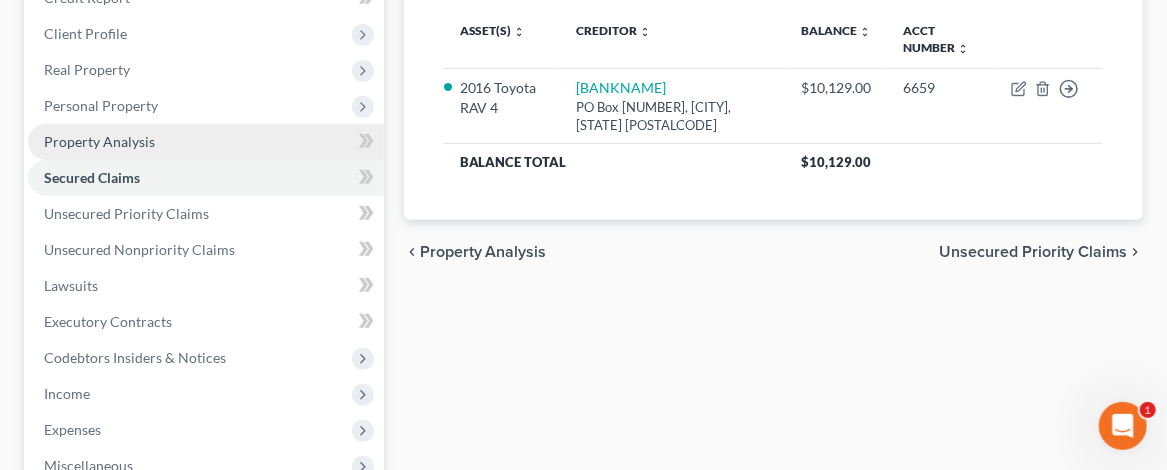click on "Property Analysis" at bounding box center (206, 142) 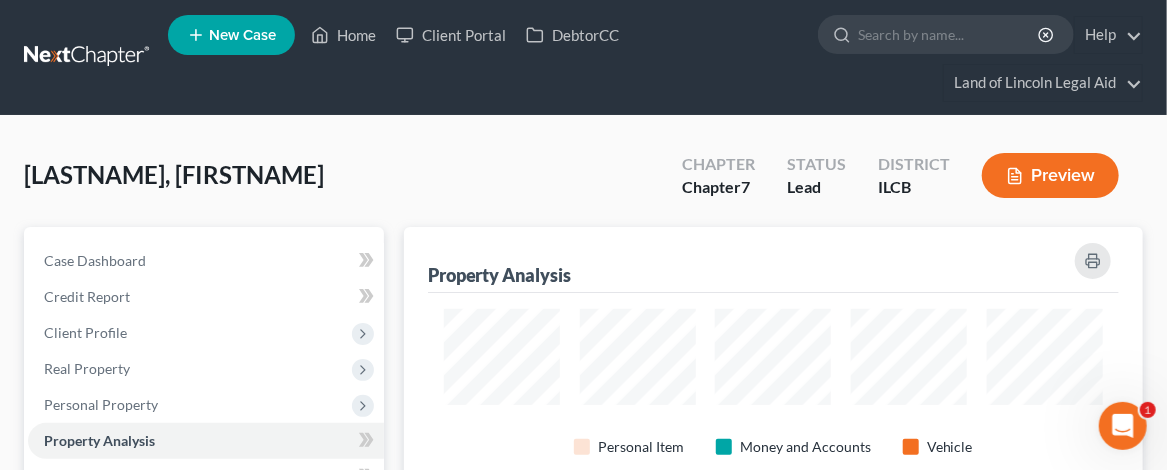 scroll, scrollTop: 0, scrollLeft: 0, axis: both 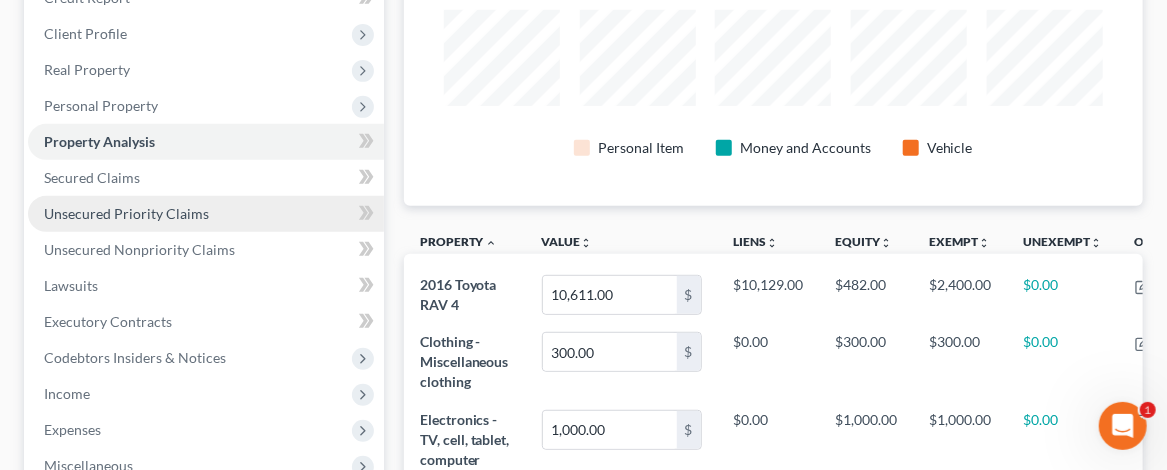 click on "Unsecured Priority Claims" at bounding box center (206, 214) 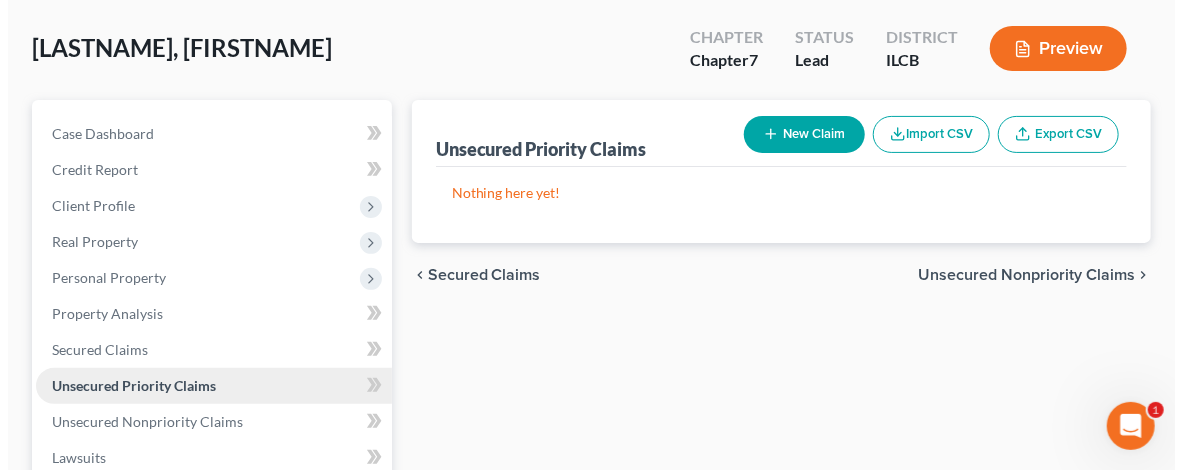 scroll, scrollTop: 0, scrollLeft: 0, axis: both 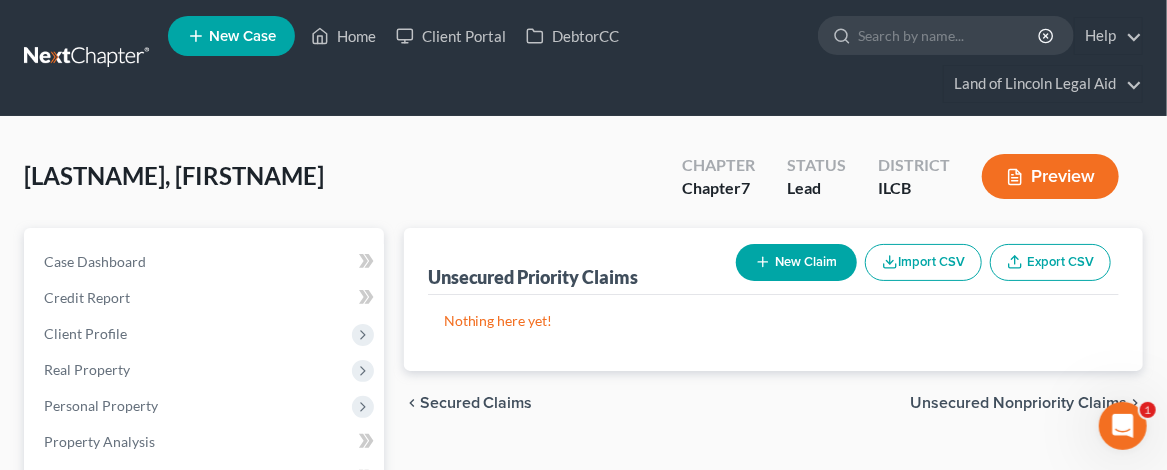 click on "New Claim" at bounding box center (796, 262) 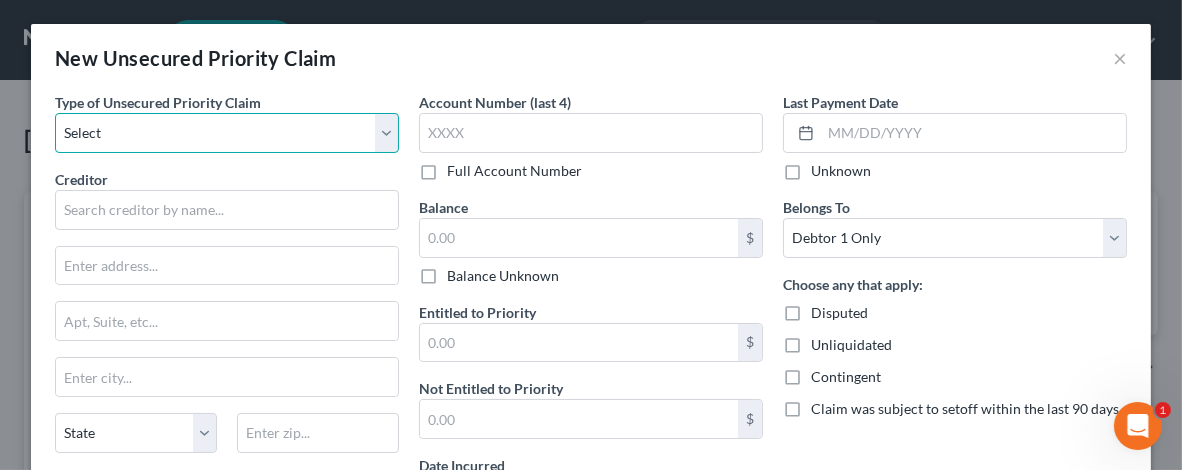 click on "Select Taxes & Other Government Units Domestic Support Obligations Extensions of credit in an involuntary case Wages, Salaries, Commissions Contributions to employee benefits Certain farmers and fisherman Deposits by individuals Commitments to maintain capitals Claims for death or injury while intoxicated Other" at bounding box center [227, 133] 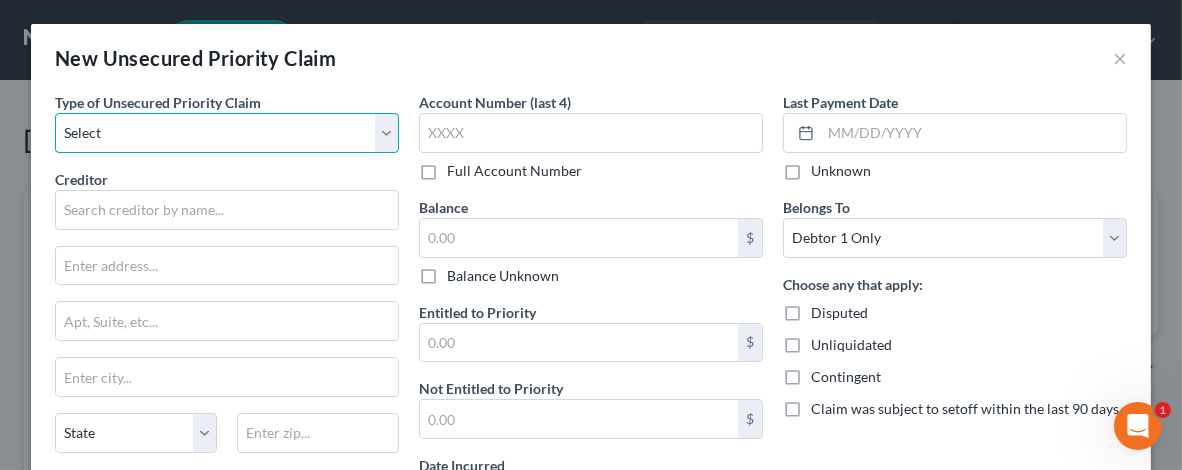 select on "0" 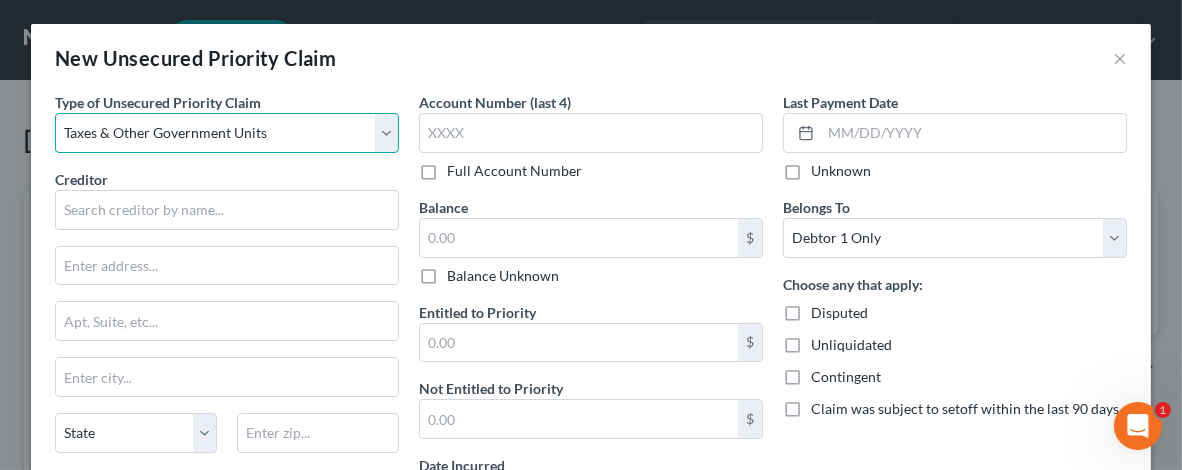 click on "Select Taxes & Other Government Units Domestic Support Obligations Extensions of credit in an involuntary case Wages, Salaries, Commissions Contributions to employee benefits Certain farmers and fisherman Deposits by individuals Commitments to maintain capitals Claims for death or injury while intoxicated Other" at bounding box center [227, 133] 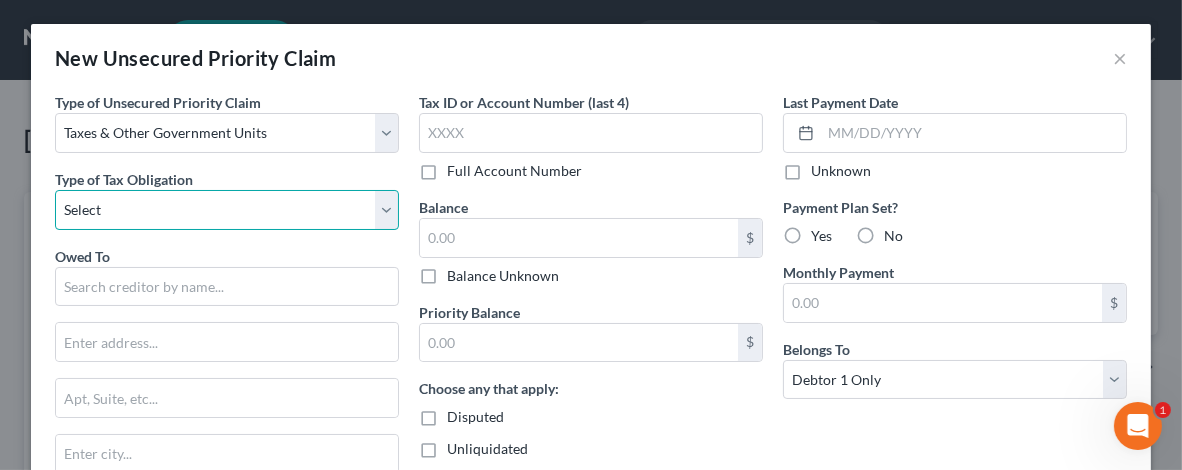 click on "Select Federal City State Franchise Tax Board Other" at bounding box center [227, 210] 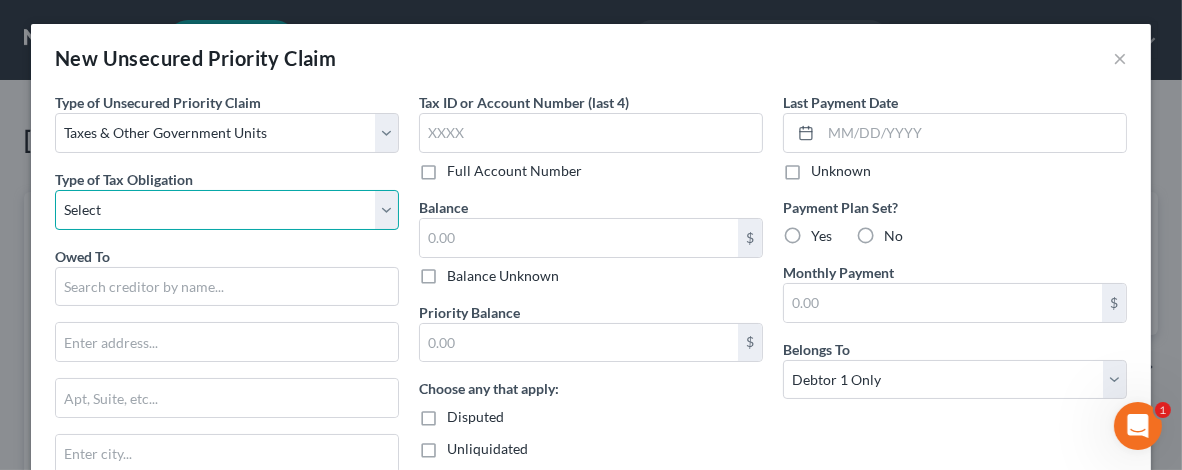 select on "0" 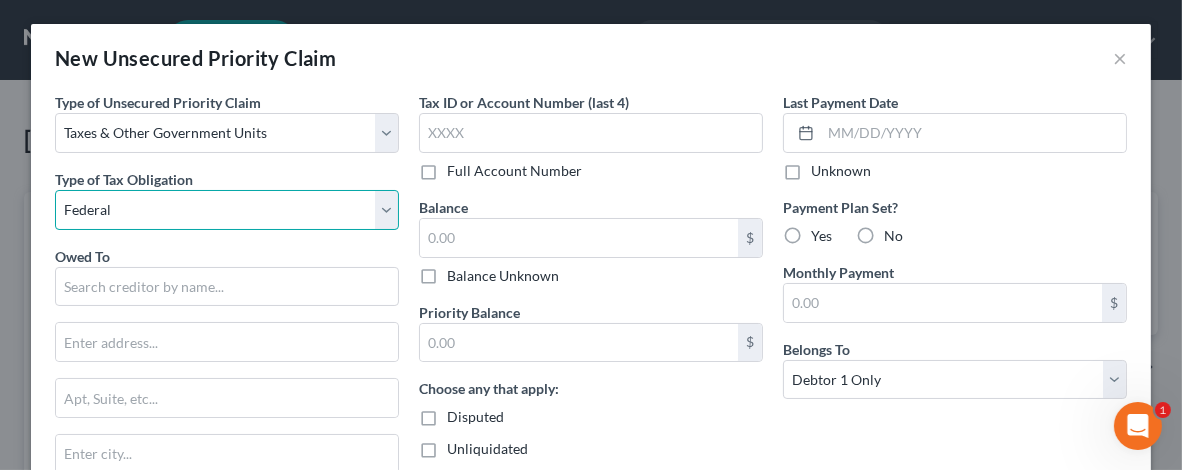 click on "Select Federal City State Franchise Tax Board Other" at bounding box center [227, 210] 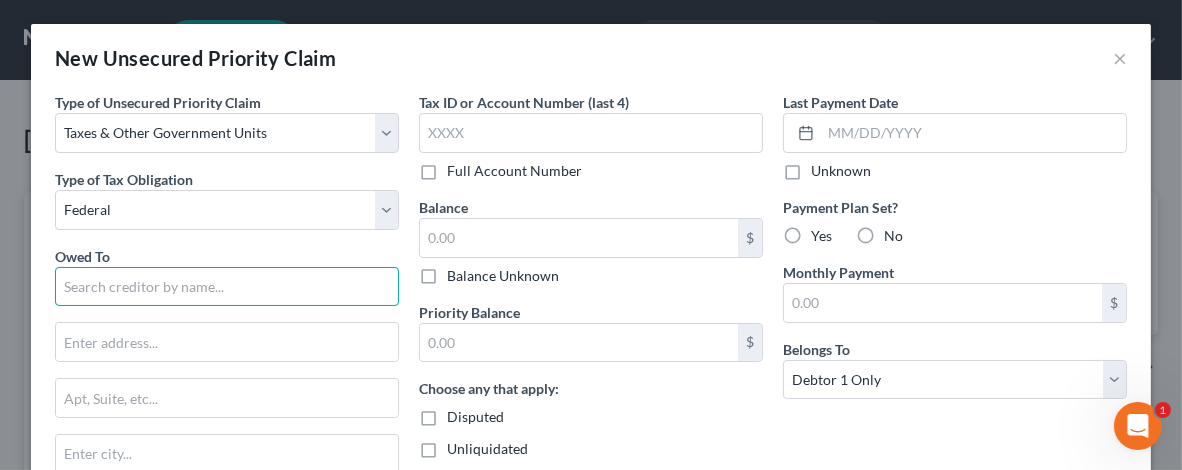 click at bounding box center (227, 287) 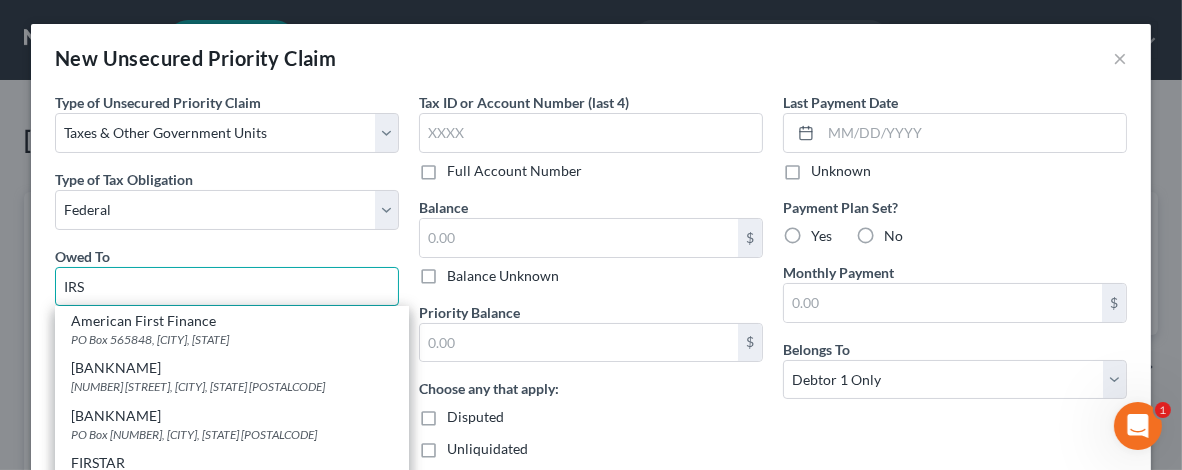 scroll, scrollTop: 100, scrollLeft: 0, axis: vertical 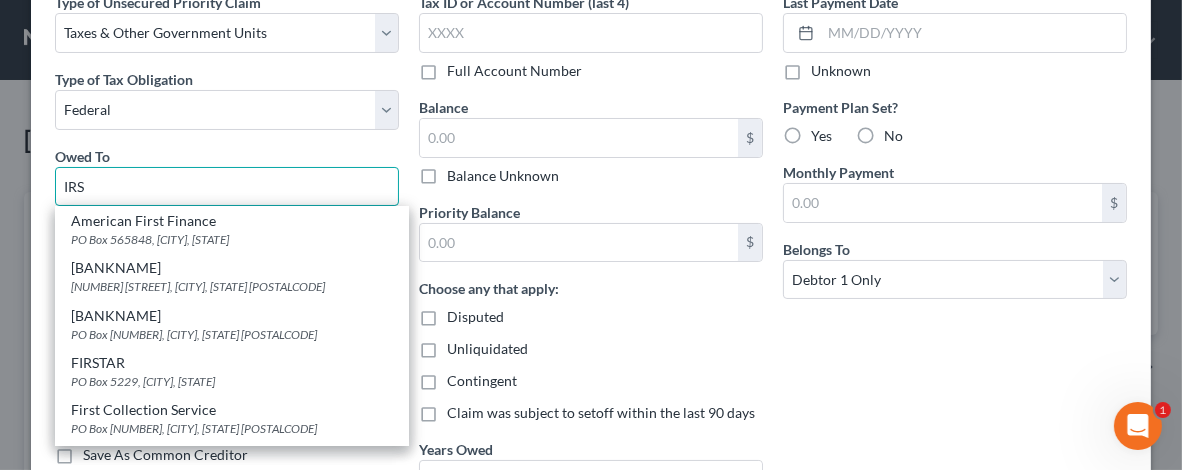 type on "IRS" 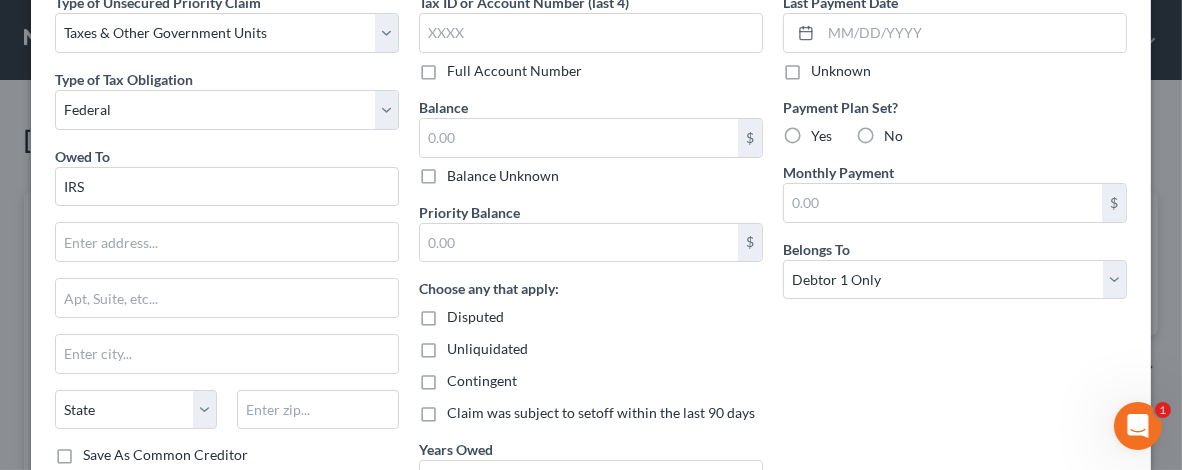 click on "Disputed" at bounding box center (475, 317) 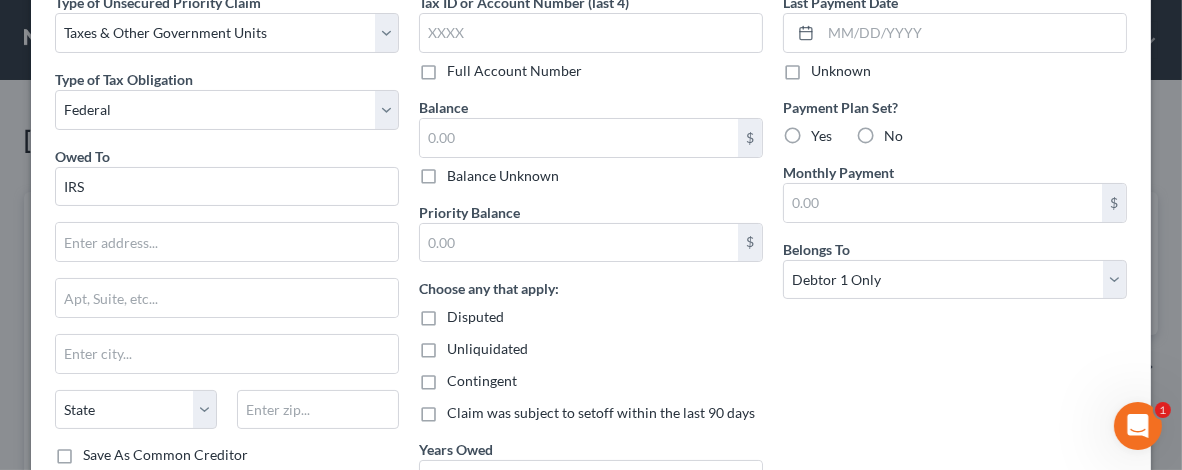 click on "Disputed" at bounding box center [461, 313] 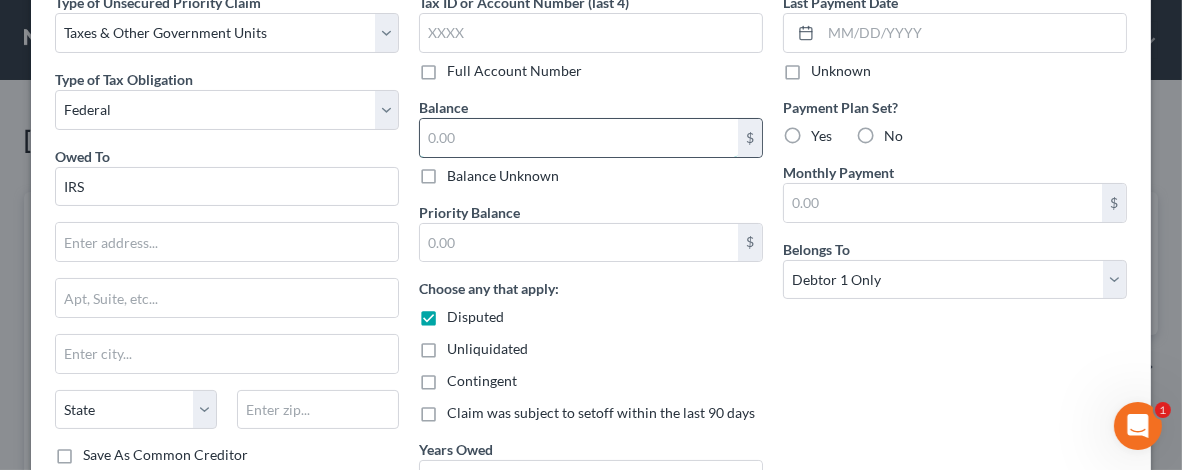 click at bounding box center [579, 138] 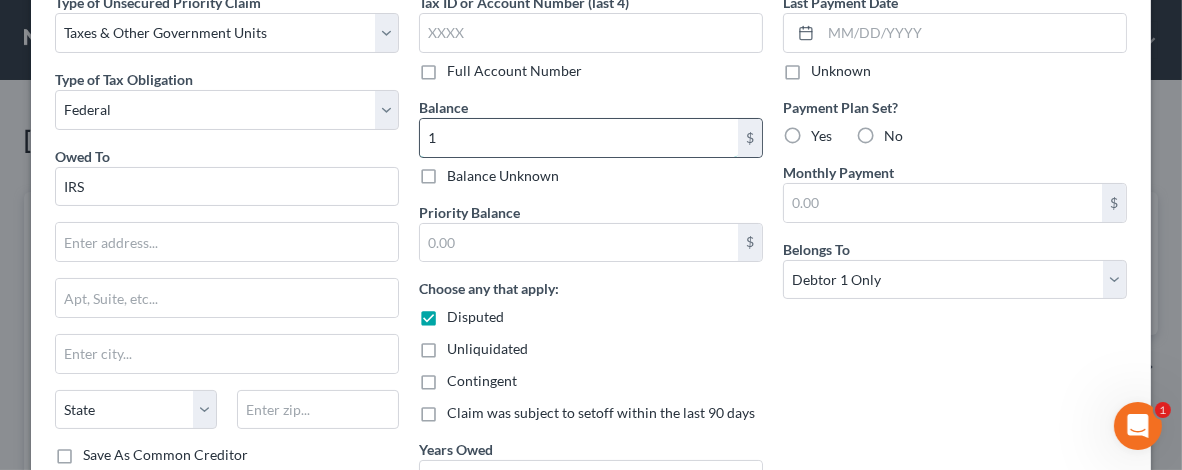 click on "1" at bounding box center (579, 138) 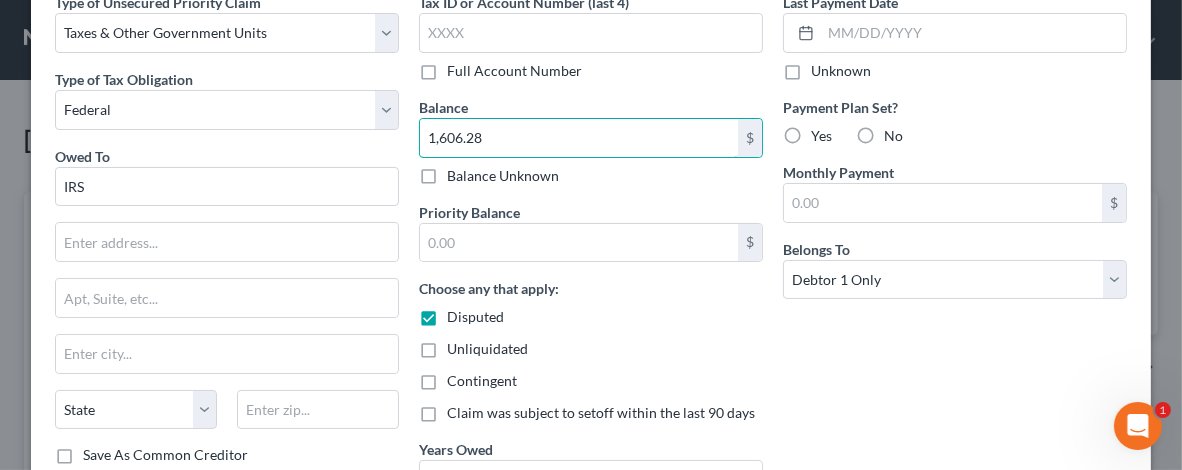 type on "1,606.28" 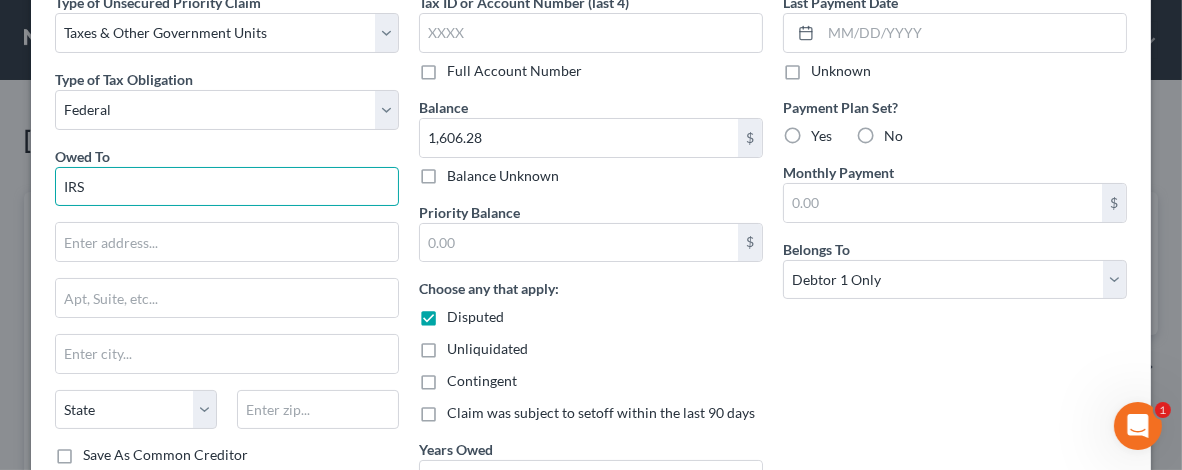 click on "IRS" at bounding box center [227, 187] 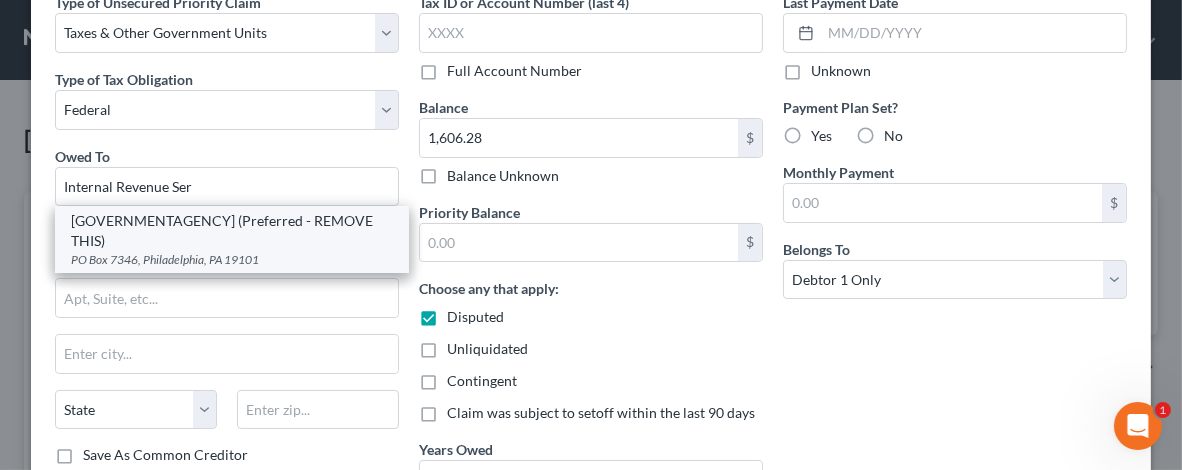 click on "[GOVERNMENTAGENCY] (Preferred - REMOVE THIS)" at bounding box center [232, 231] 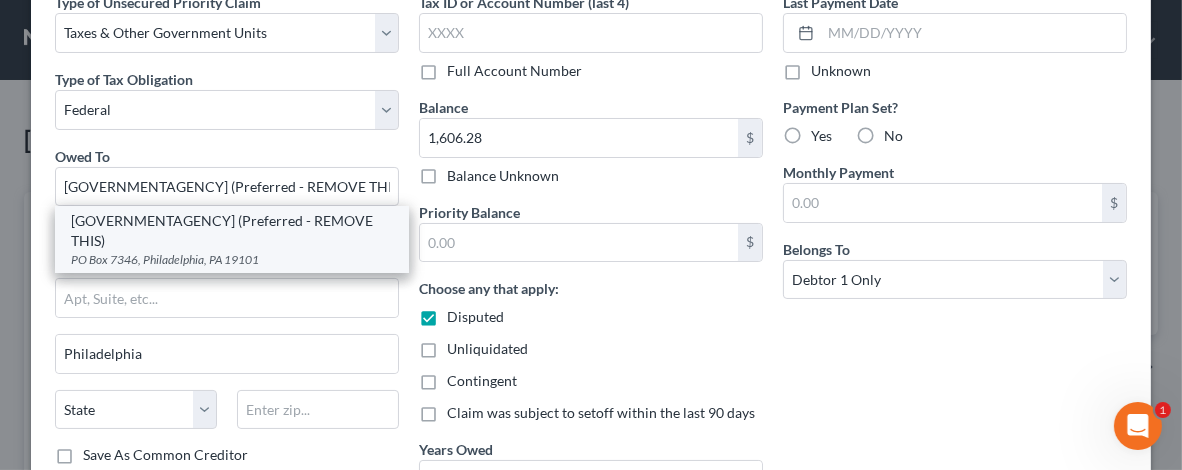 select on "39" 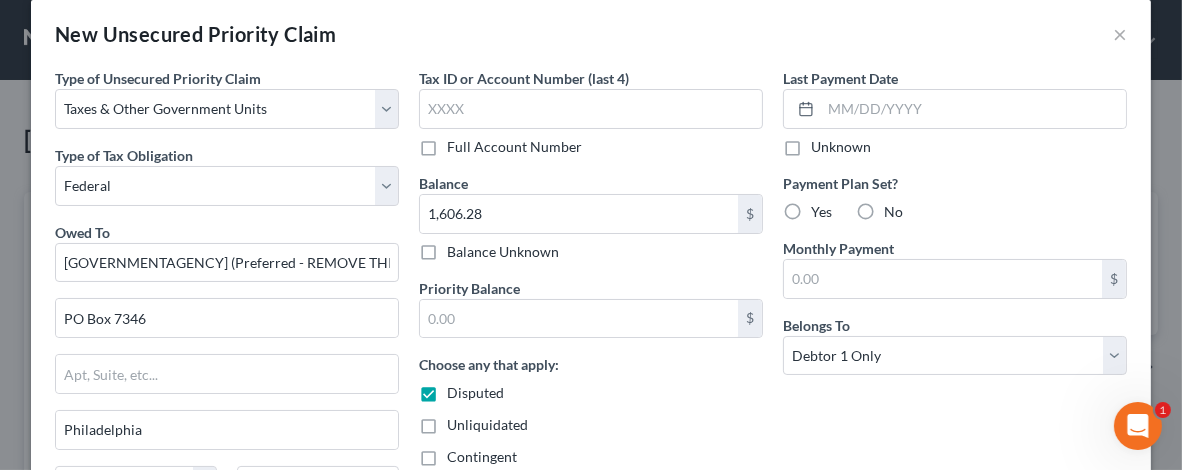 scroll, scrollTop: 0, scrollLeft: 0, axis: both 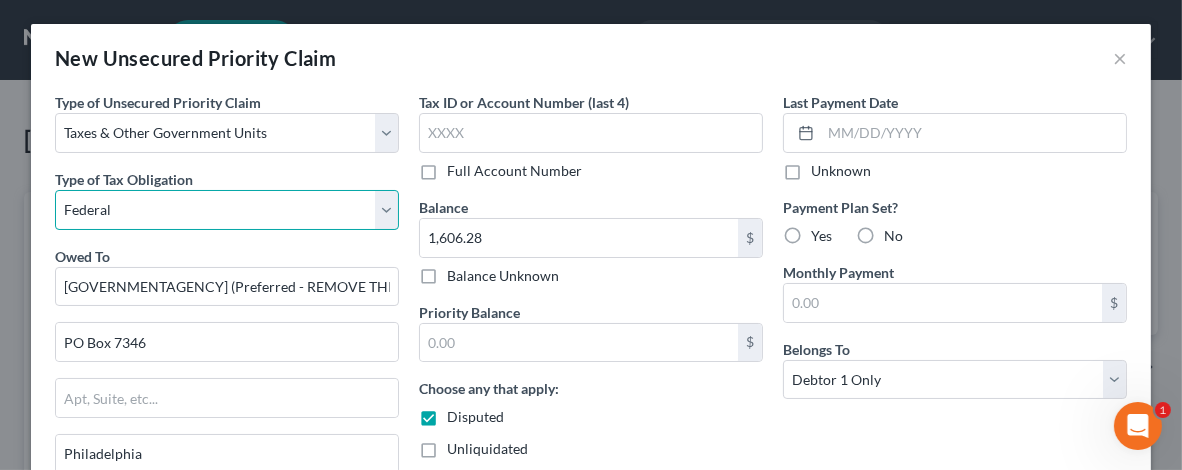 click on "Select Federal City State Franchise Tax Board Other" at bounding box center (227, 210) 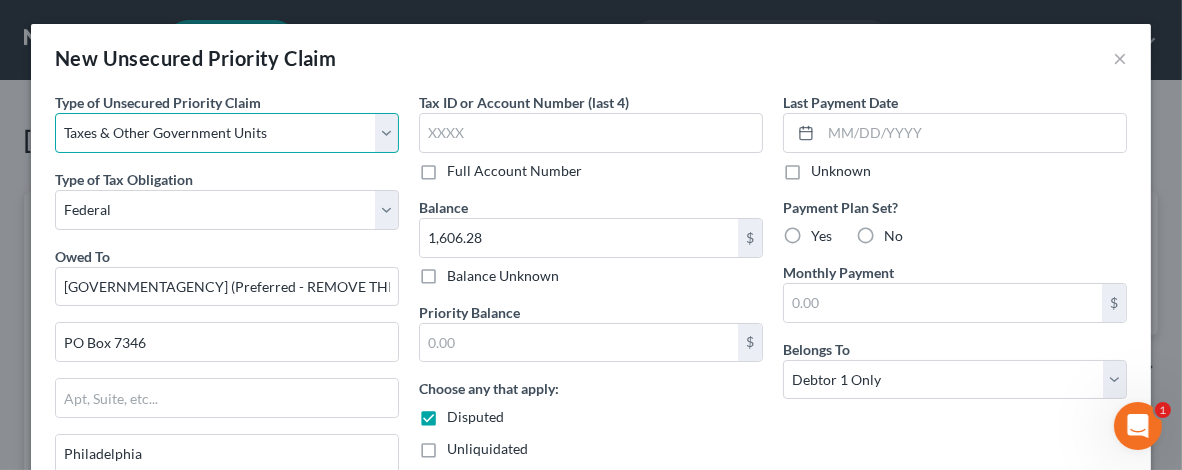 click on "Select Taxes & Other Government Units Domestic Support Obligations Extensions of credit in an involuntary case Wages, Salaries, Commissions Contributions to employee benefits Certain farmers and fisherman Deposits by individuals Commitments to maintain capitals Claims for death or injury while intoxicated Other" at bounding box center (227, 133) 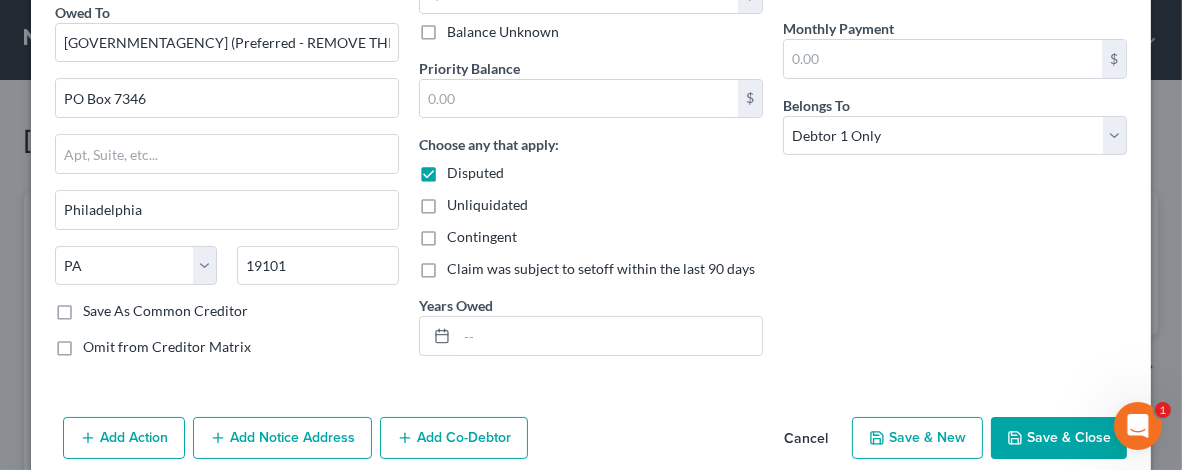 scroll, scrollTop: 268, scrollLeft: 0, axis: vertical 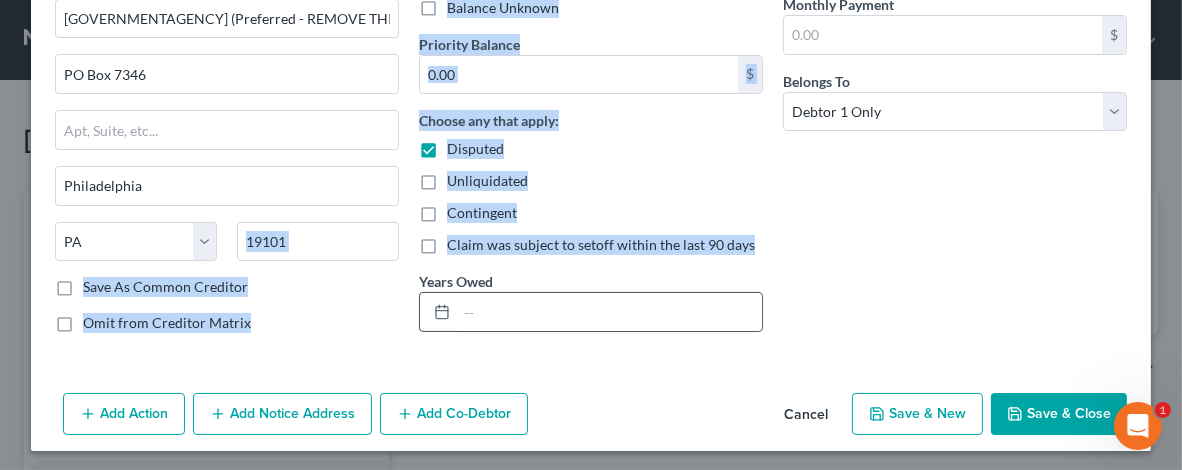 drag, startPoint x: 392, startPoint y: 277, endPoint x: 427, endPoint y: 298, distance: 40.81666 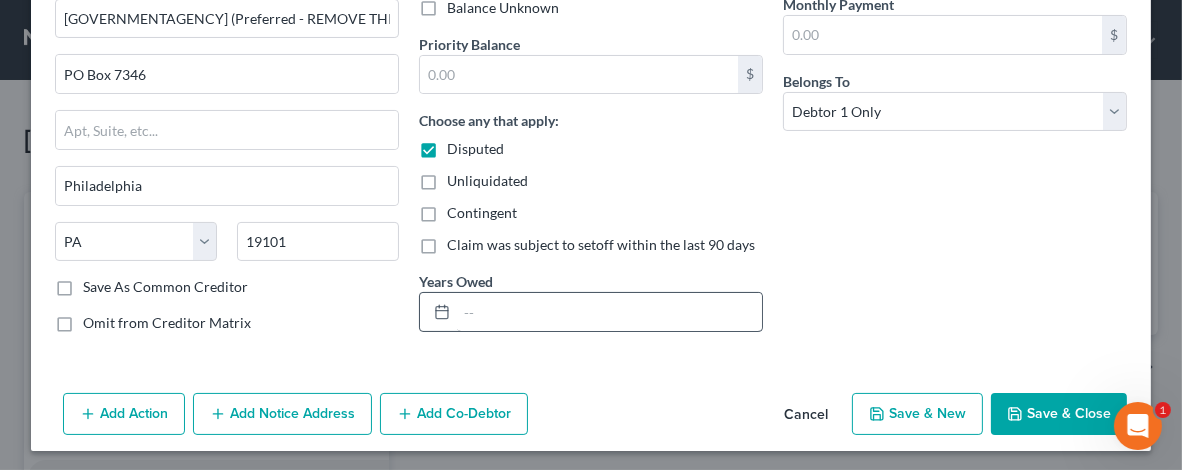 drag, startPoint x: 429, startPoint y: 308, endPoint x: 520, endPoint y: 290, distance: 92.76314 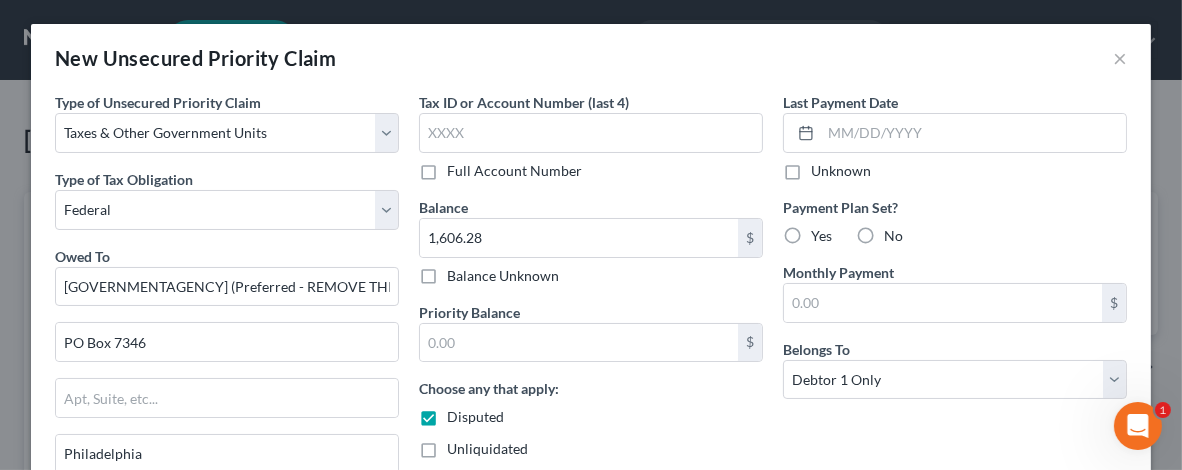 scroll, scrollTop: 0, scrollLeft: 0, axis: both 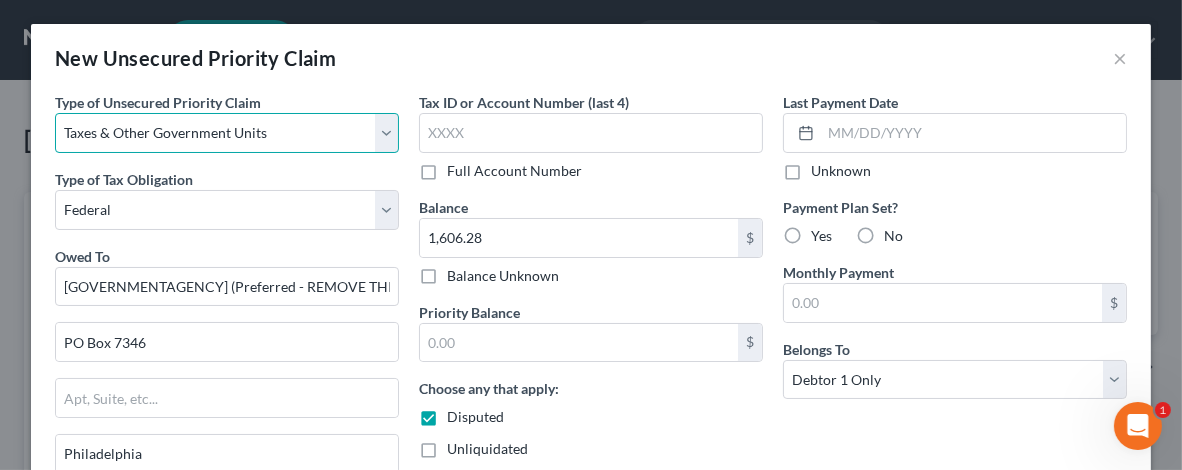 click on "Select Taxes & Other Government Units Domestic Support Obligations Extensions of credit in an involuntary case Wages, Salaries, Commissions Contributions to employee benefits Certain farmers and fisherman Deposits by individuals Commitments to maintain capitals Claims for death or injury while intoxicated Other" at bounding box center (227, 133) 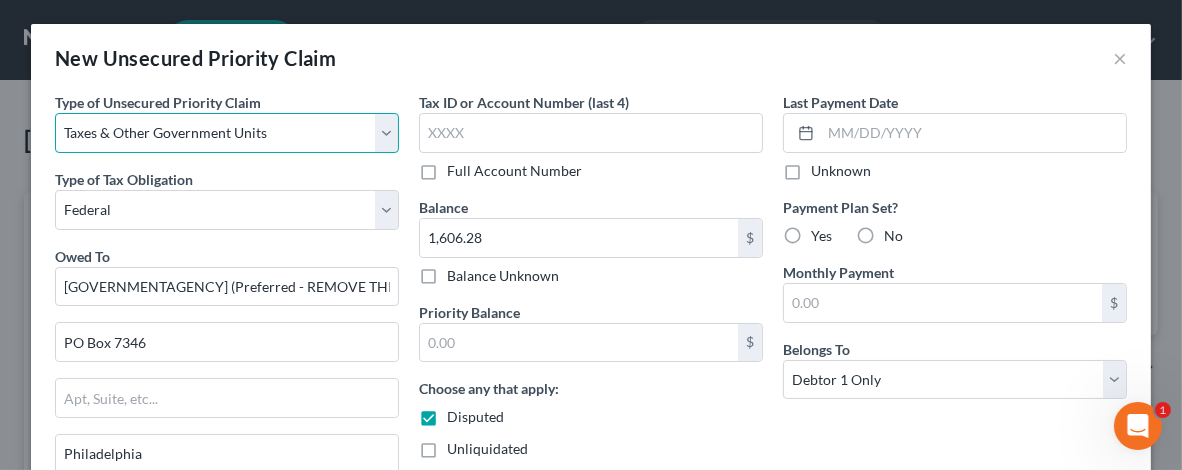 select on "9" 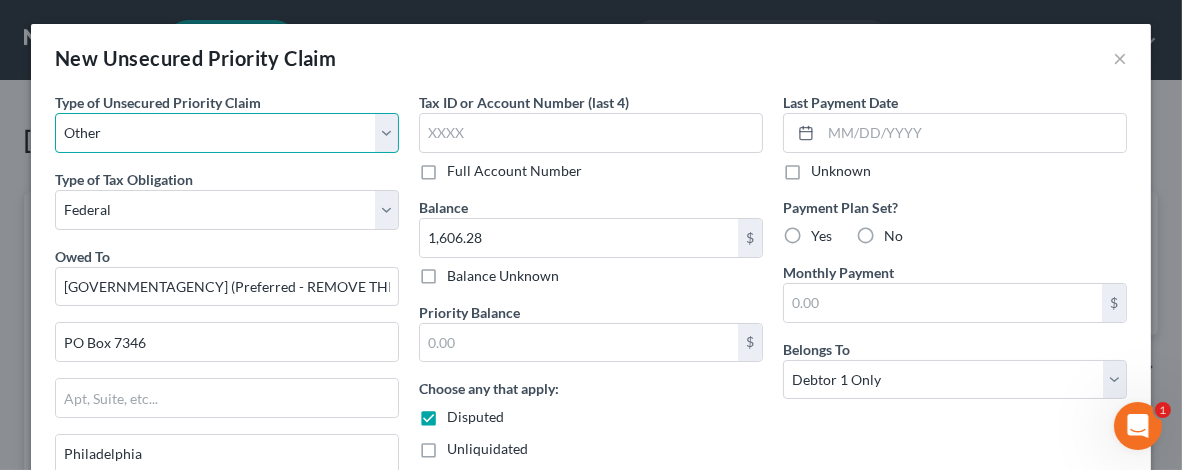 click on "Select Taxes & Other Government Units Domestic Support Obligations Extensions of credit in an involuntary case Wages, Salaries, Commissions Contributions to employee benefits Certain farmers and fisherman Deposits by individuals Commitments to maintain capitals Claims for death or injury while intoxicated Other" at bounding box center [227, 133] 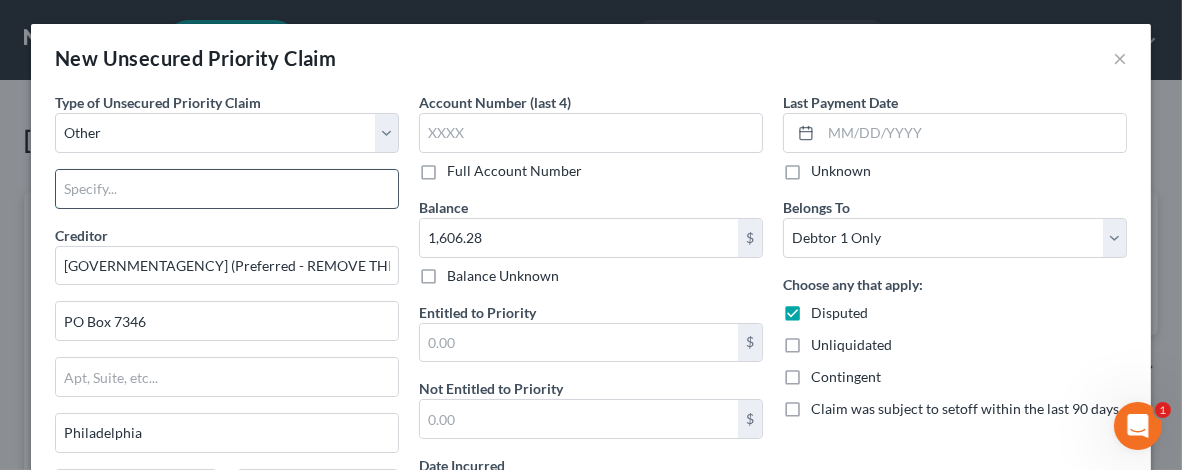 click at bounding box center (227, 189) 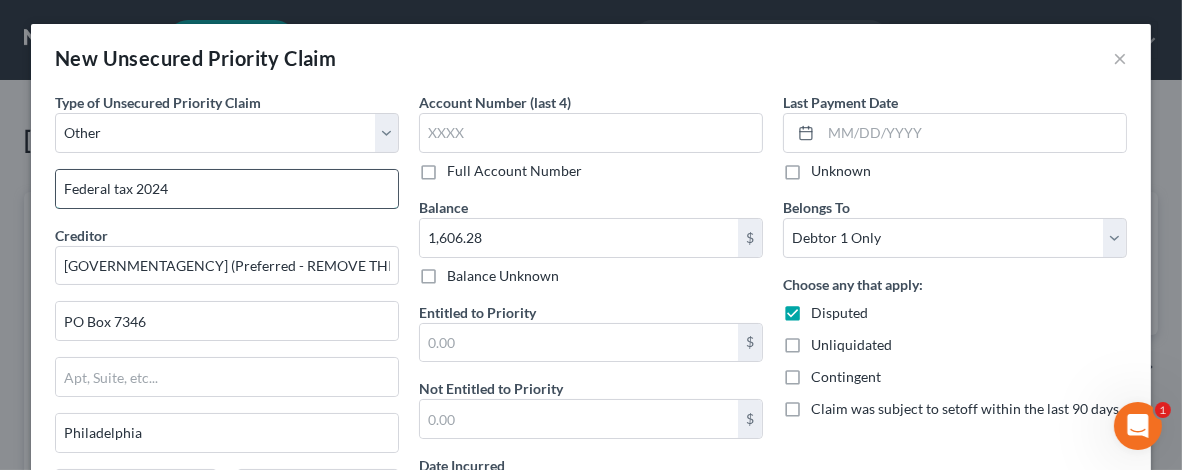 click on "Federal tax 2024" at bounding box center [227, 189] 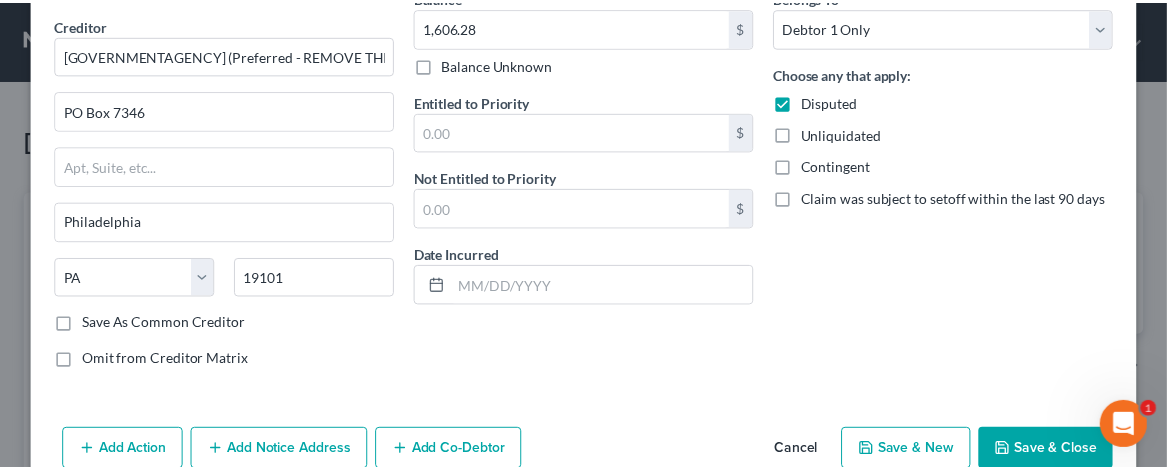 scroll, scrollTop: 246, scrollLeft: 0, axis: vertical 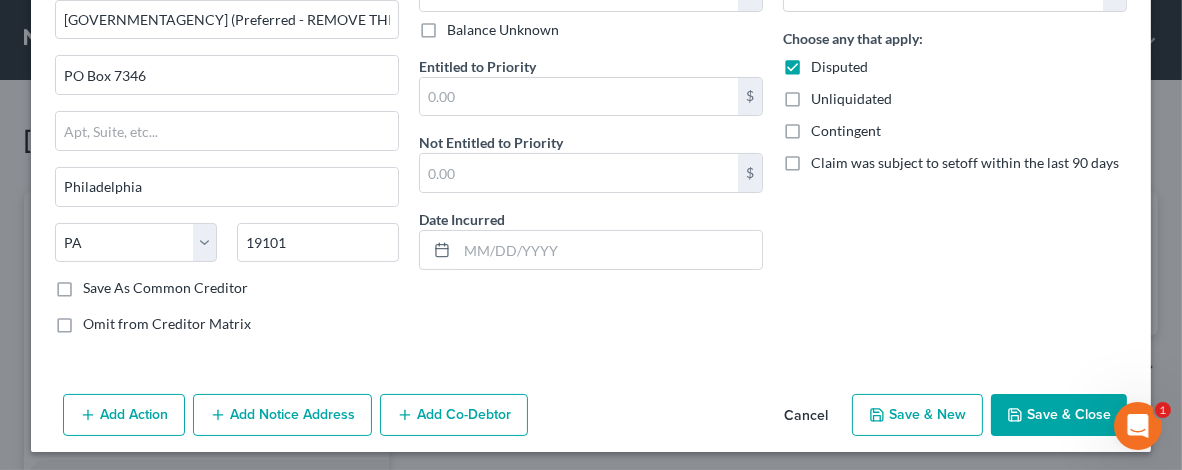 type on "Federal tax for 2024" 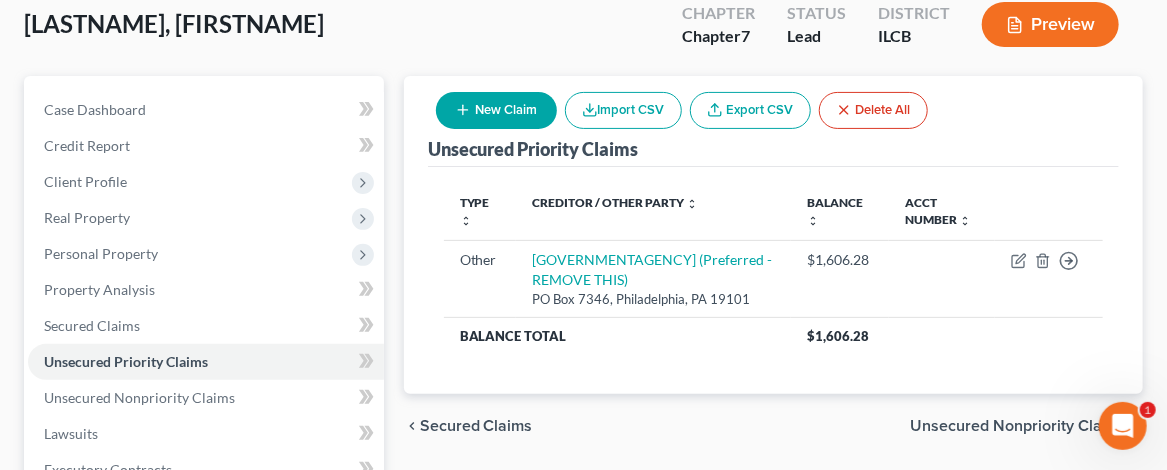 scroll, scrollTop: 200, scrollLeft: 0, axis: vertical 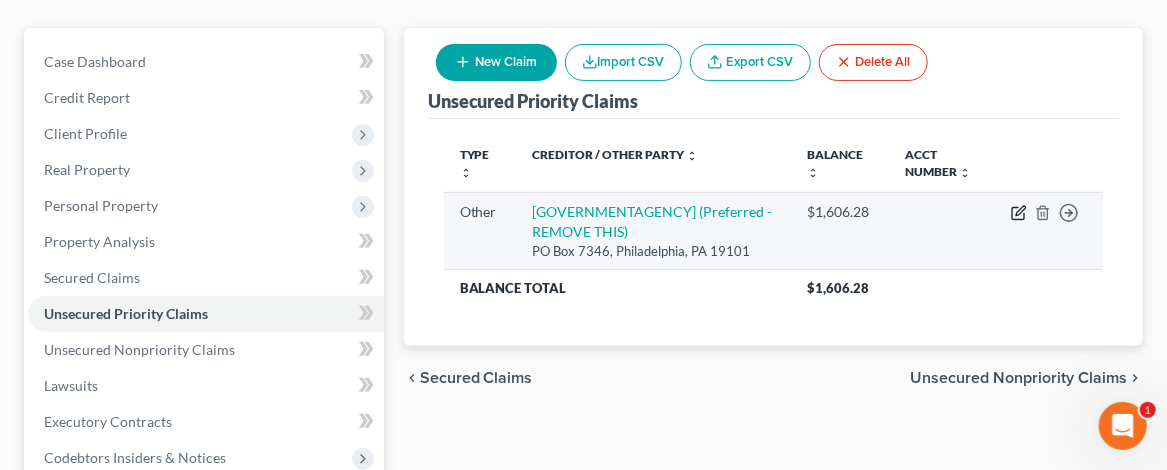 click 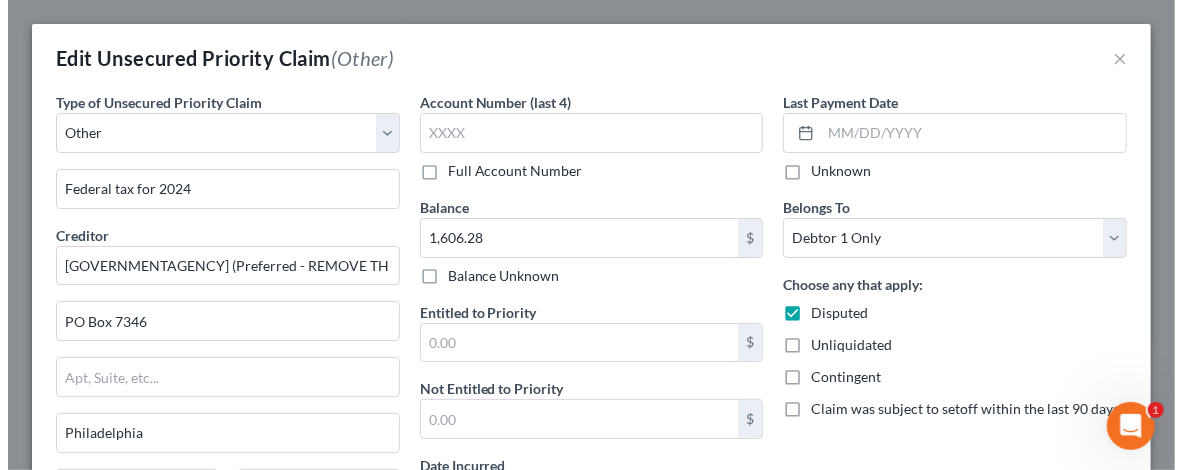 scroll, scrollTop: 164, scrollLeft: 0, axis: vertical 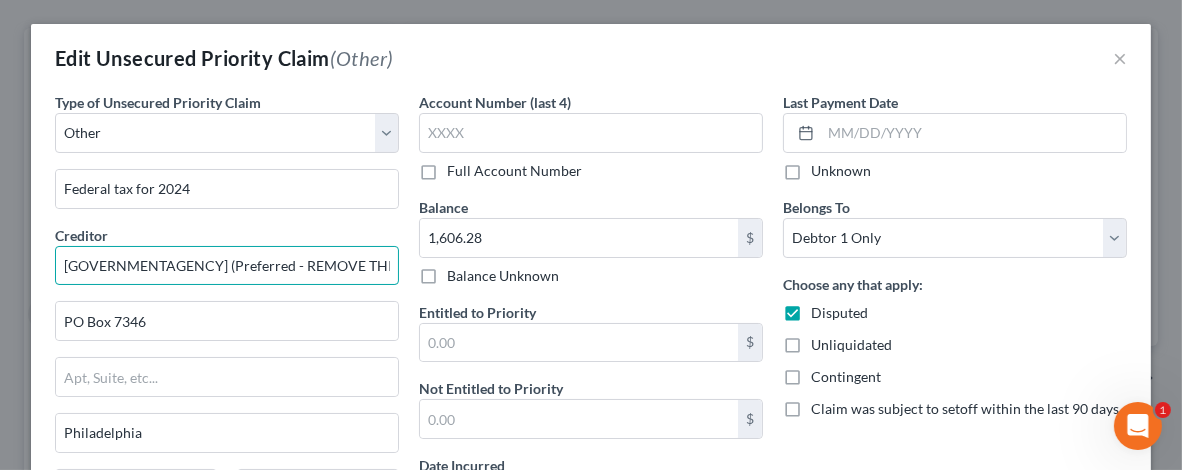 drag, startPoint x: 219, startPoint y: 259, endPoint x: 409, endPoint y: 257, distance: 190.01053 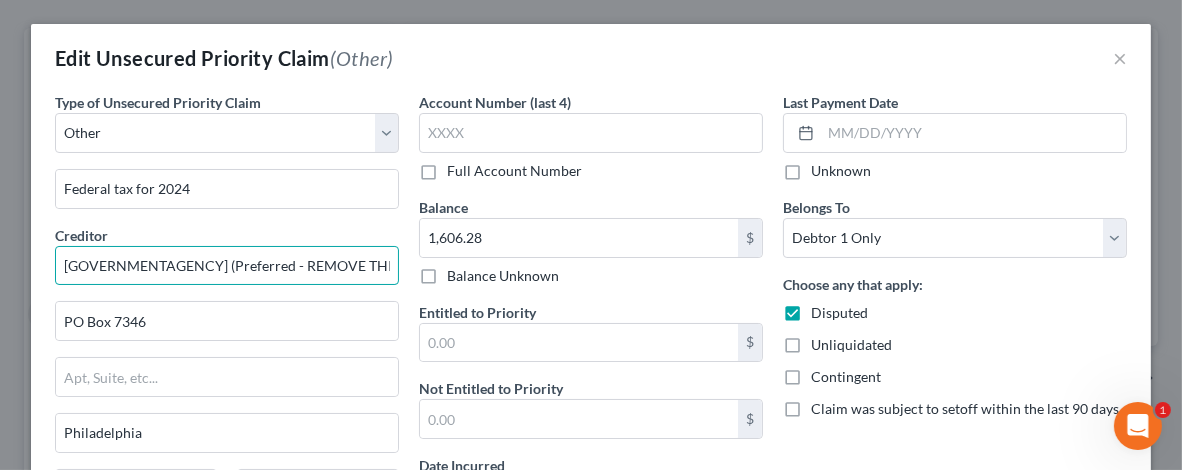 click on "Federal tax for [YEAR]" at bounding box center (591, 344) 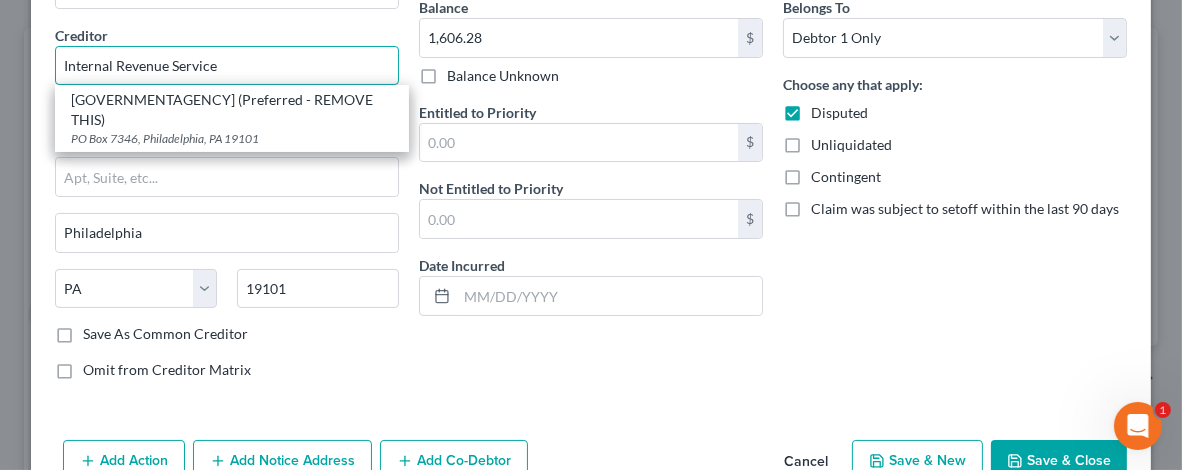 scroll, scrollTop: 262, scrollLeft: 0, axis: vertical 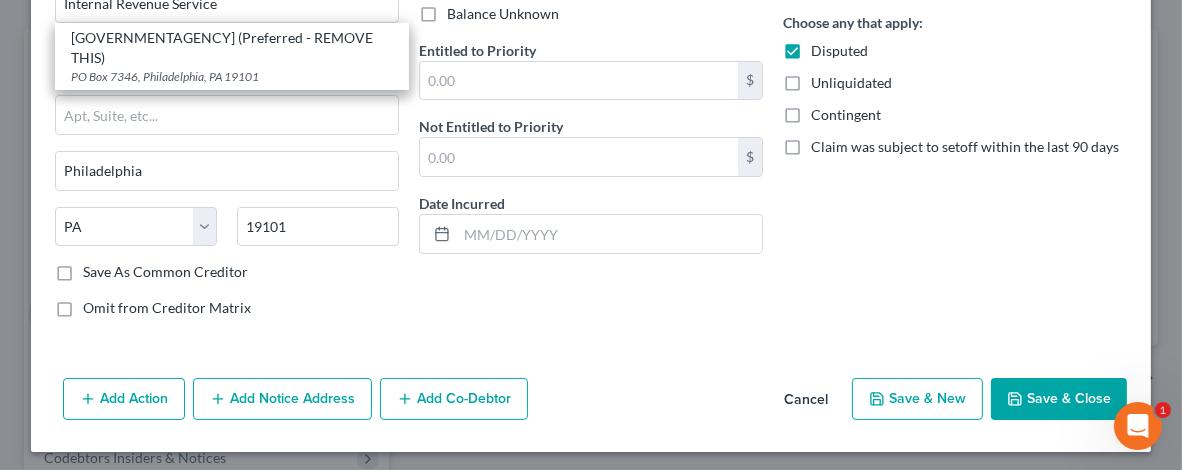 type on "Internal Revenue Service" 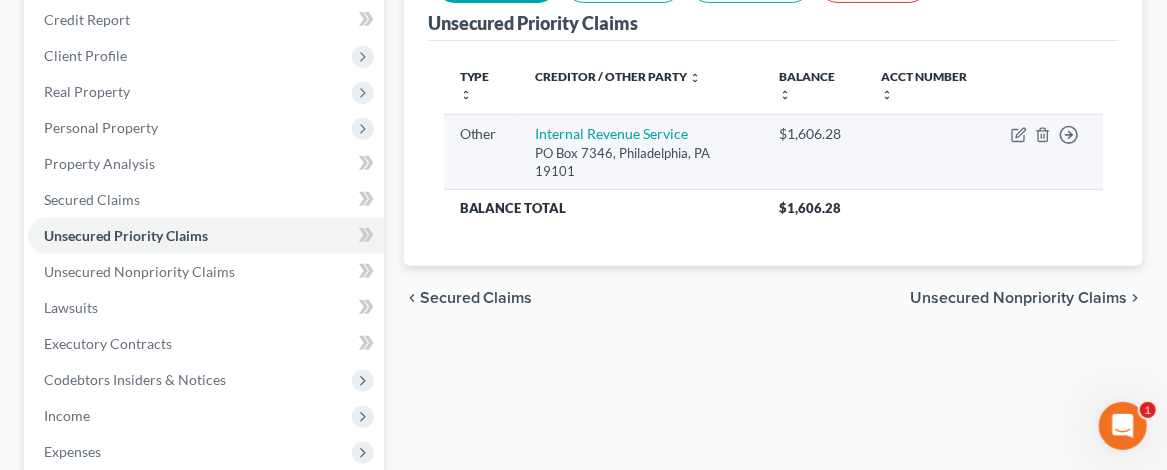 scroll, scrollTop: 200, scrollLeft: 0, axis: vertical 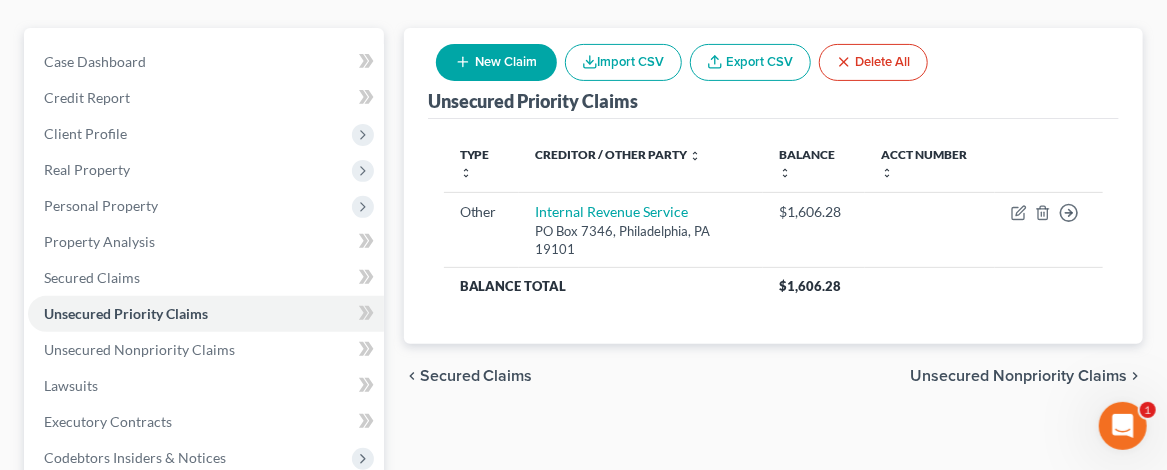 click on "New Claim" at bounding box center [496, 62] 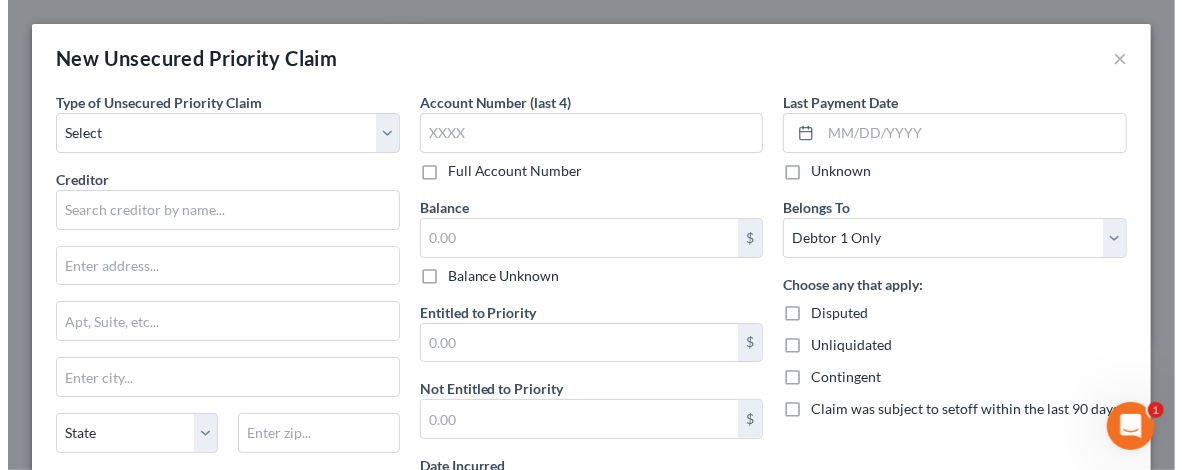 scroll, scrollTop: 164, scrollLeft: 0, axis: vertical 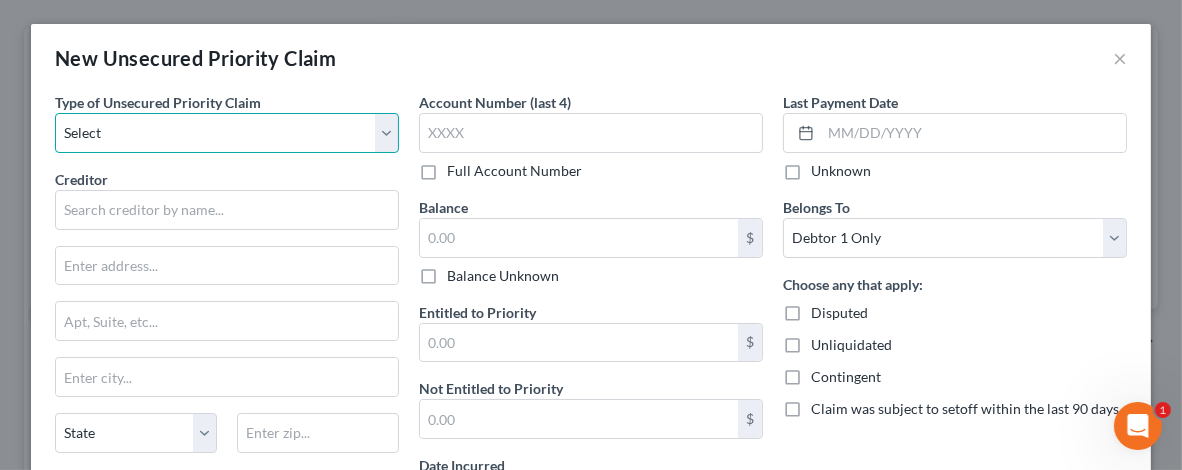 click on "Select Taxes & Other Government Units Domestic Support Obligations Extensions of credit in an involuntary case Wages, Salaries, Commissions Contributions to employee benefits Certain farmers and fisherman Deposits by individuals Commitments to maintain capitals Claims for death or injury while intoxicated Other" at bounding box center (227, 133) 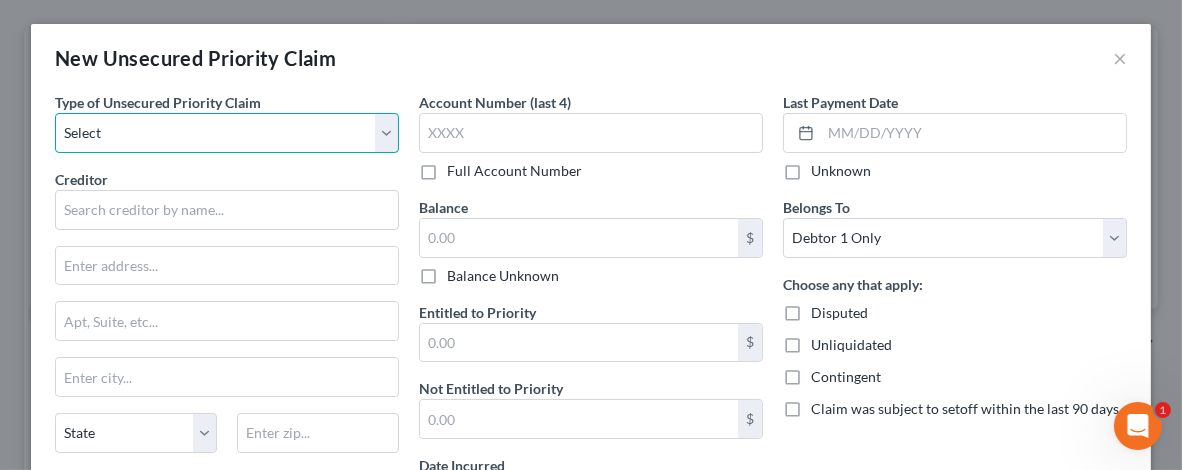 select on "9" 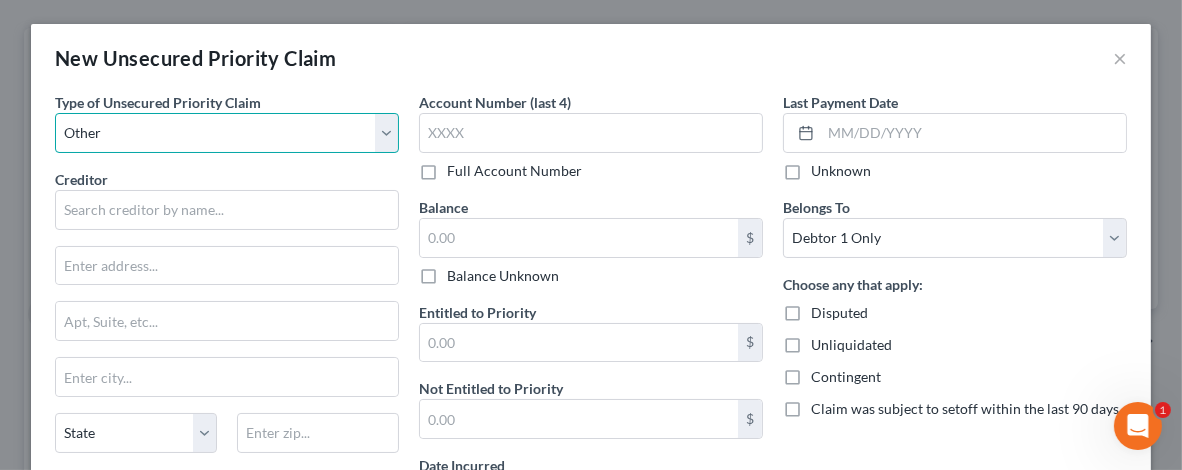 click on "Select Taxes & Other Government Units Domestic Support Obligations Extensions of credit in an involuntary case Wages, Salaries, Commissions Contributions to employee benefits Certain farmers and fisherman Deposits by individuals Commitments to maintain capitals Claims for death or injury while intoxicated Other" at bounding box center [227, 133] 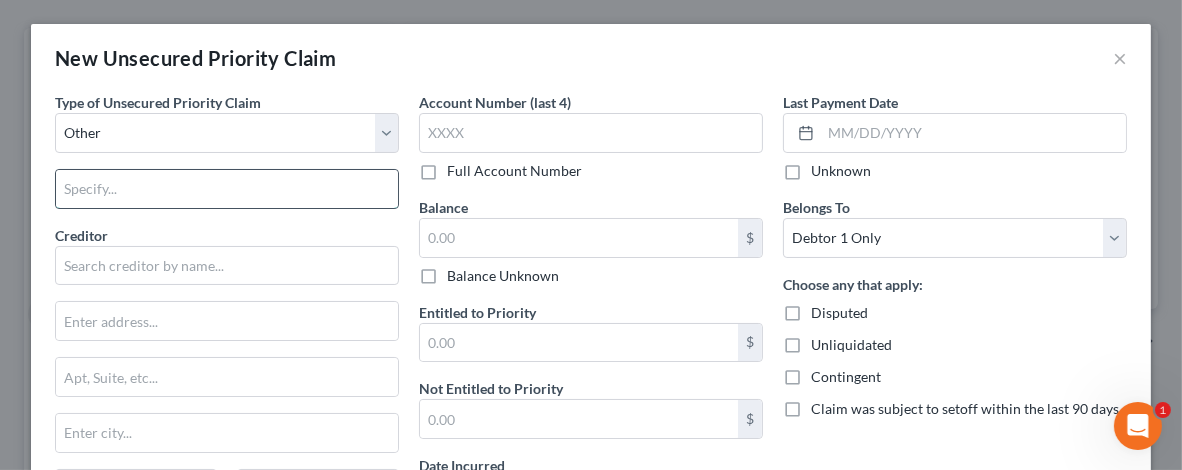 click at bounding box center [227, 189] 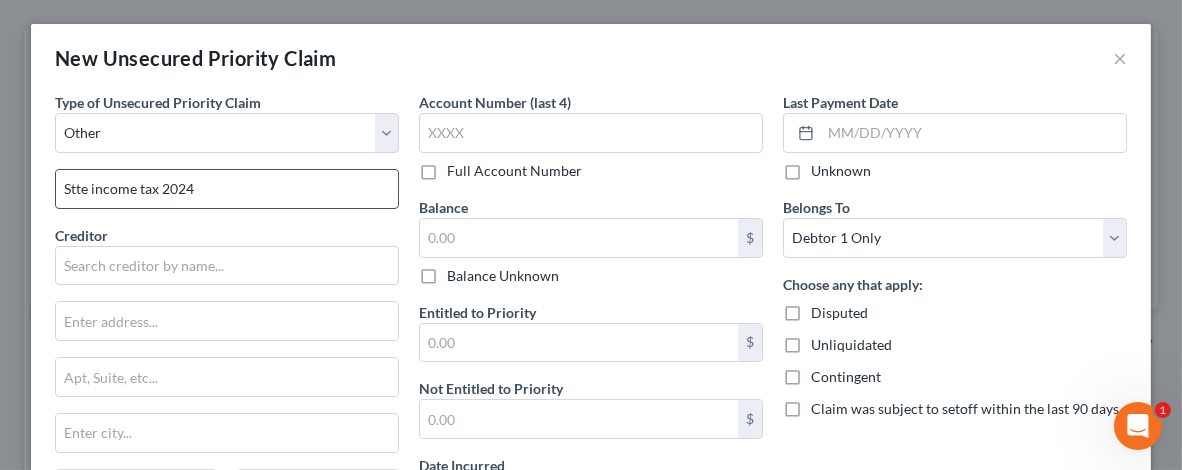click on "Stte income tax 2024" at bounding box center (227, 189) 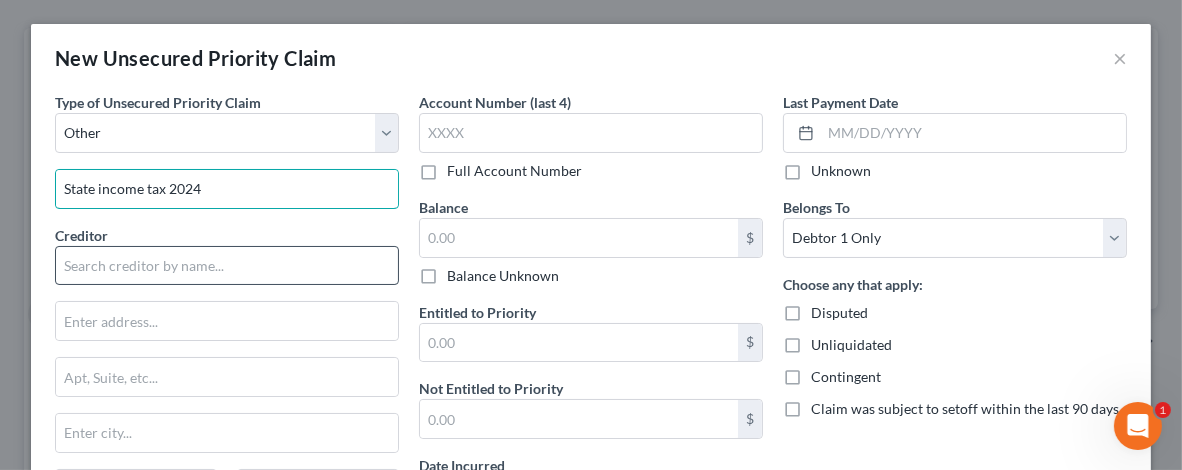 type on "State income tax 2024" 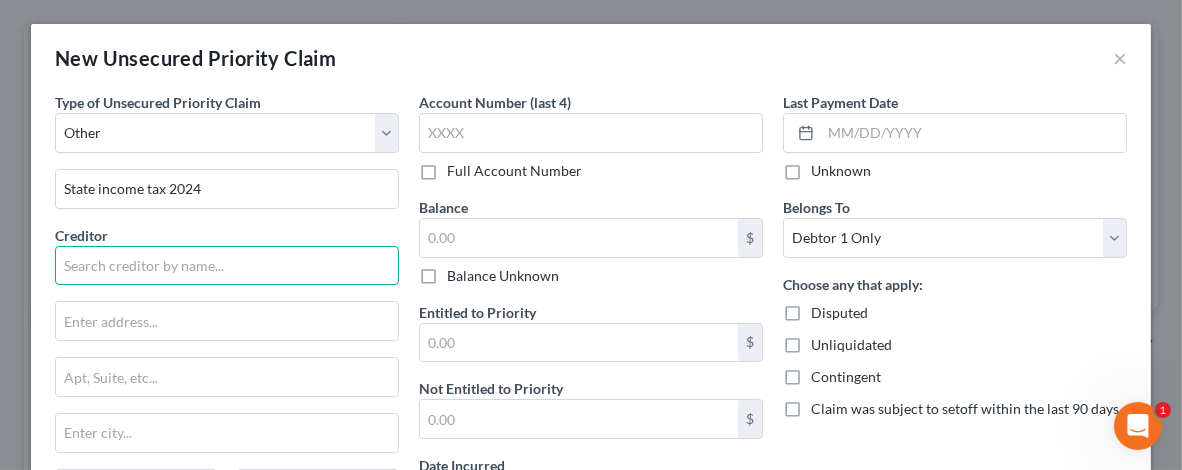 click at bounding box center (227, 266) 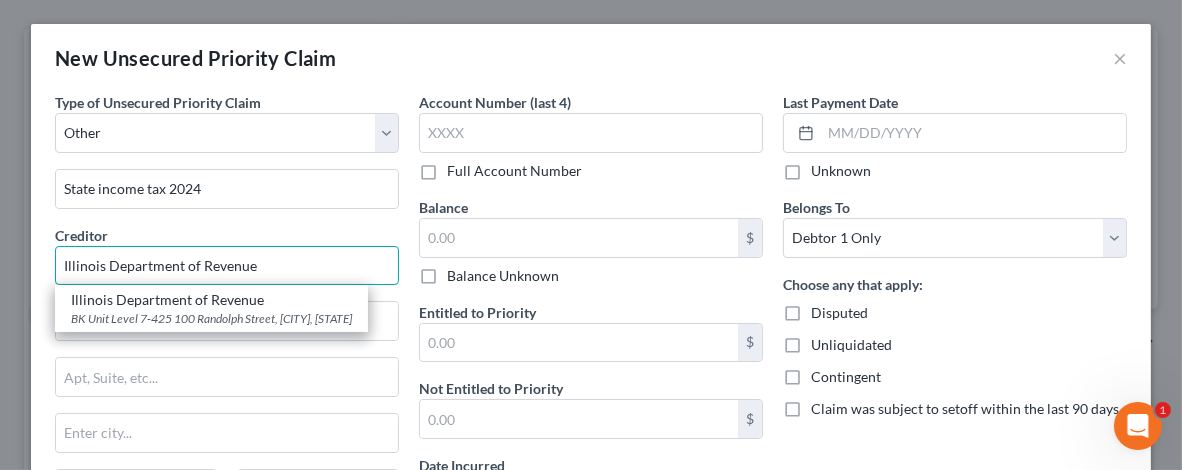 type on "Illinois Department of Revenue" 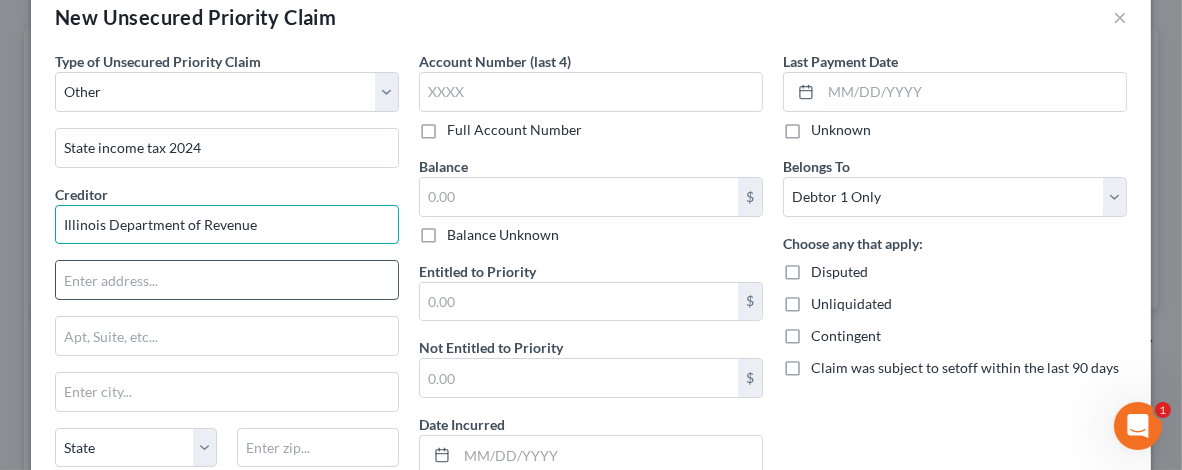 scroll, scrollTop: 0, scrollLeft: 0, axis: both 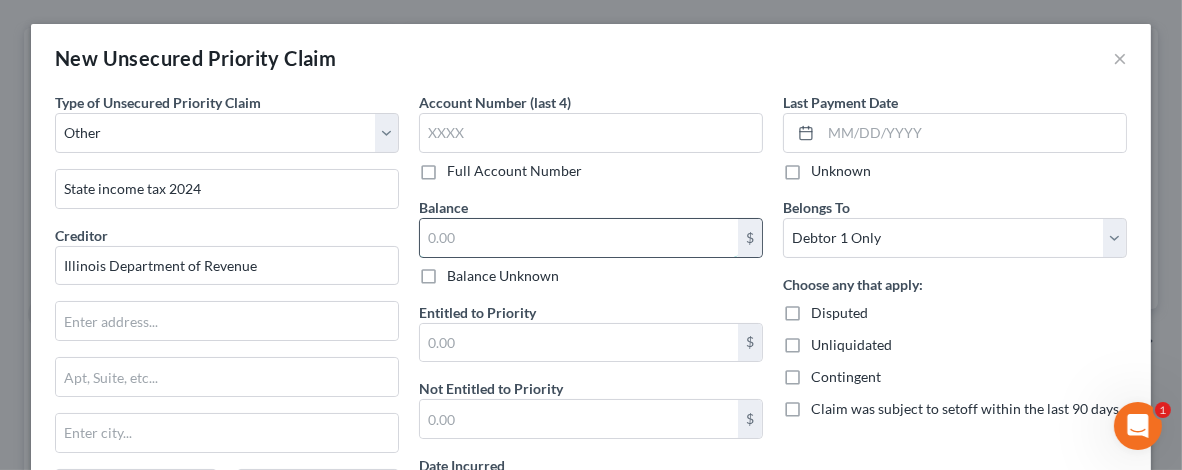 click at bounding box center [579, 238] 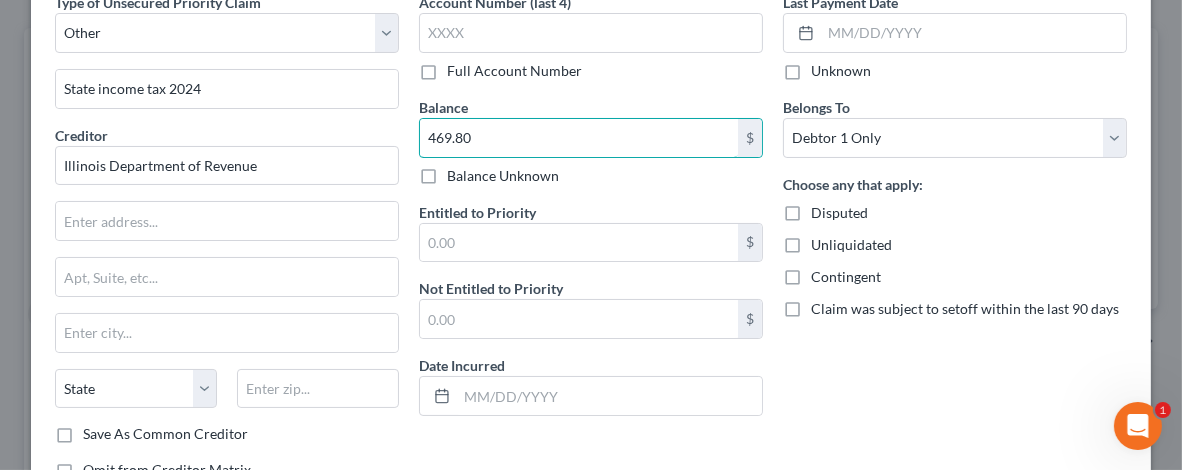 scroll, scrollTop: 200, scrollLeft: 0, axis: vertical 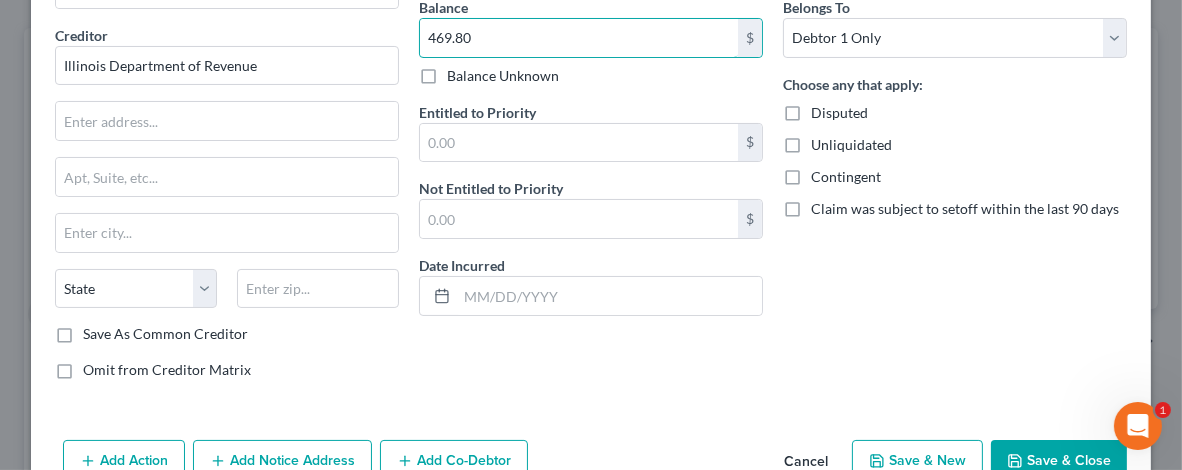 type on "469.80" 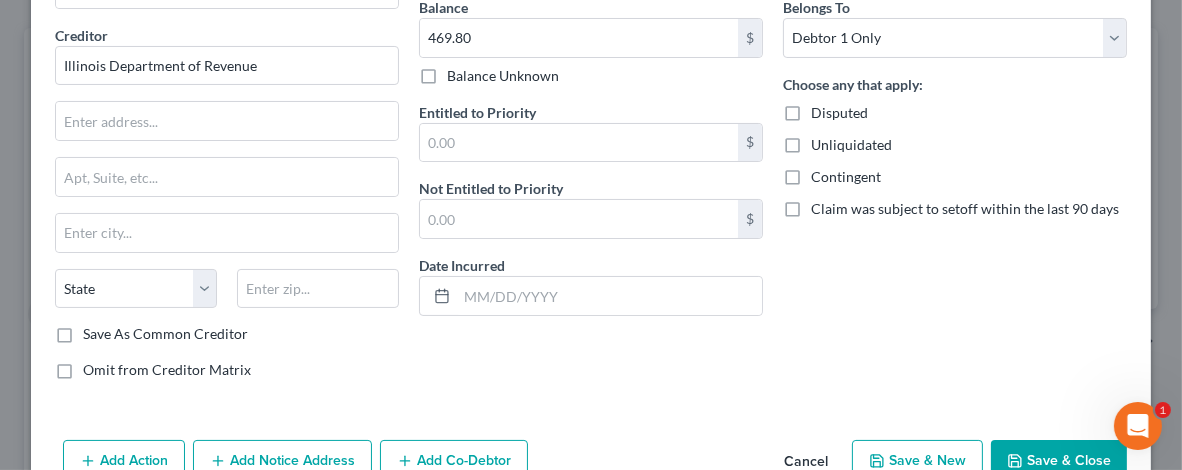 click on "Disputed" at bounding box center [839, 113] 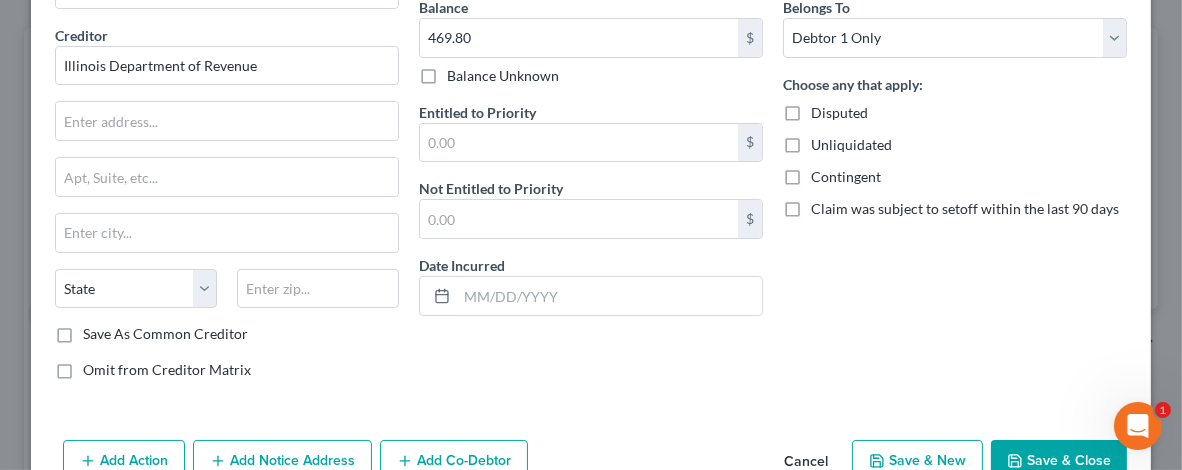 click on "Disputed" at bounding box center (825, 109) 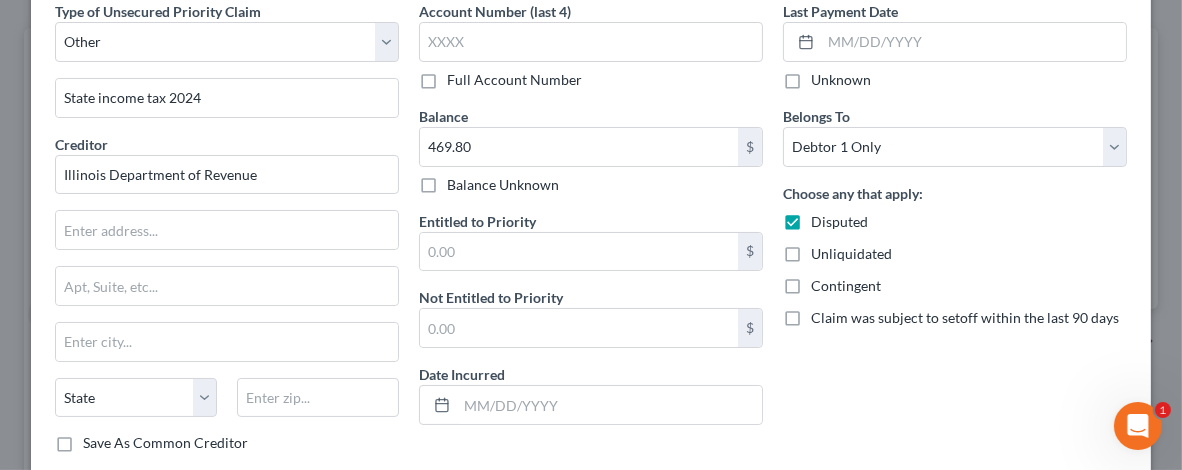 scroll, scrollTop: 0, scrollLeft: 0, axis: both 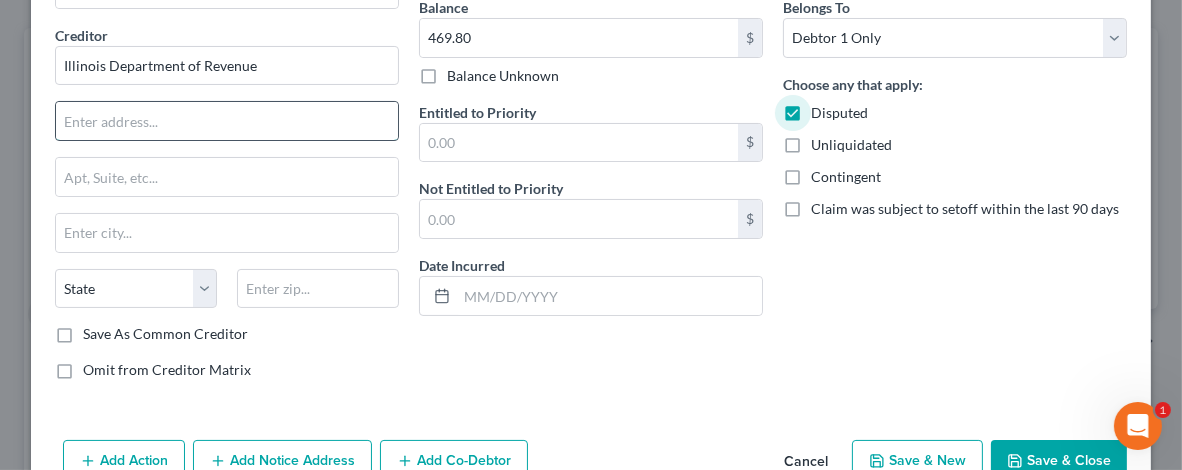 click at bounding box center (227, 121) 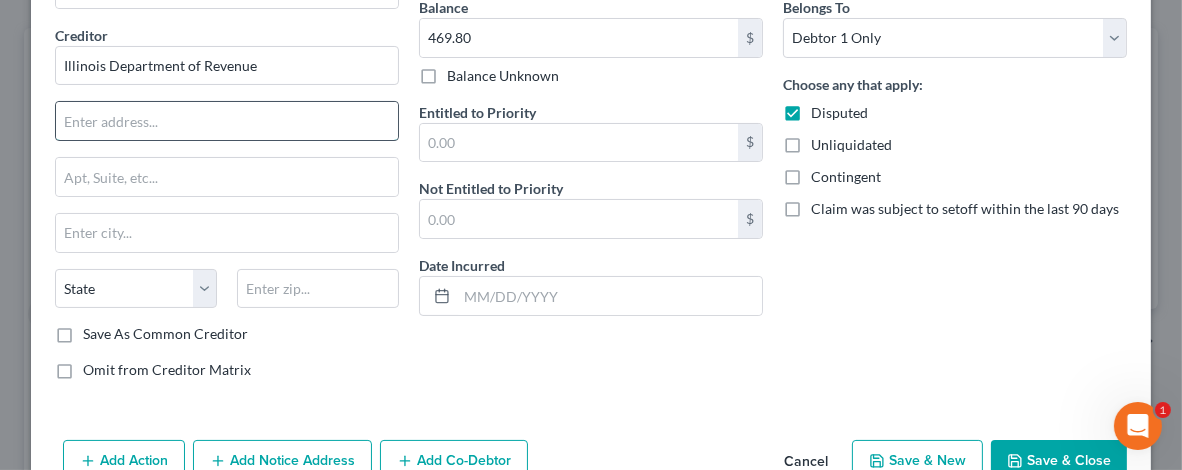 paste on "Bankruptcy Unit PO Box [NUMBER] [CITY] [STATE] [POSTALCODE]" 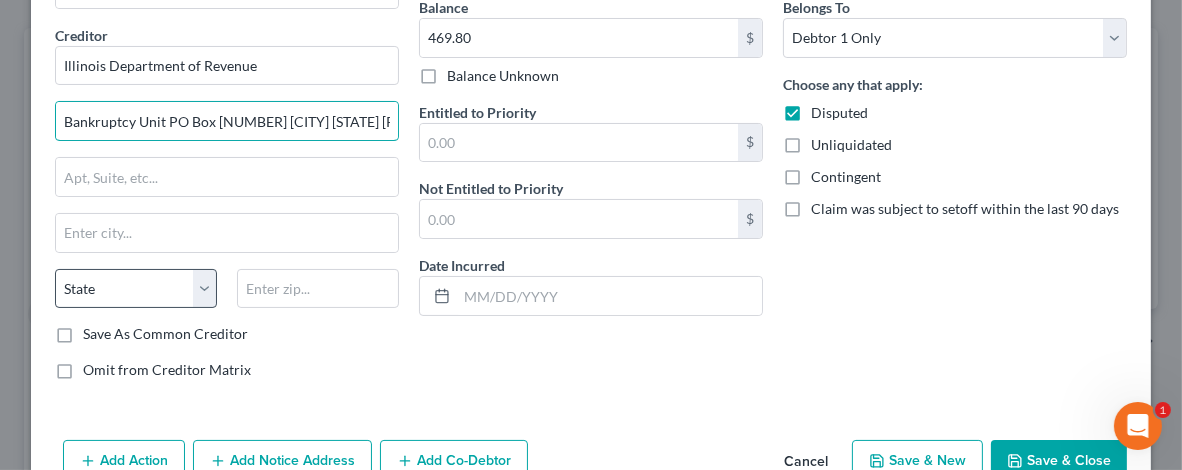 scroll, scrollTop: 0, scrollLeft: 33, axis: horizontal 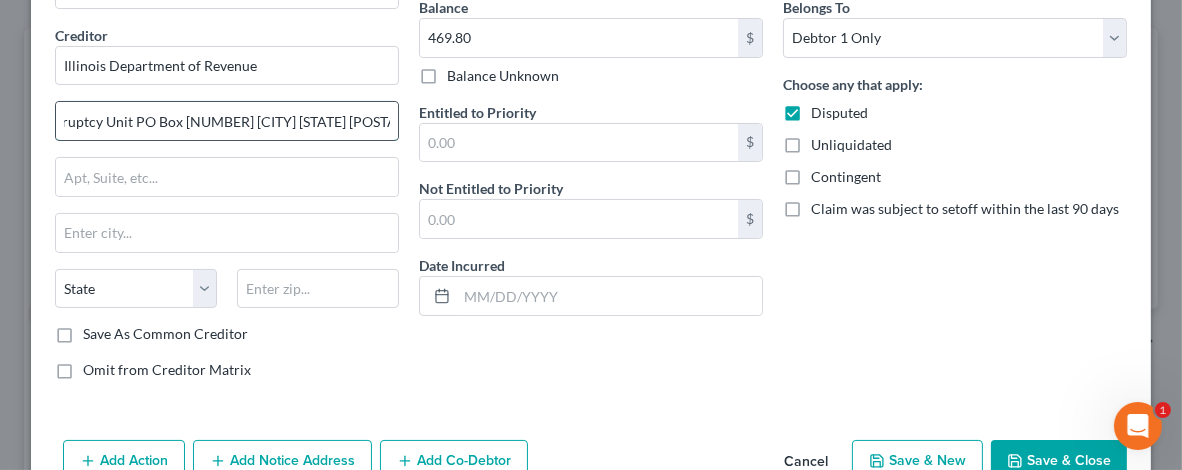 drag, startPoint x: 126, startPoint y: 117, endPoint x: 217, endPoint y: 115, distance: 91.02197 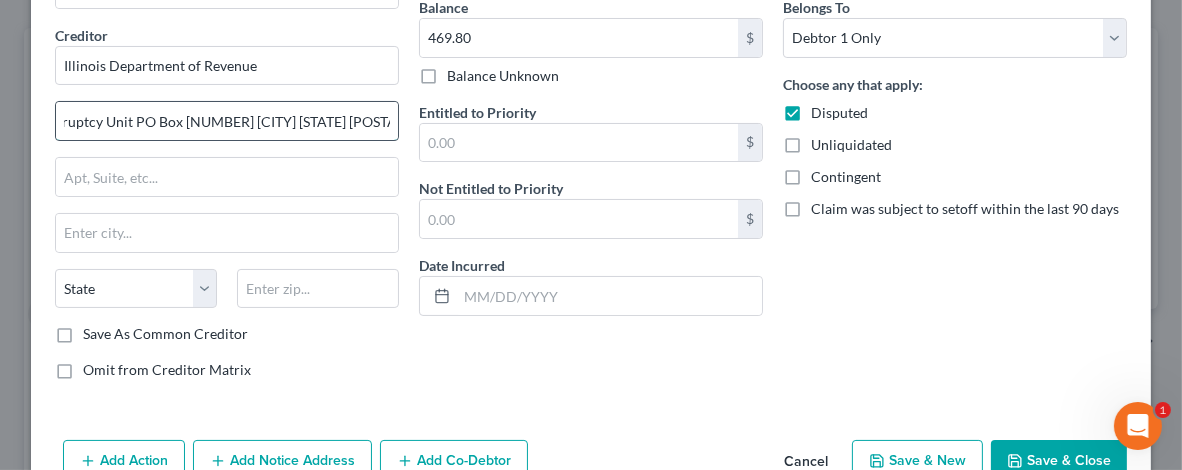 click on "Bankruptcy Unit PO Box [NUMBER] [CITY] [STATE] [POSTALCODE]" at bounding box center (227, 121) 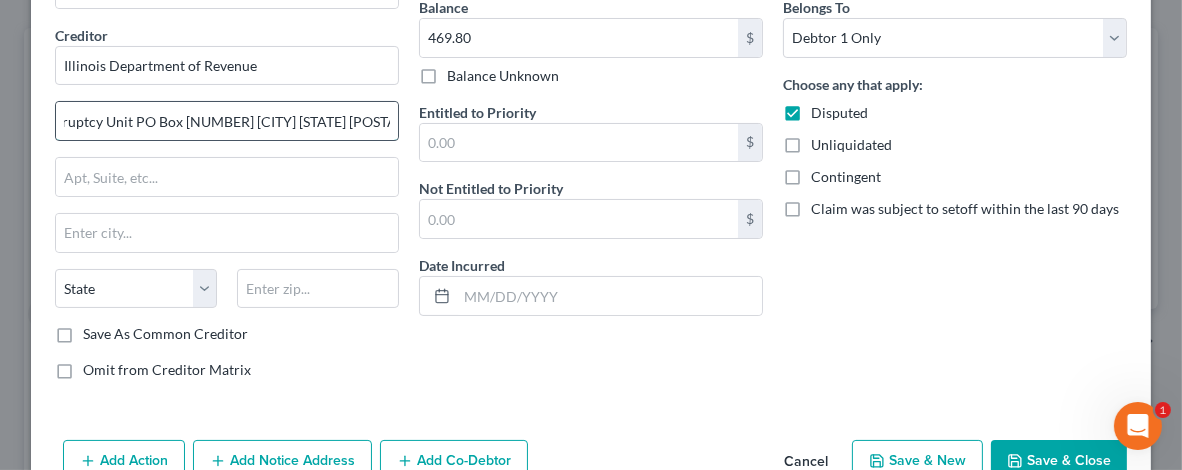 drag, startPoint x: 220, startPoint y: 114, endPoint x: 289, endPoint y: 116, distance: 69.02898 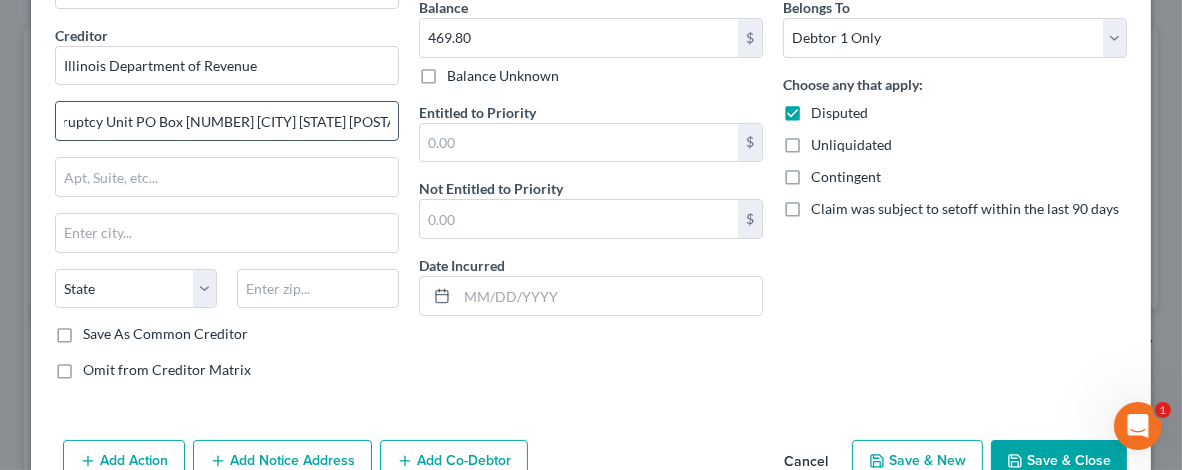 click on "Bankruptcy Unit PO Box [NUMBER] [CITY] [STATE] [POSTALCODE]" at bounding box center [227, 121] 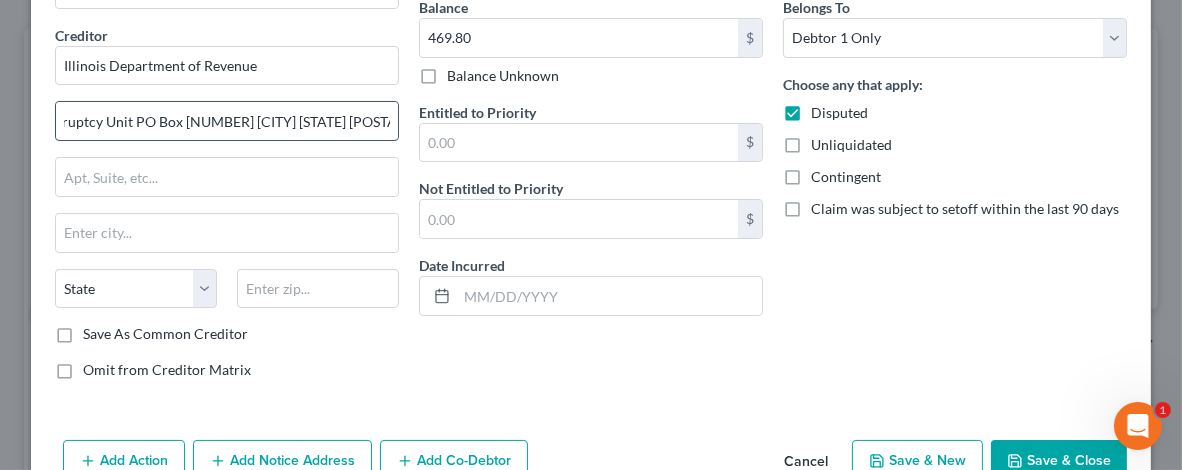 type on "Bankruptcy Unit PO Box 19035 [STATE] 62794-9035" 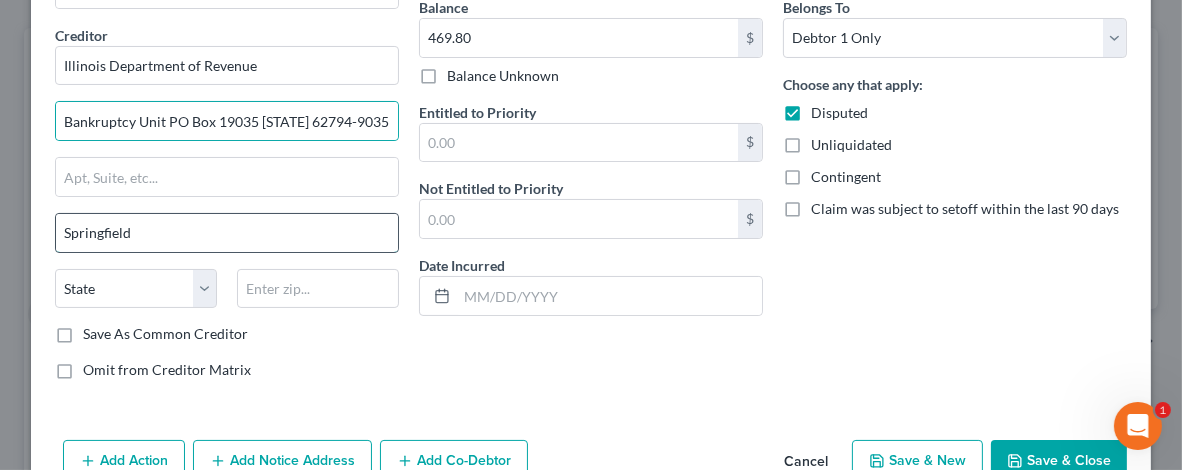 scroll, scrollTop: 0, scrollLeft: 0, axis: both 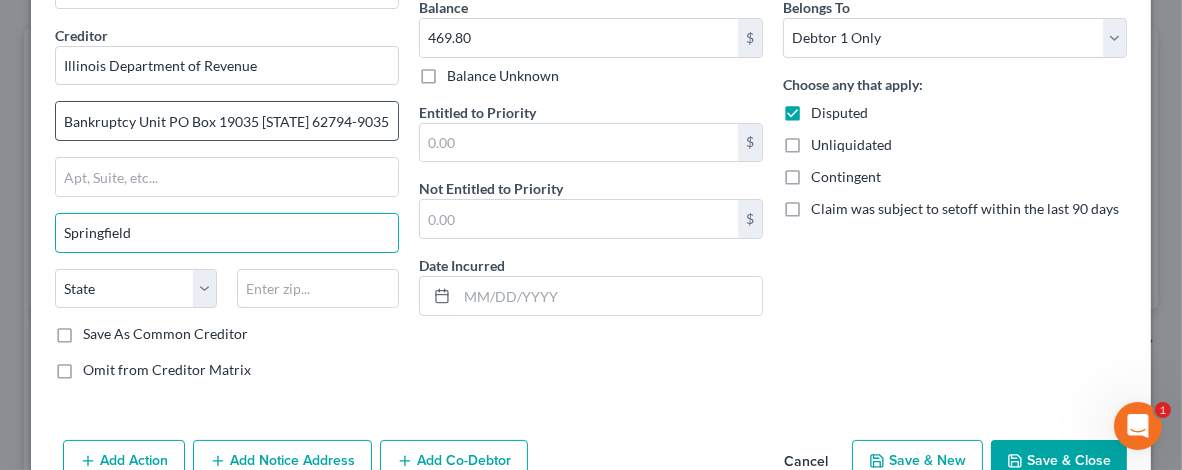 type on "Springfield" 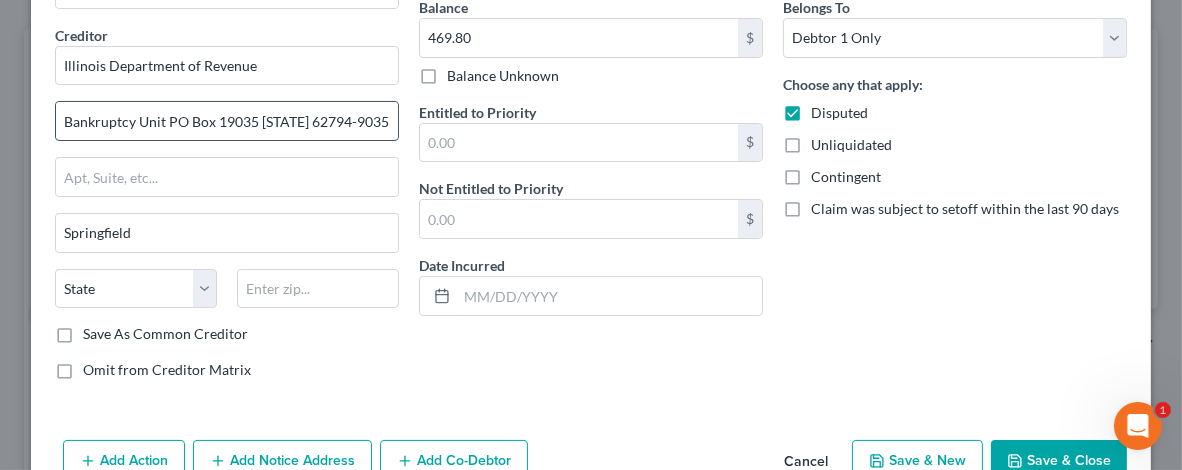 drag, startPoint x: 267, startPoint y: 116, endPoint x: 388, endPoint y: 112, distance: 121.0661 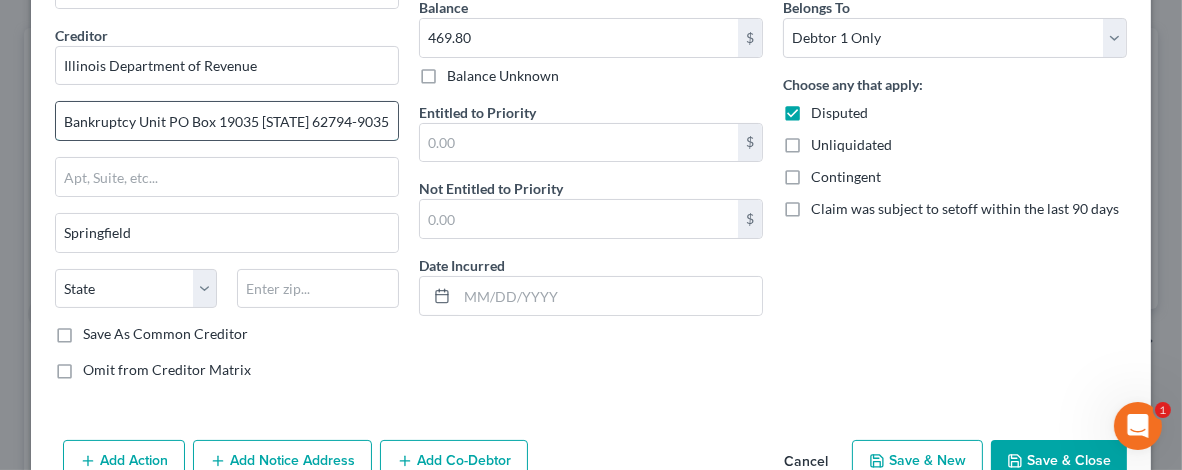 type on "Bankruptcy Unit PO Box [NUMBER] [STATE]" 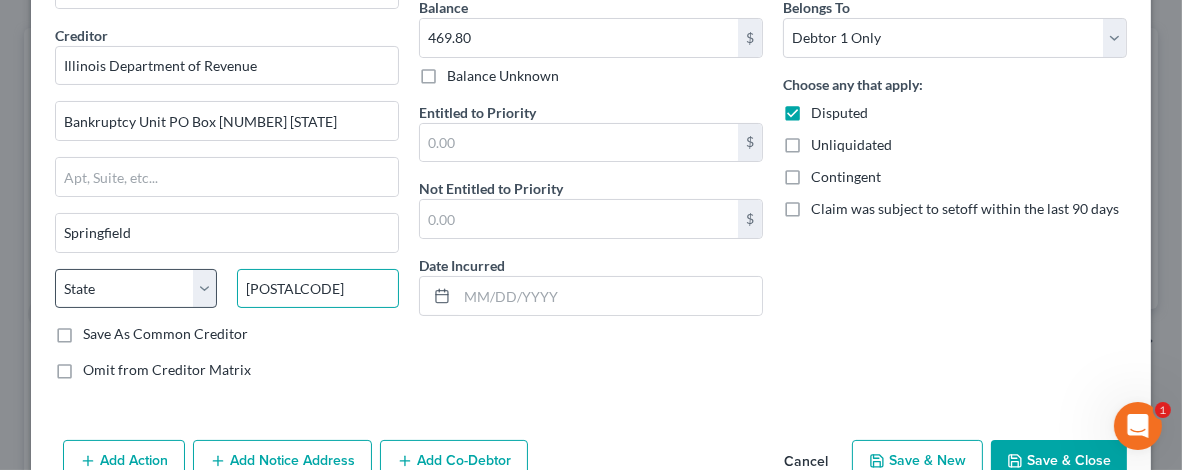 type on "[POSTALCODE]" 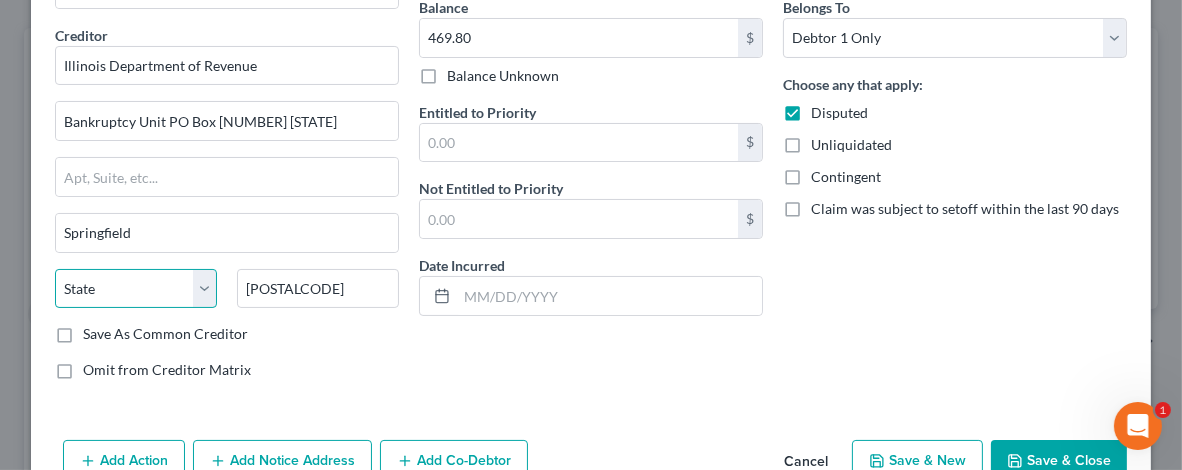 click on "State AL AK AR AZ CA CO CT DE DC FL GA GU HI ID IL IN IA KS KY LA ME MD MA MI MN MS MO MT NC ND NE NV NH NJ NM NY OH OK OR PA PR RI SC SD TN TX UT VI VA VT WA WV WI WY" at bounding box center [136, 289] 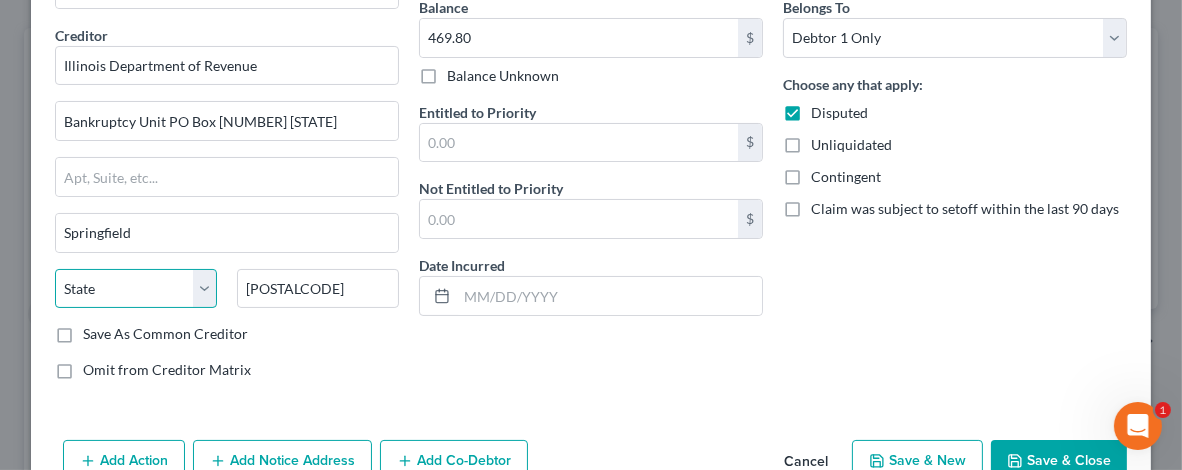 select on "14" 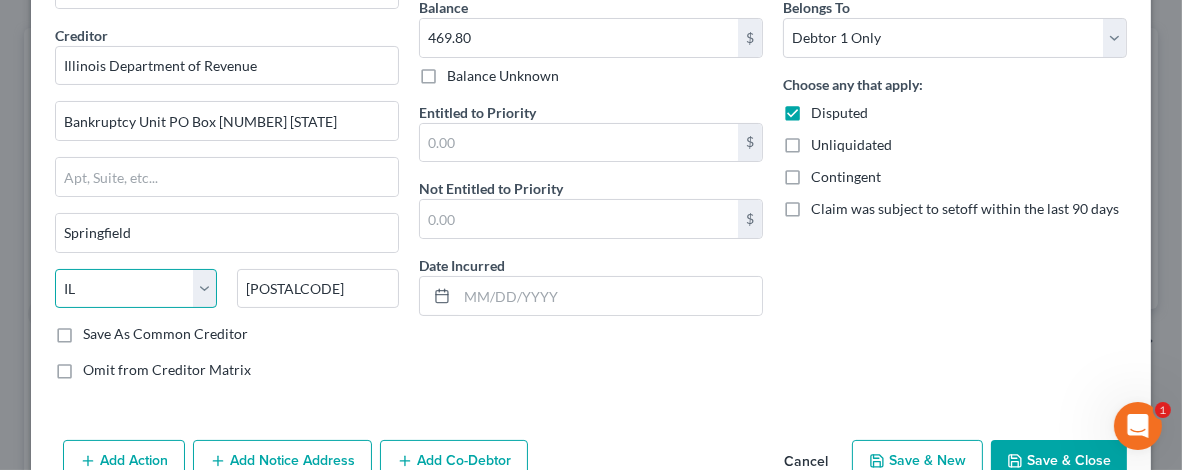 click on "State AL AK AR AZ CA CO CT DE DC FL GA GU HI ID IL IN IA KS KY LA ME MD MA MI MN MS MO MT NC ND NE NV NH NJ NM NY OH OK OR PA PR RI SC SD TN TX UT VI VA VT WA WV WI WY" at bounding box center (136, 289) 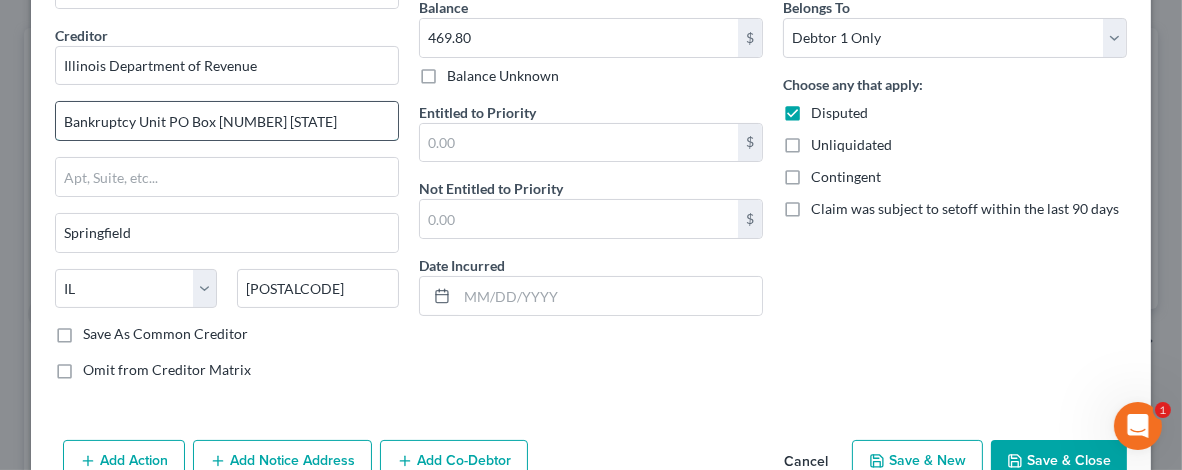 click on "Bankruptcy Unit PO Box [NUMBER] [STATE]" at bounding box center [227, 121] 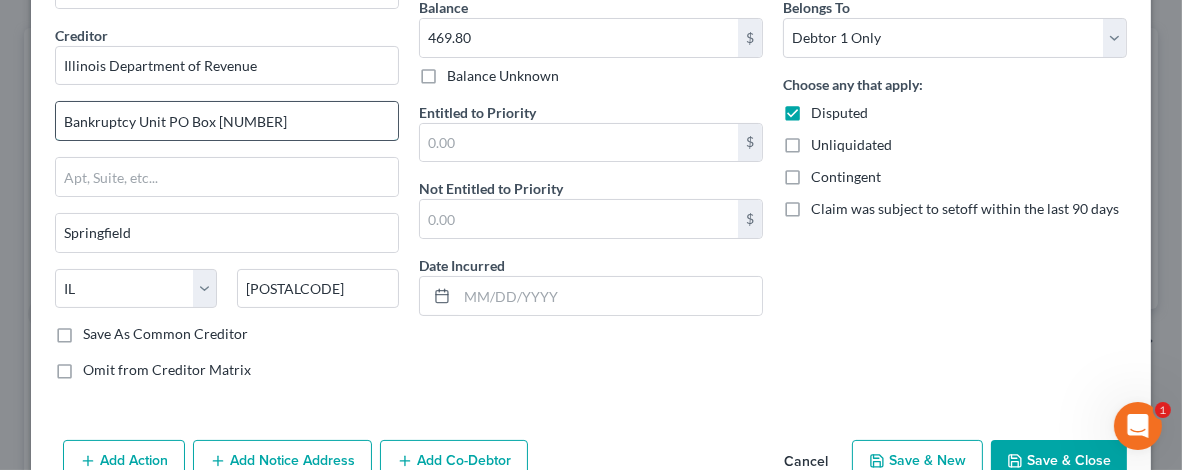 drag, startPoint x: 57, startPoint y: 121, endPoint x: 161, endPoint y: 123, distance: 104.019226 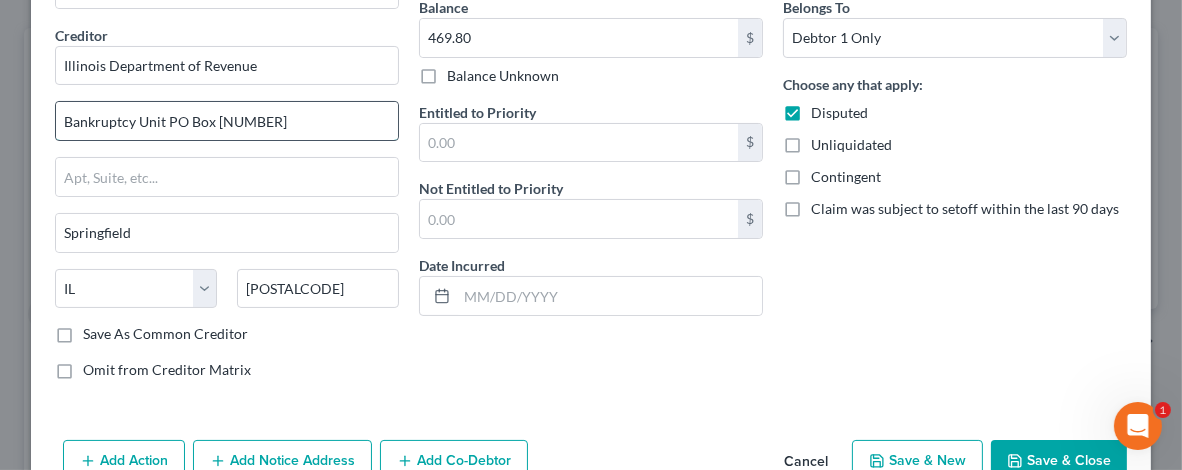 click on "Bankruptcy Unit PO Box [NUMBER]" at bounding box center [227, 121] 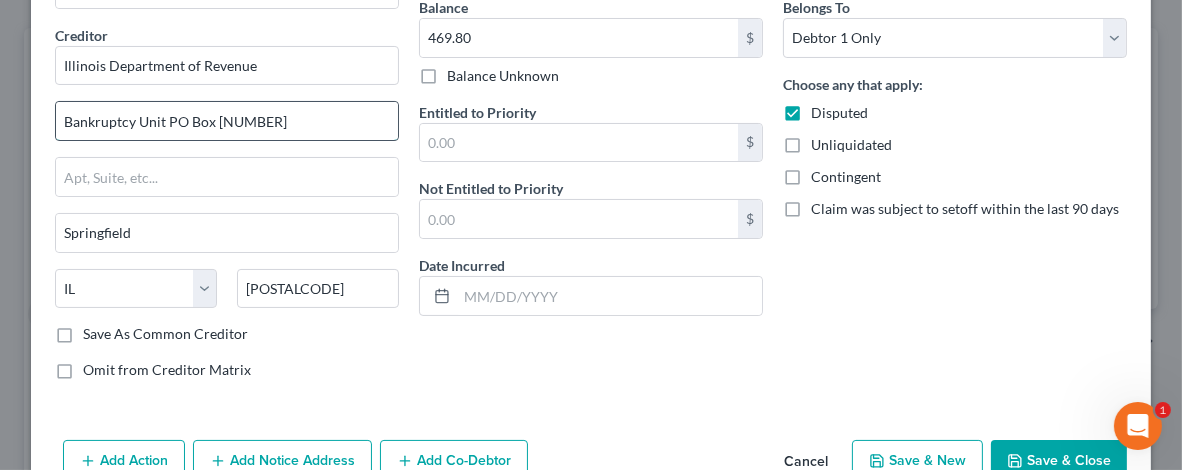 type on "PO Box 19035" 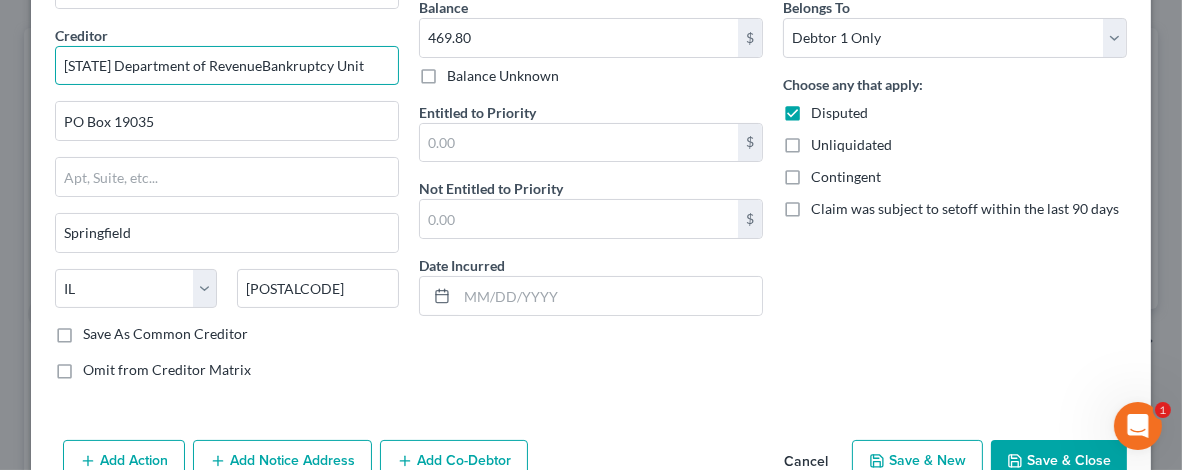 click on "[STATE] Department of RevenueBankruptcy Unit" at bounding box center [227, 66] 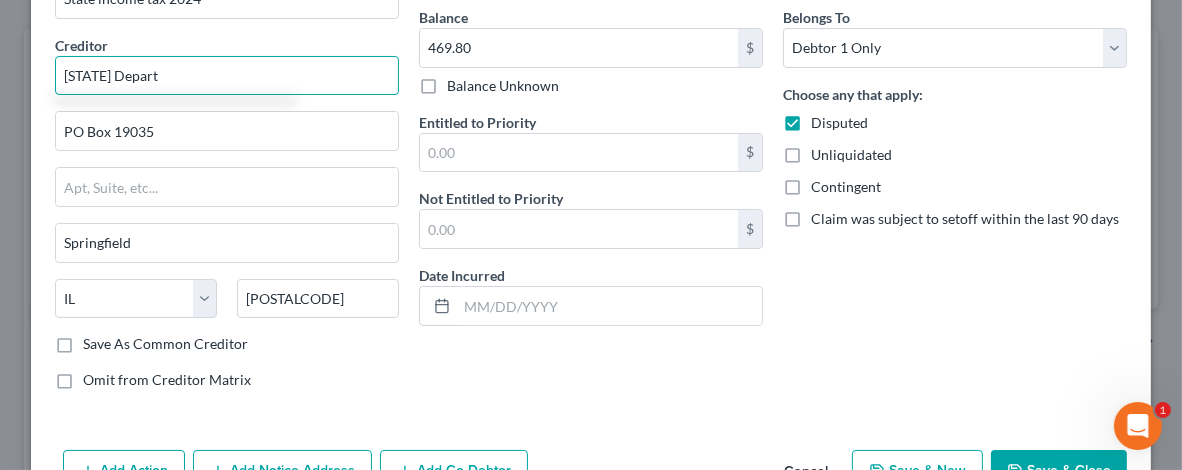 scroll, scrollTop: 246, scrollLeft: 0, axis: vertical 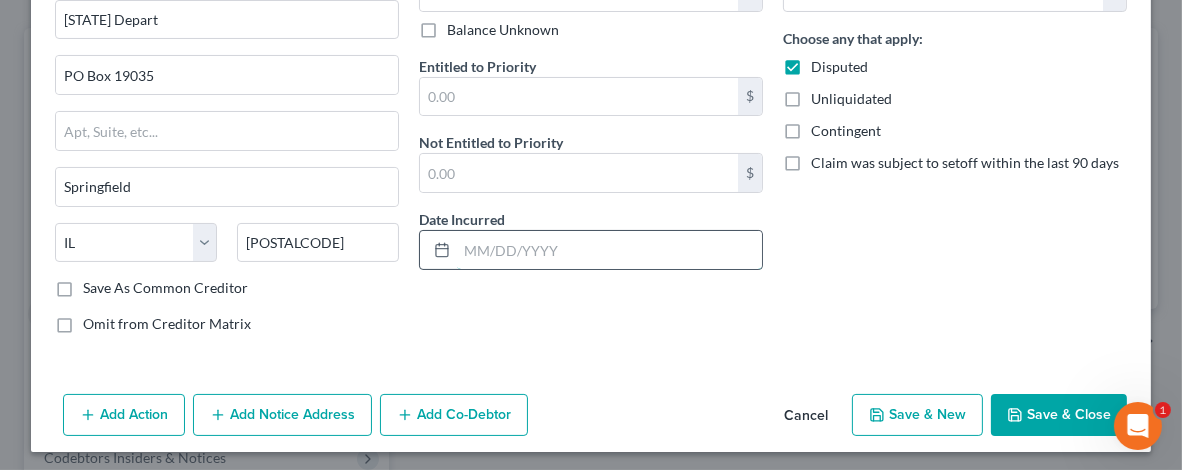 click at bounding box center [609, 250] 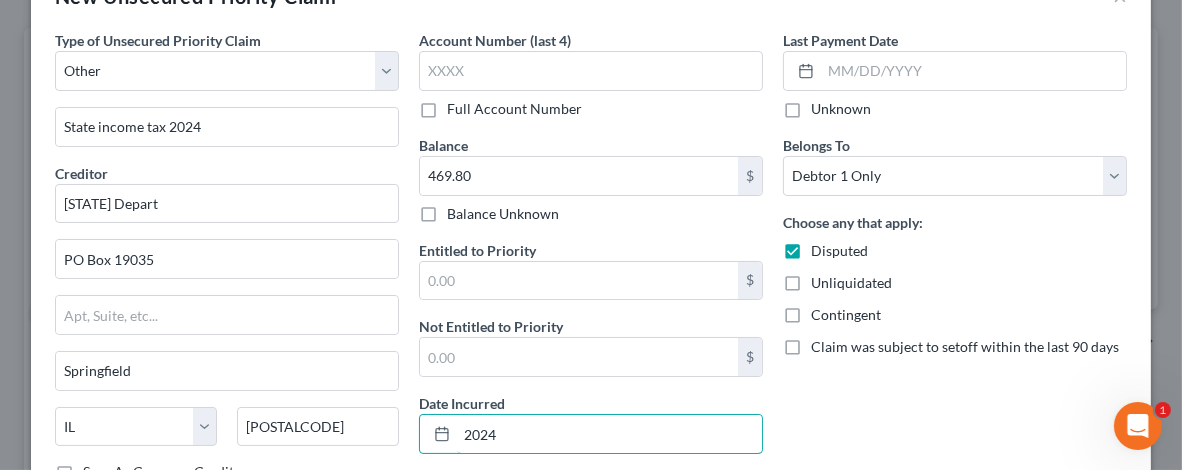 scroll, scrollTop: 46, scrollLeft: 0, axis: vertical 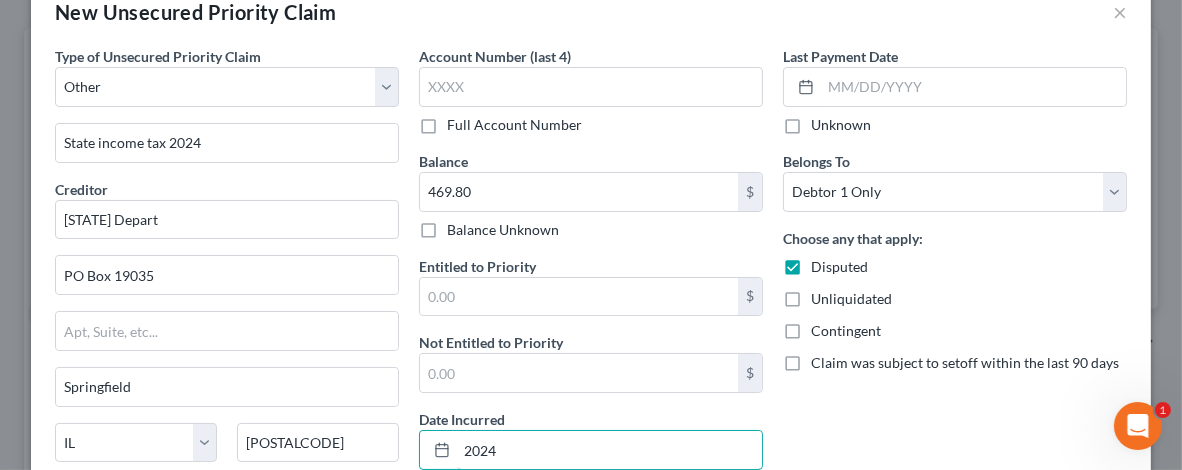 type on "2024" 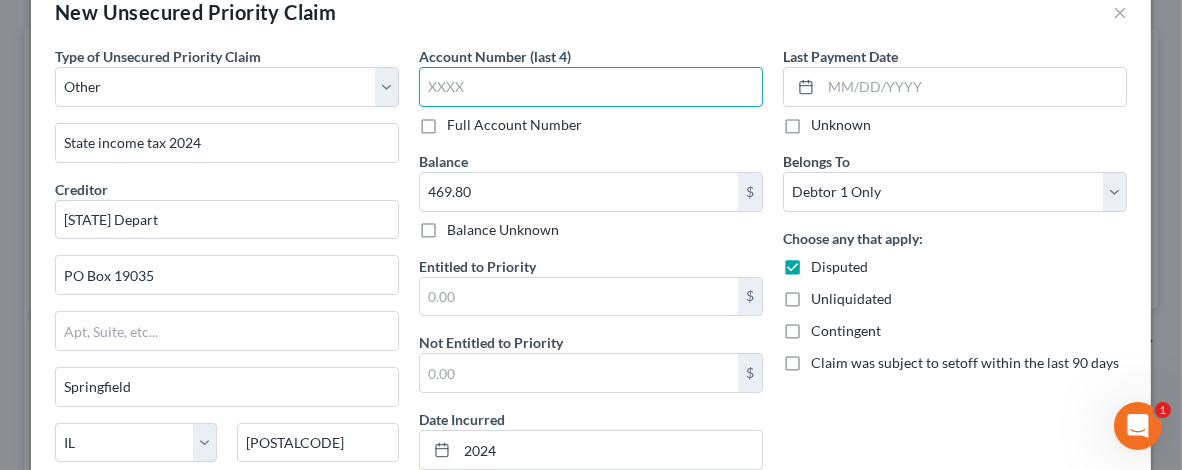 click at bounding box center [591, 87] 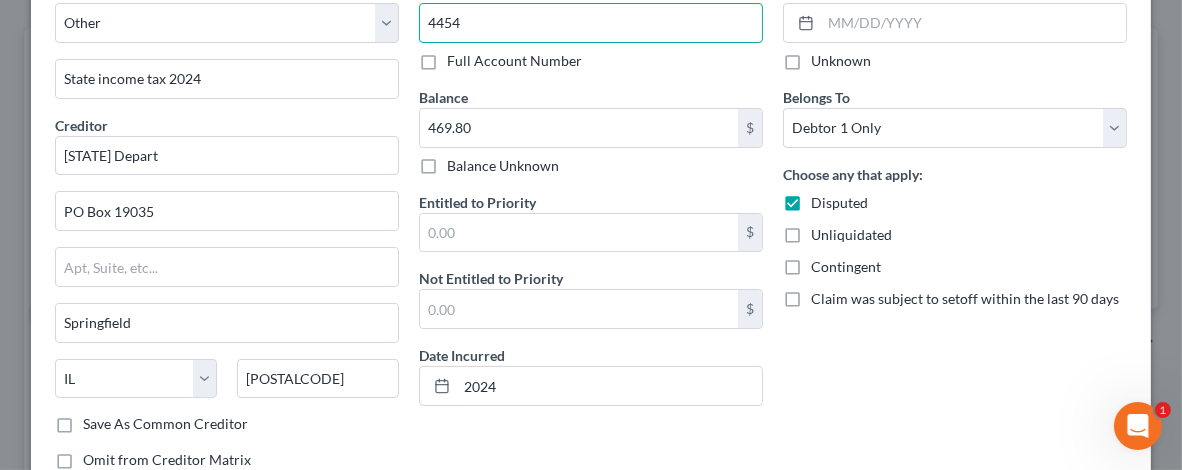 scroll, scrollTop: 246, scrollLeft: 0, axis: vertical 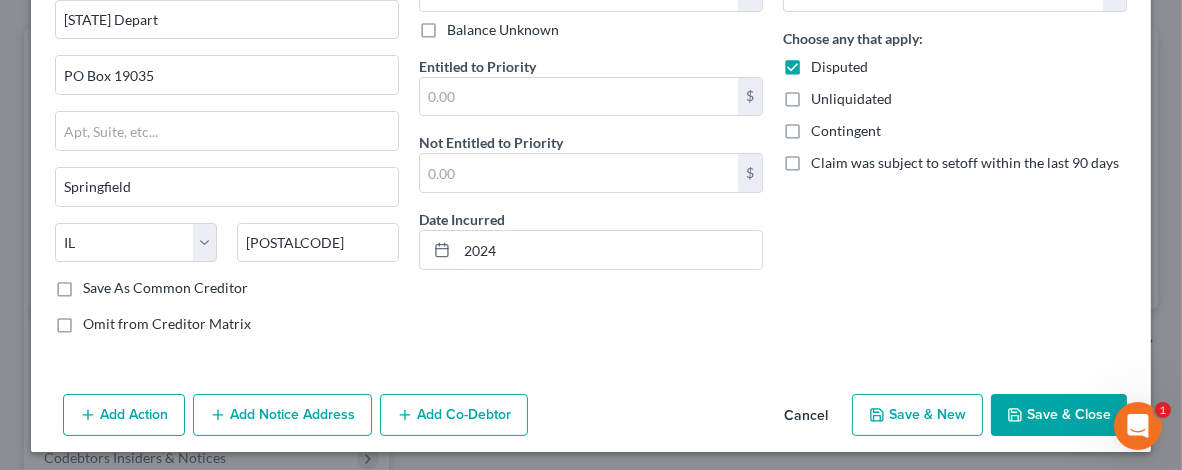 type on "4454" 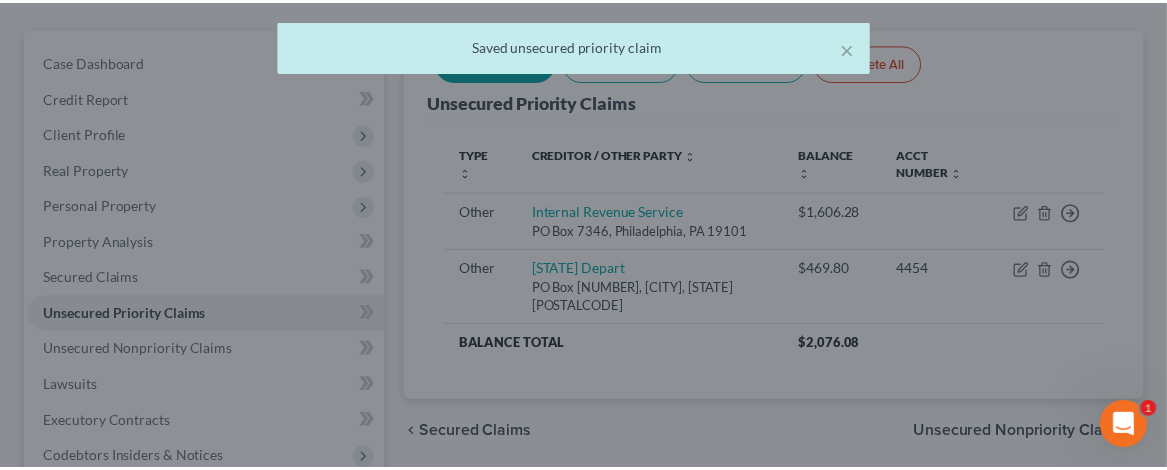 scroll, scrollTop: 200, scrollLeft: 0, axis: vertical 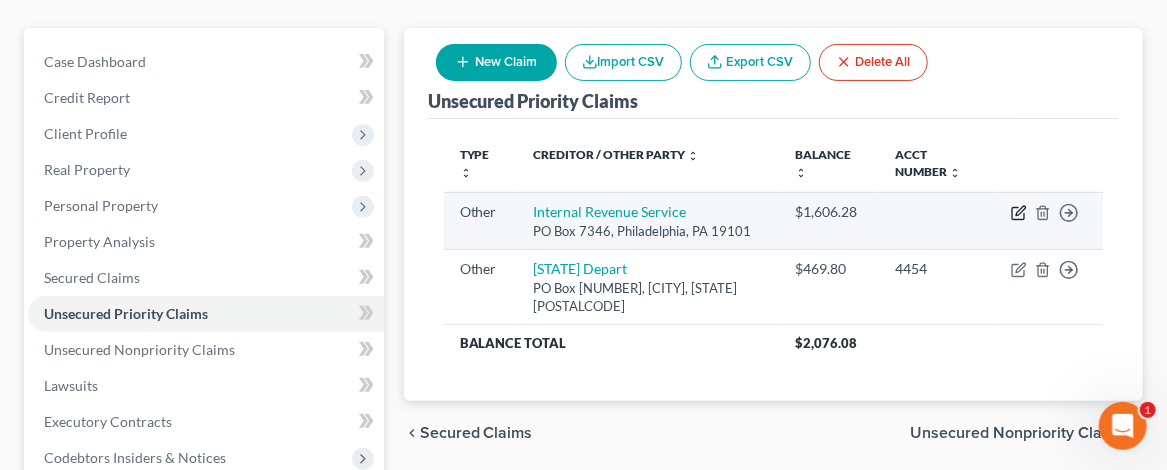 click 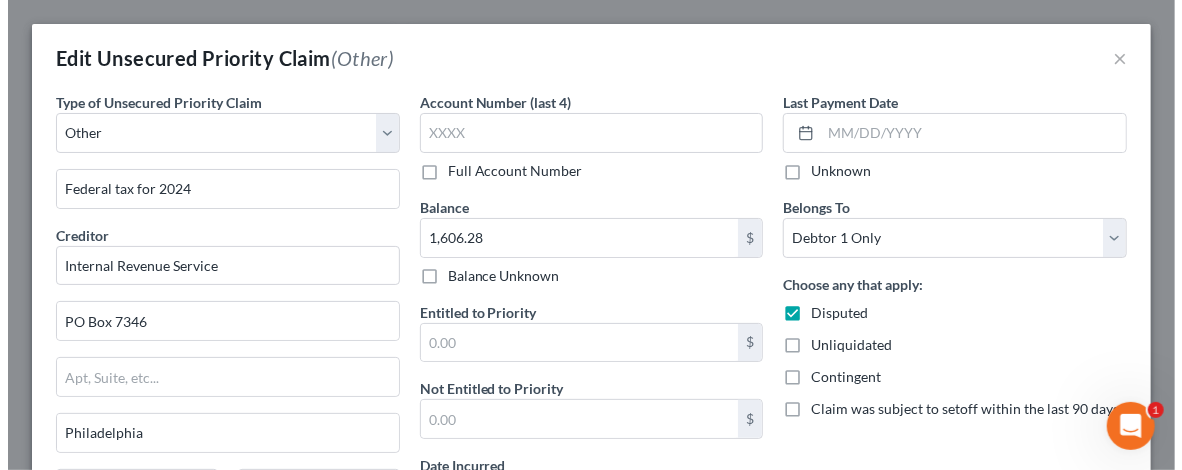 scroll, scrollTop: 164, scrollLeft: 0, axis: vertical 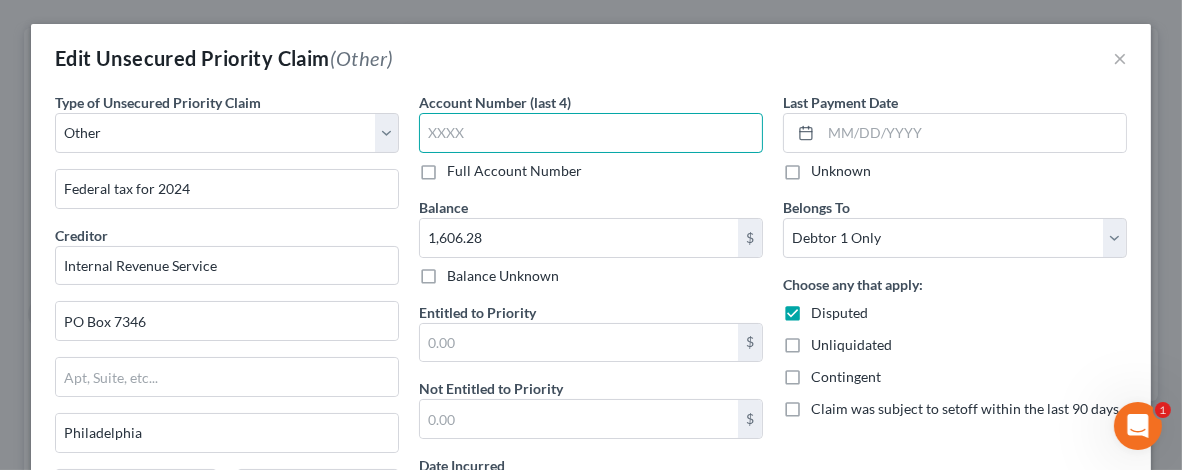 click at bounding box center (591, 133) 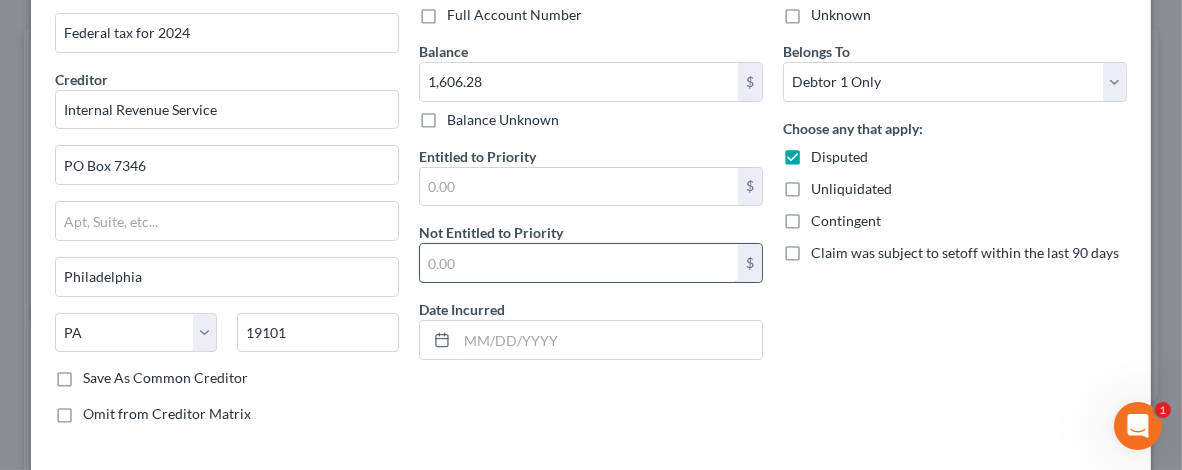scroll, scrollTop: 200, scrollLeft: 0, axis: vertical 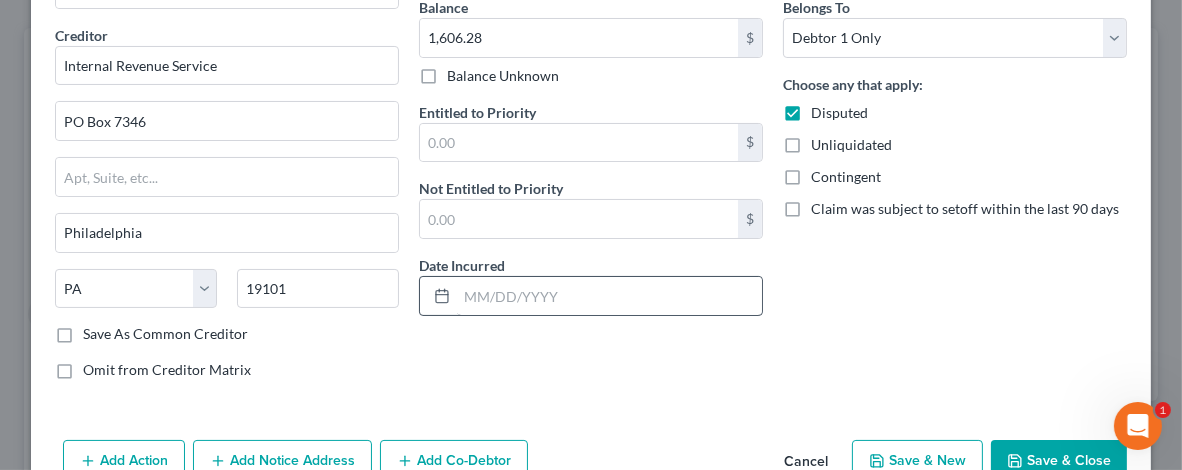 type on "4454" 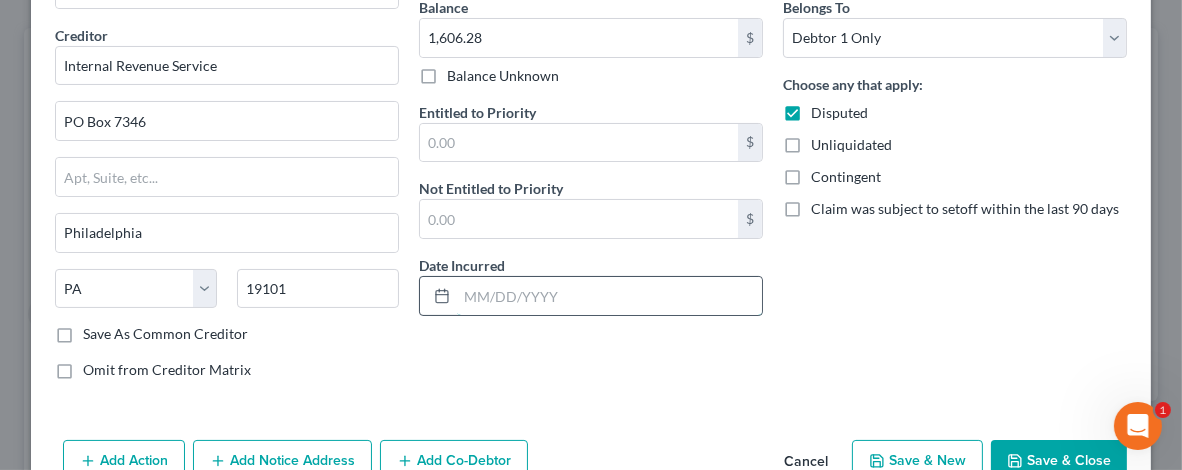 click 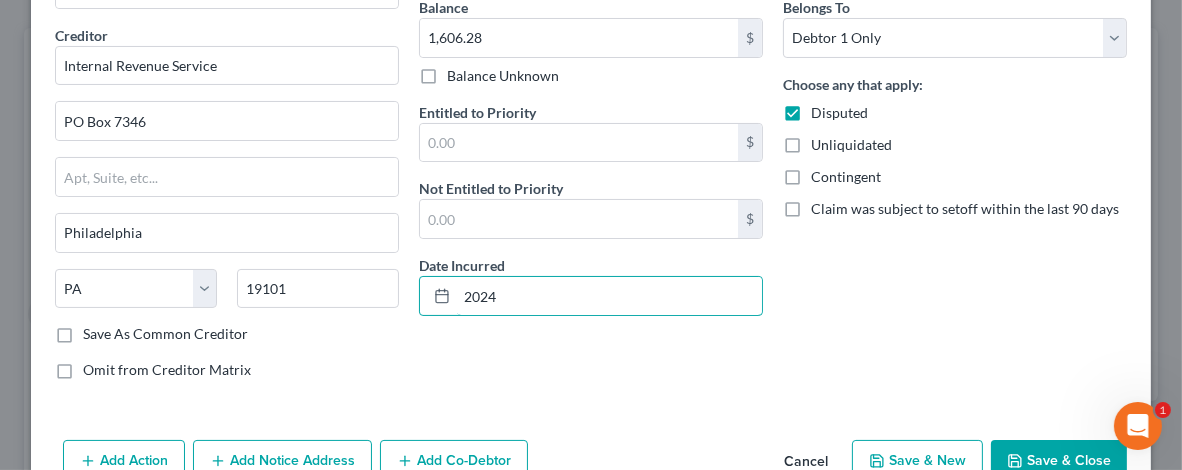type on "2024" 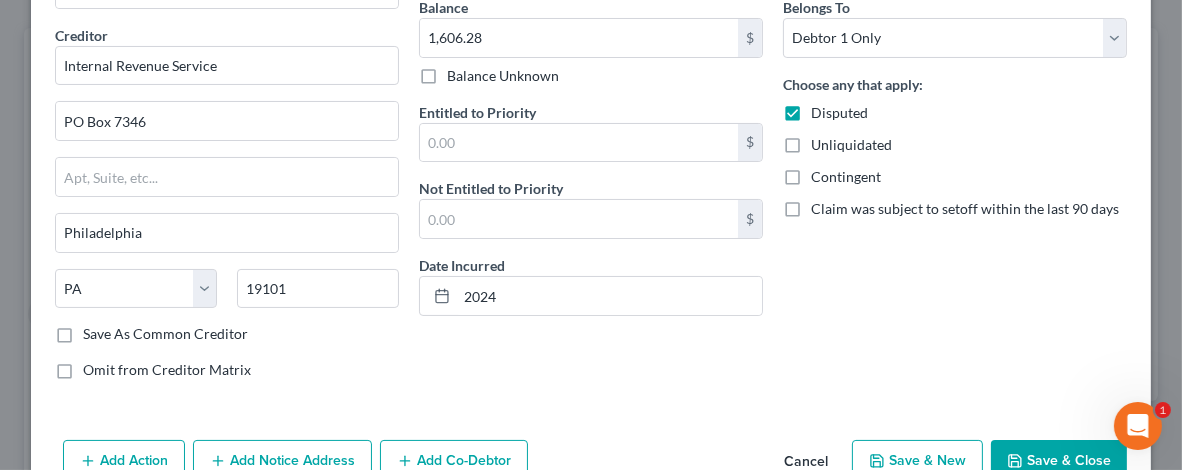 click on "Save & Close" at bounding box center (1059, 461) 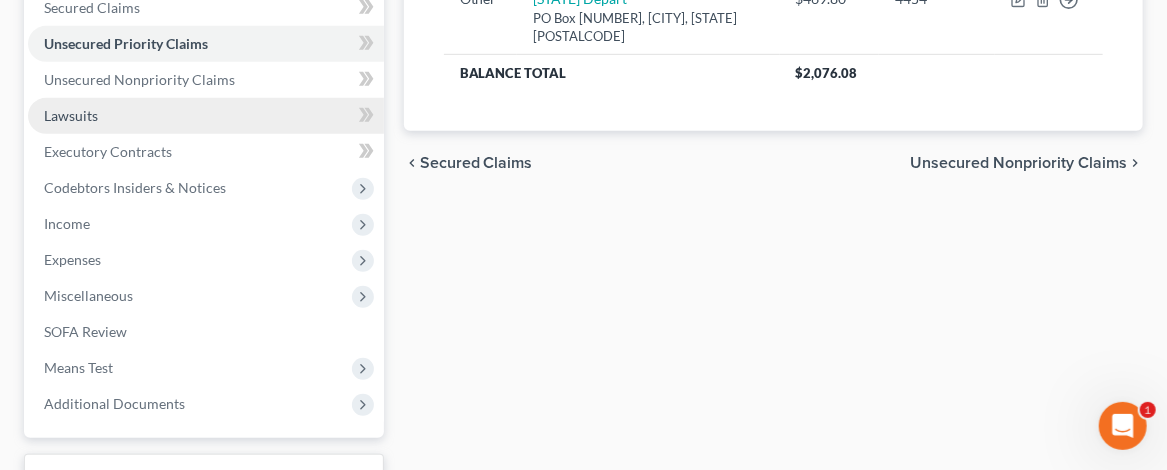 scroll, scrollTop: 500, scrollLeft: 0, axis: vertical 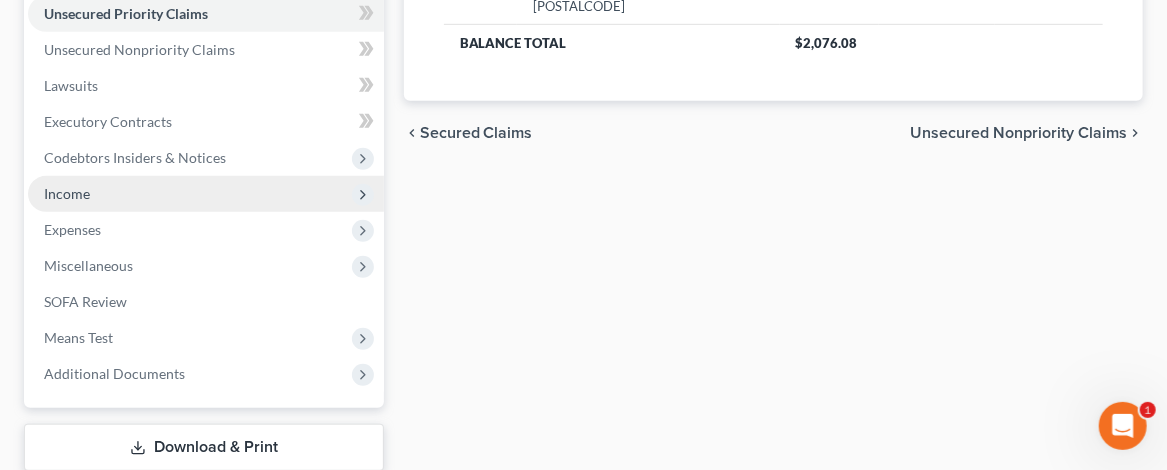 click on "Income" at bounding box center [206, 194] 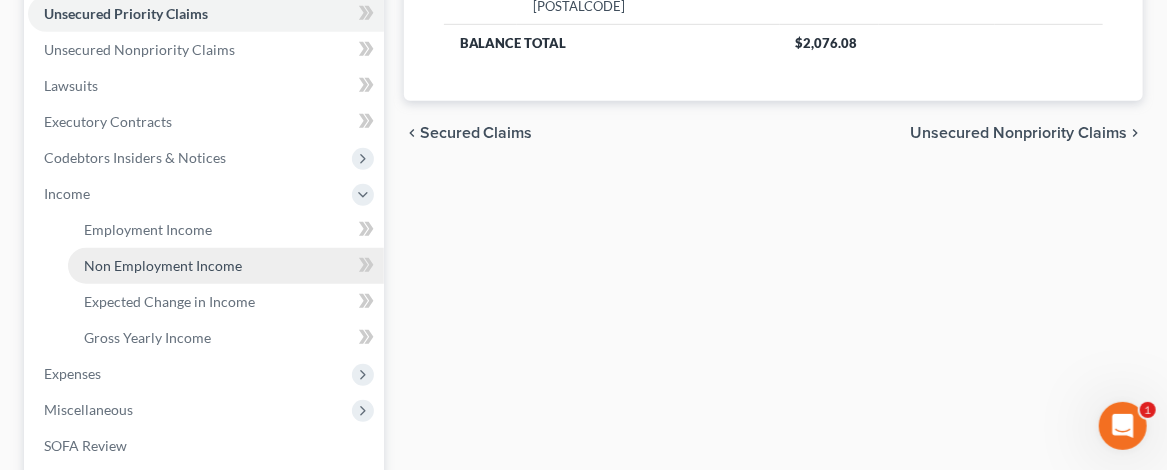 click on "Non Employment Income" at bounding box center (163, 265) 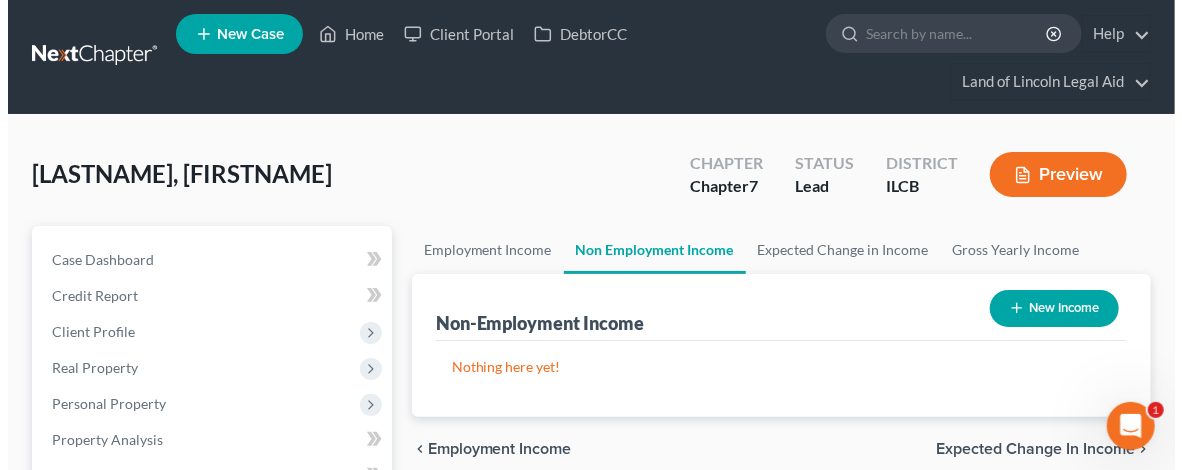 scroll, scrollTop: 0, scrollLeft: 0, axis: both 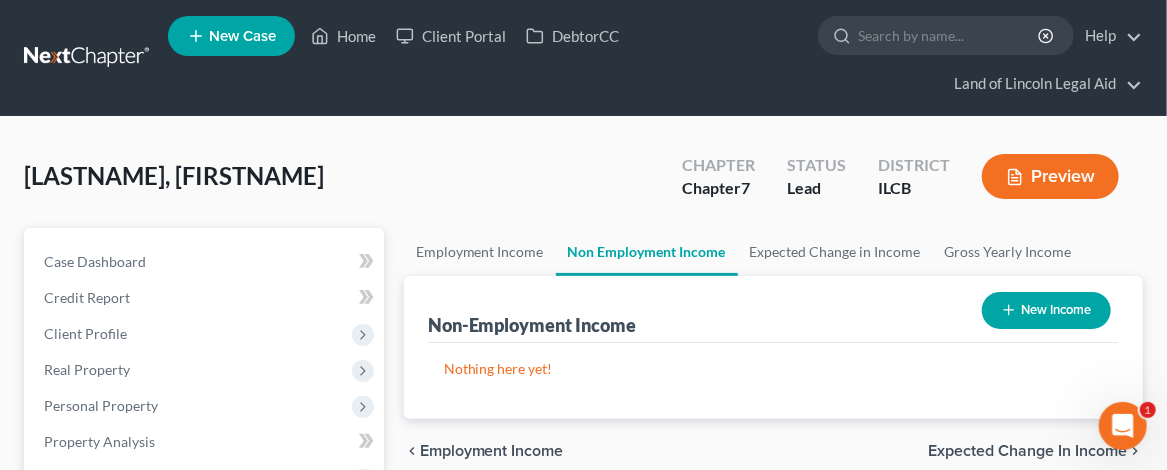 click on "New Income" at bounding box center [1046, 310] 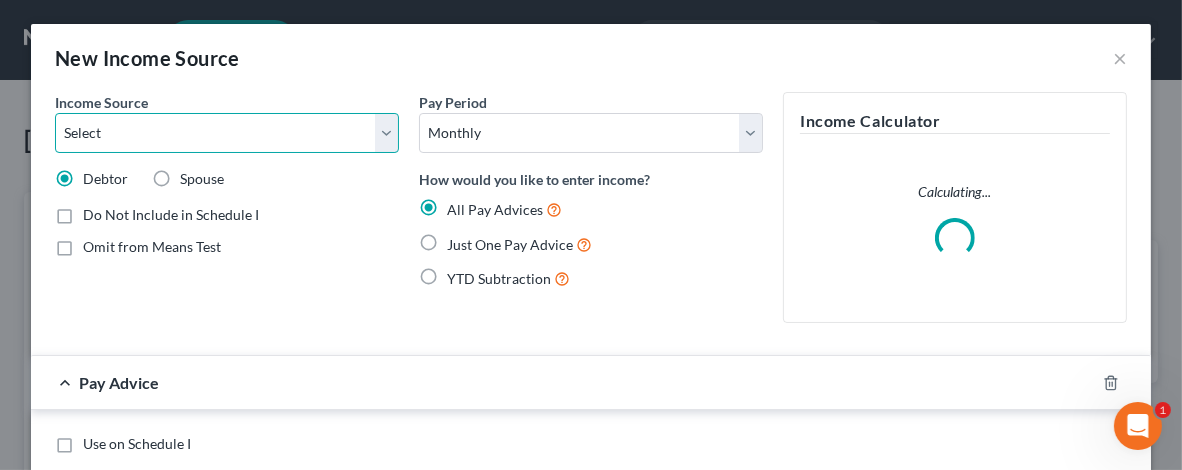 click on "Select Unemployment Disability (from employer) Pension Retirement Social Security / Social Security Disability Other Government Assistance Interests, Dividends or Royalties Child / Family Support Contributions to Household Property / Rental Business, Professional or Farm Alimony / Maintenance Payments Military Disability Benefits Other Monthly Income" at bounding box center (227, 133) 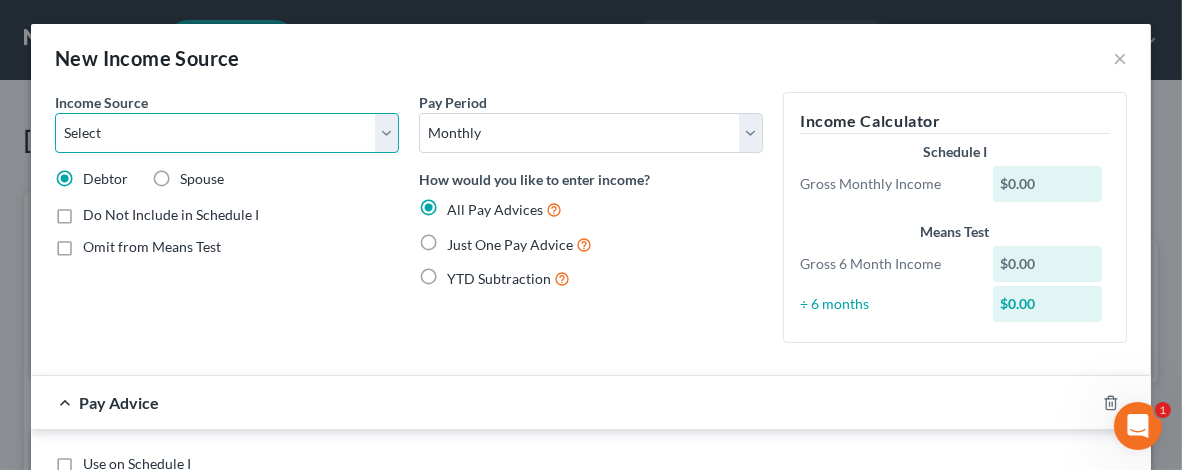 select on "4" 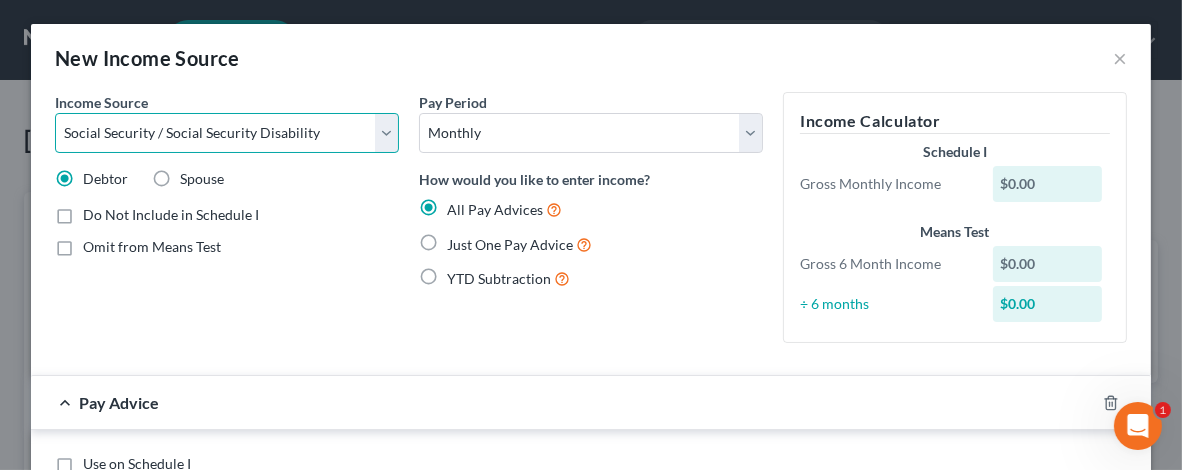 click on "Select Unemployment Disability (from employer) Pension Retirement Social Security / Social Security Disability Other Government Assistance Interests, Dividends or Royalties Child / Family Support Contributions to Household Property / Rental Business, Professional or Farm Alimony / Maintenance Payments Military Disability Benefits Other Monthly Income" at bounding box center [227, 133] 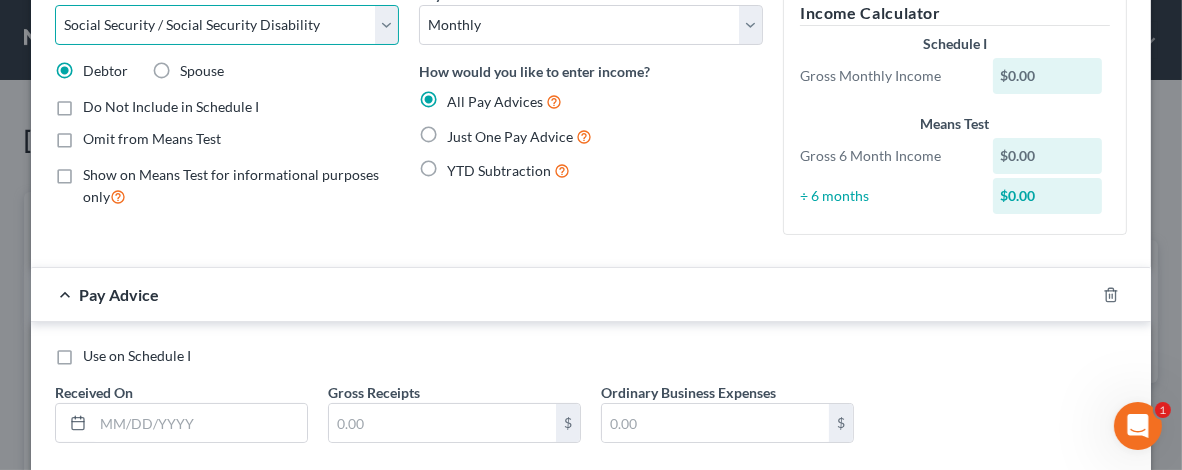 scroll, scrollTop: 19, scrollLeft: 0, axis: vertical 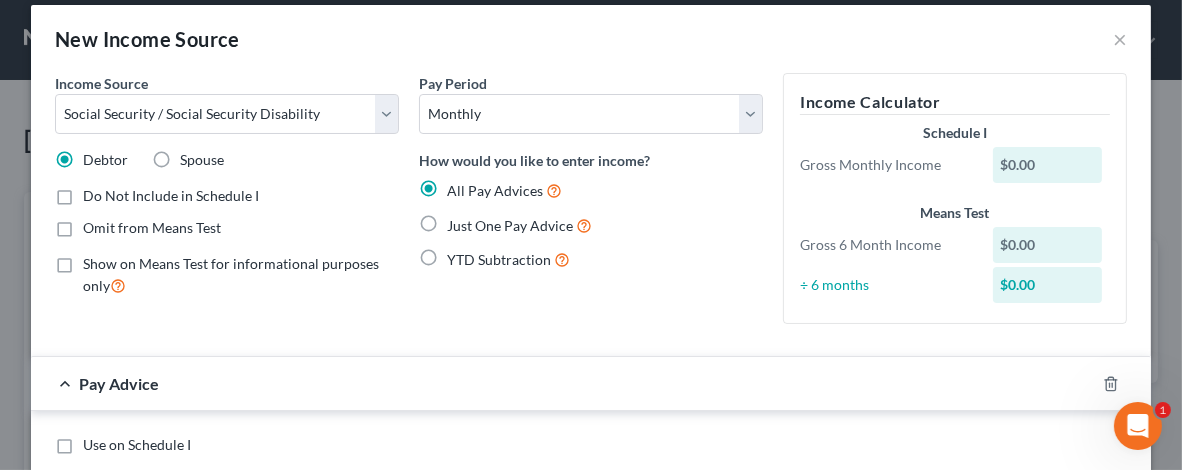 click on "Just One Pay Advice" at bounding box center (519, 225) 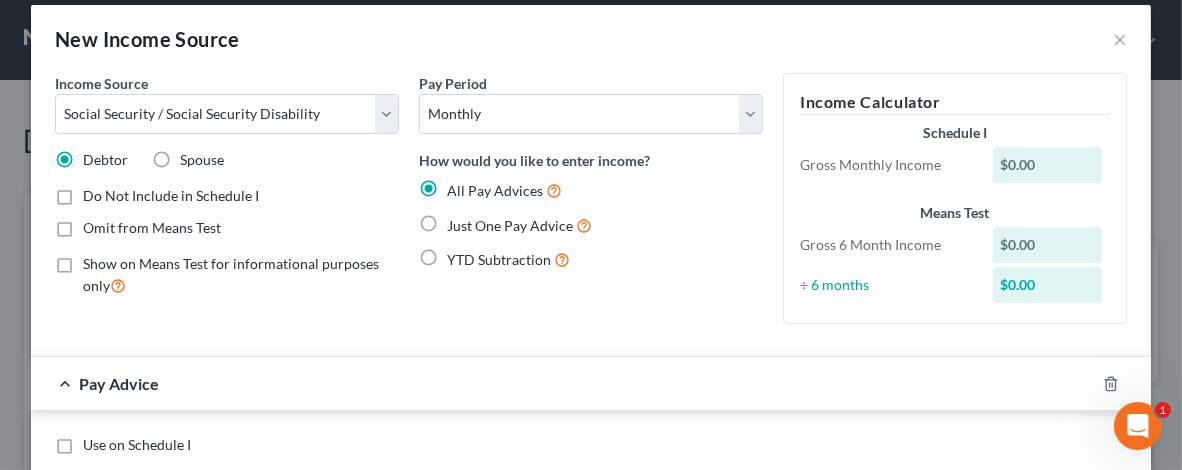 click on "Just One Pay Advice" at bounding box center (461, 220) 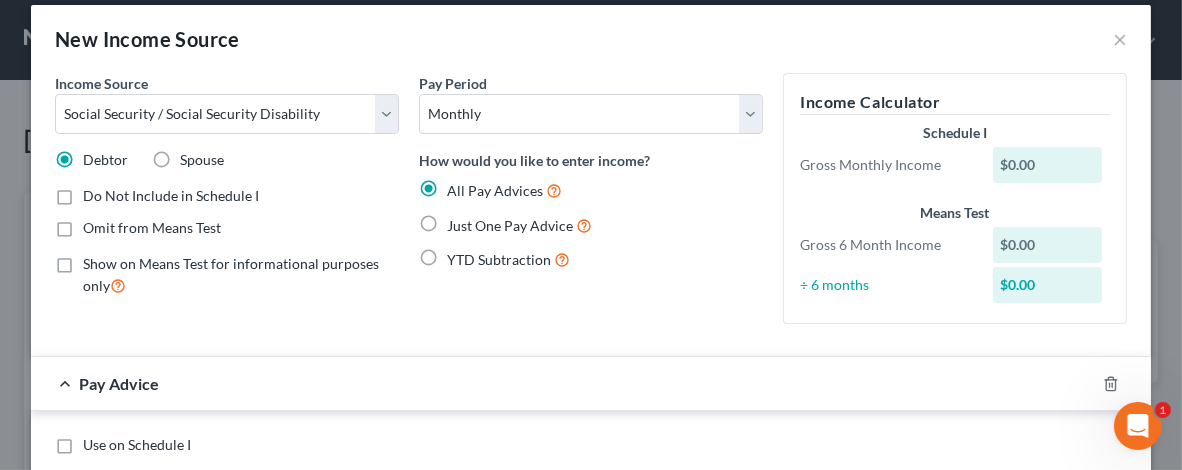 radio on "true" 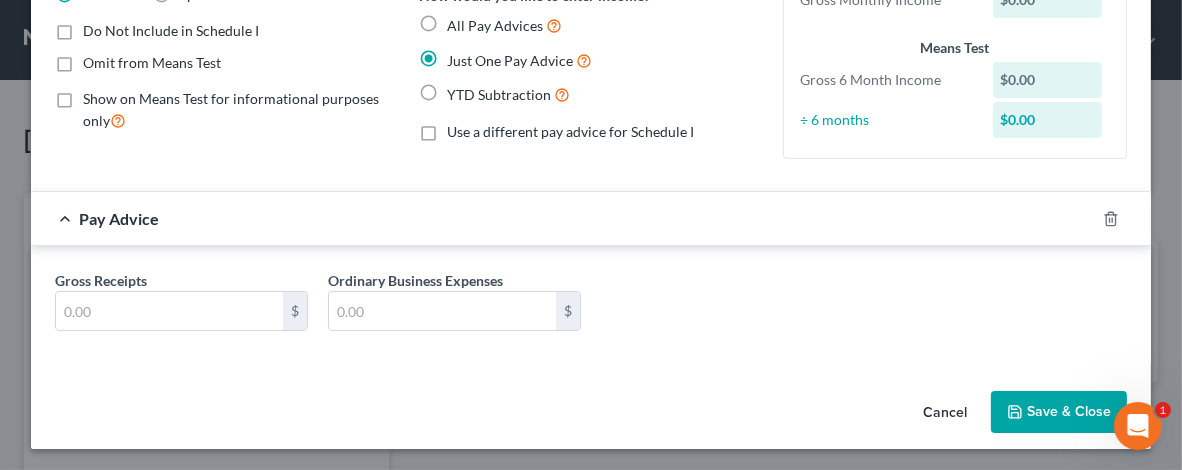 scroll, scrollTop: 84, scrollLeft: 0, axis: vertical 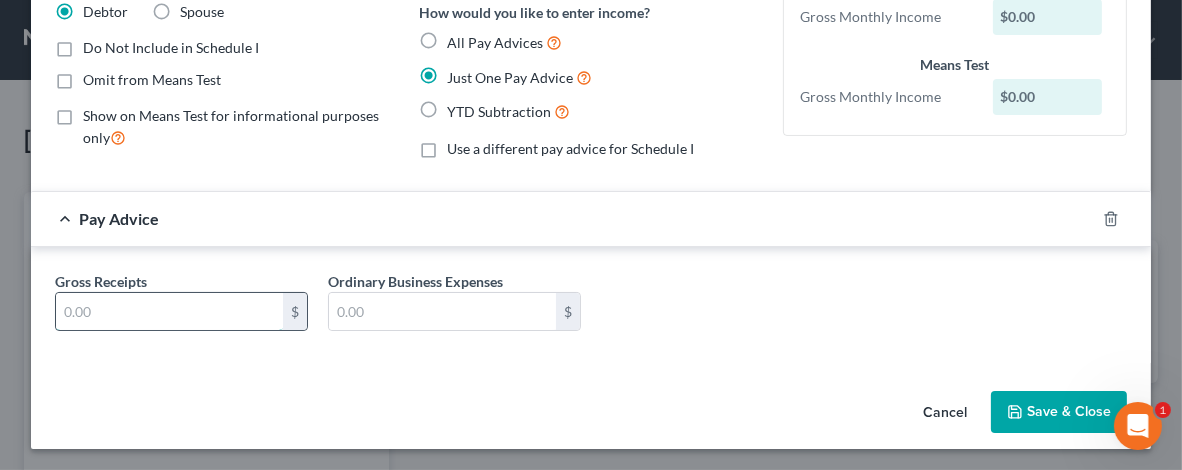 click at bounding box center (169, 312) 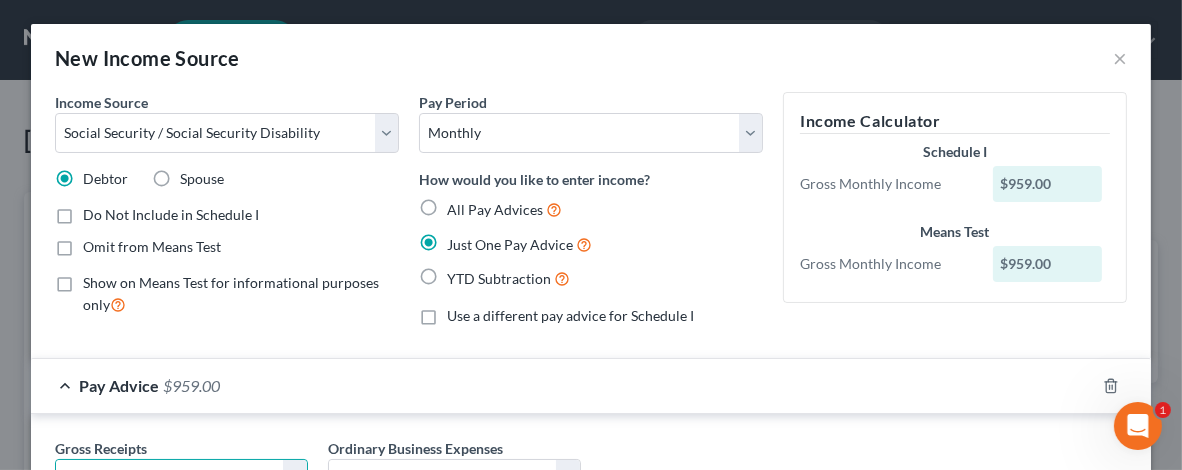 scroll, scrollTop: 167, scrollLeft: 0, axis: vertical 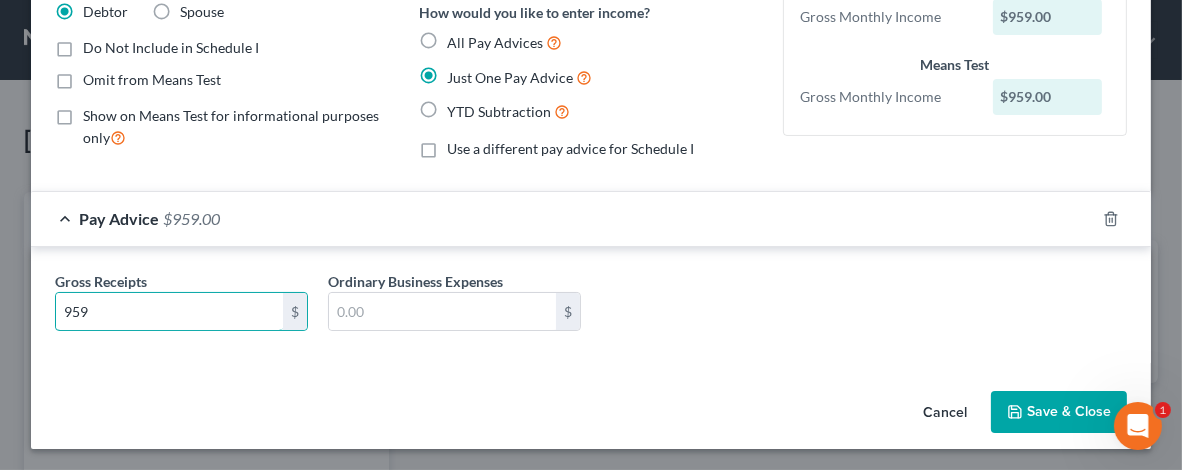 type on "959" 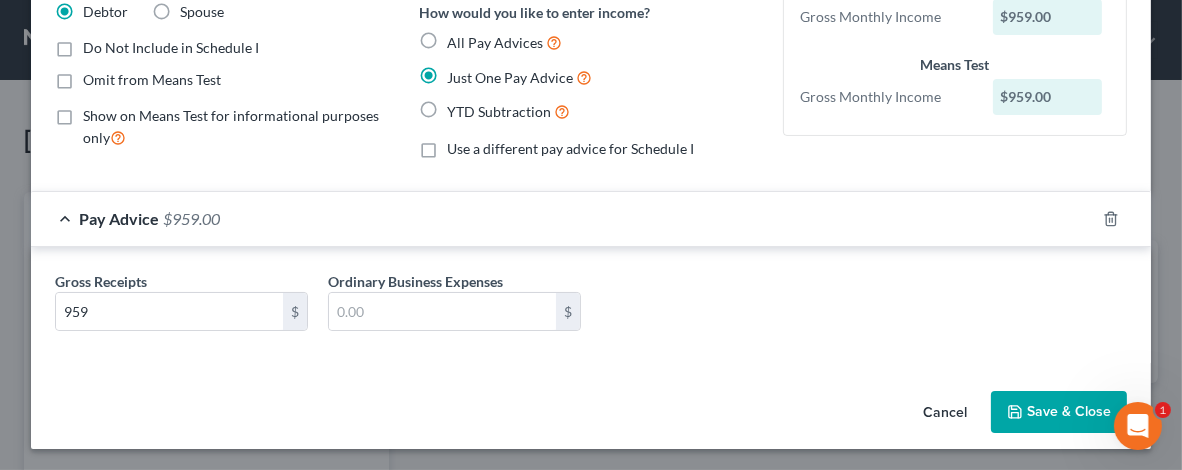 click on "Save & Close" at bounding box center (1059, 412) 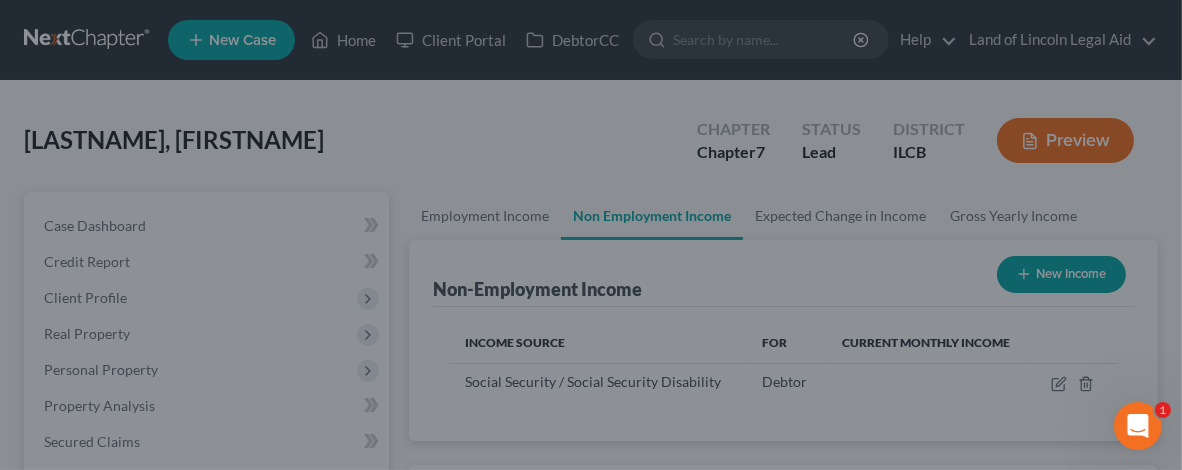 scroll, scrollTop: 999670, scrollLeft: 999300, axis: both 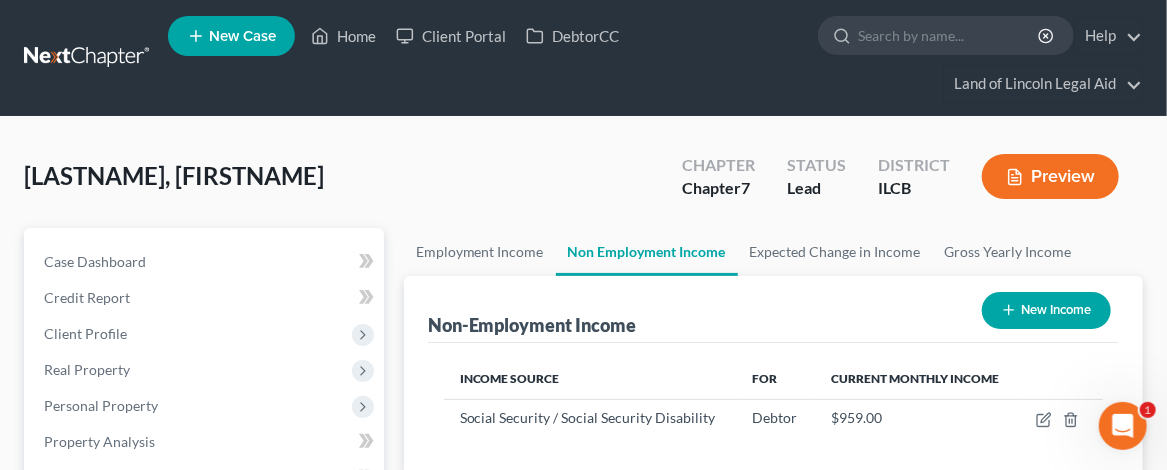 click 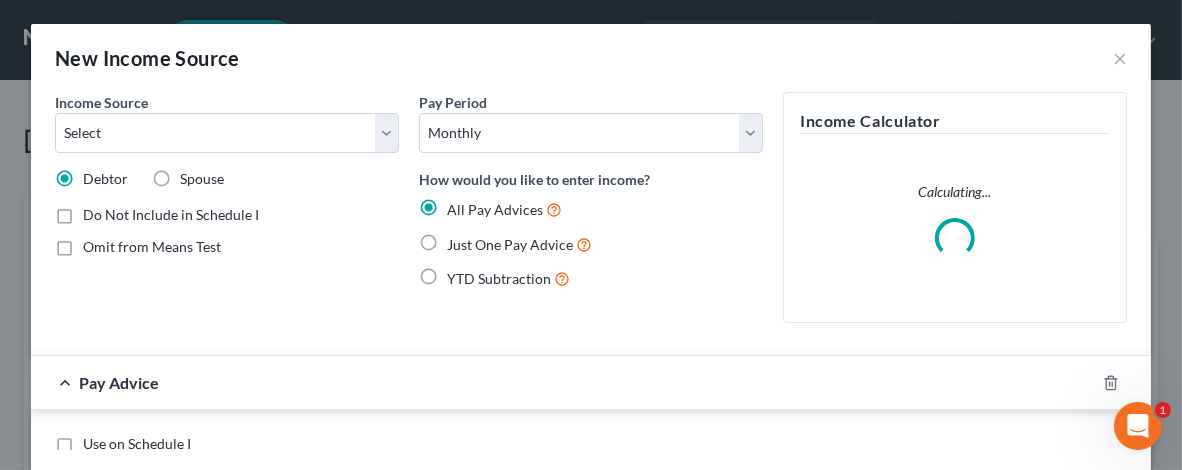 scroll, scrollTop: 999665, scrollLeft: 999290, axis: both 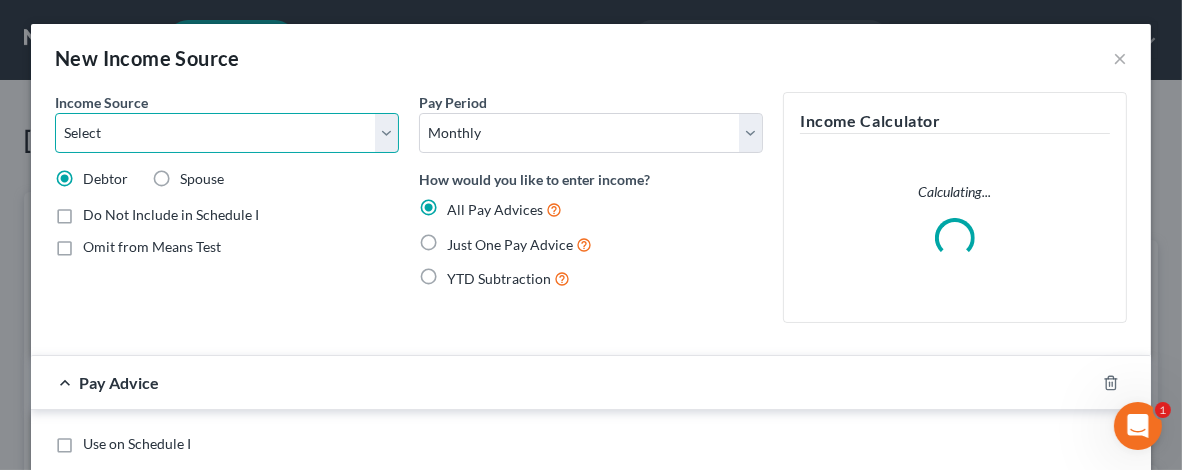 click on "Select Unemployment Disability (from employer) Pension Retirement Social Security / Social Security Disability Other Government Assistance Interests, Dividends or Royalties Child / Family Support Contributions to Household Property / Rental Business, Professional or Farm Alimony / Maintenance Payments Military Disability Benefits Other Monthly Income" at bounding box center [227, 133] 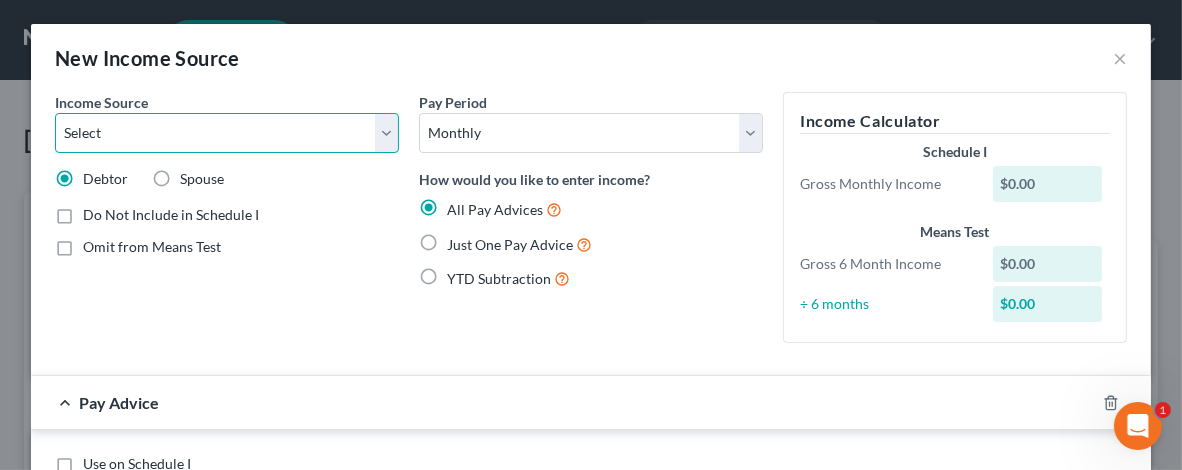 select on "5" 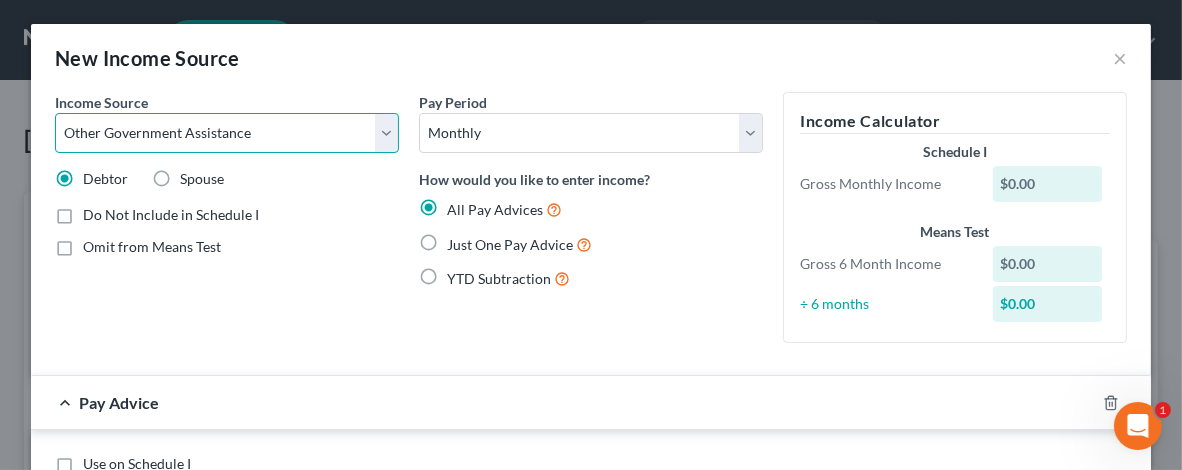 click on "Select Unemployment Disability (from employer) Pension Retirement Social Security / Social Security Disability Other Government Assistance Interests, Dividends or Royalties Child / Family Support Contributions to Household Property / Rental Business, Professional or Farm Alimony / Maintenance Payments Military Disability Benefits Other Monthly Income" at bounding box center (227, 133) 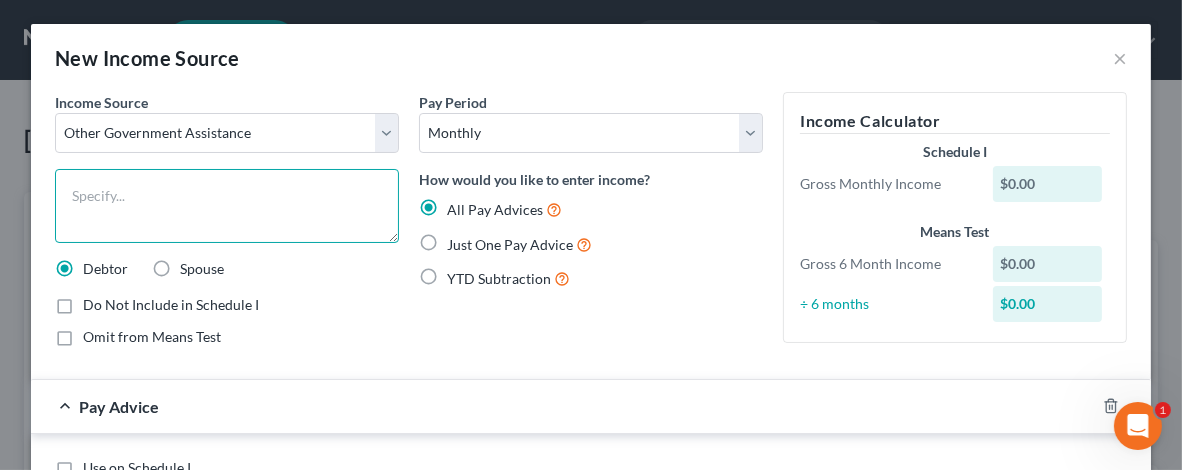 click at bounding box center [227, 206] 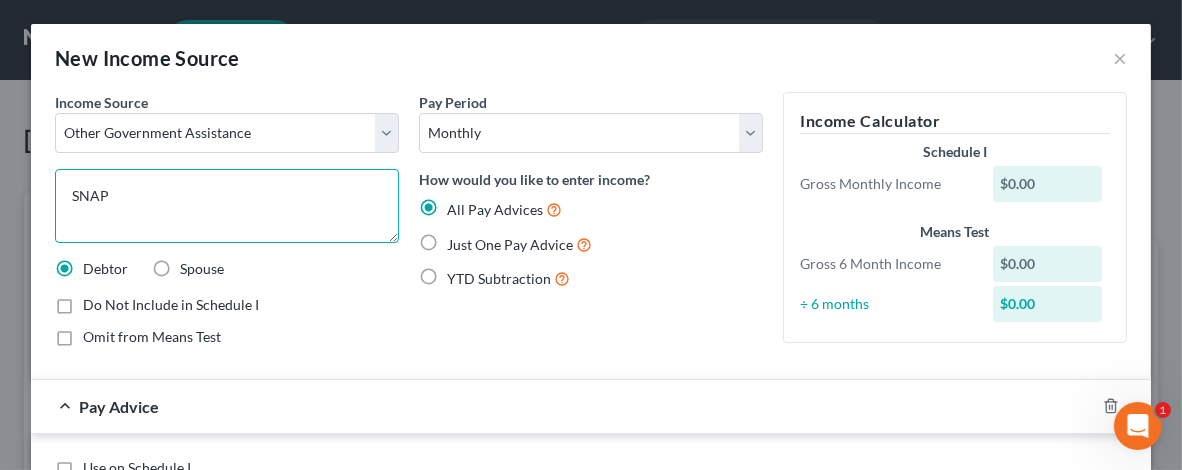 type on "SNAP" 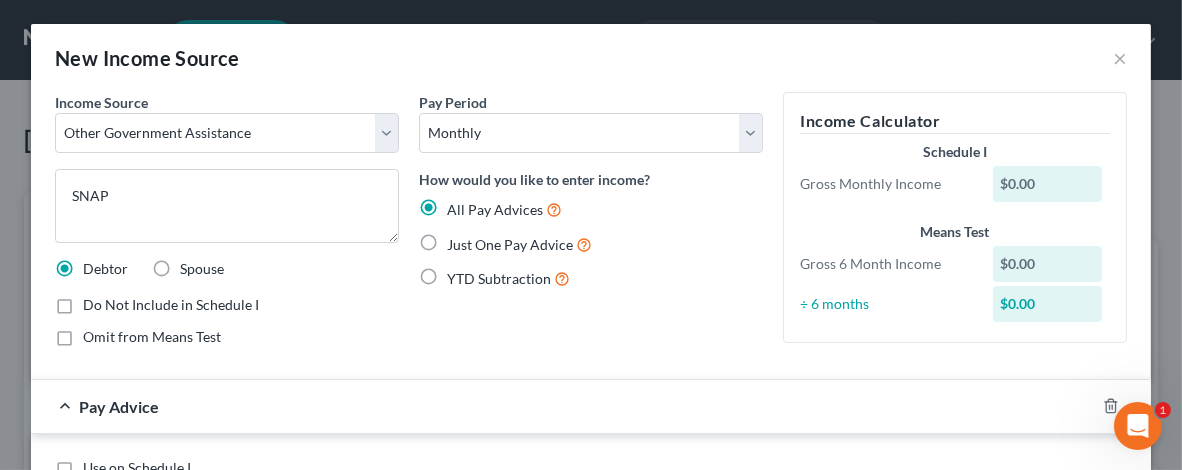 click on "Just One Pay Advice" at bounding box center (519, 244) 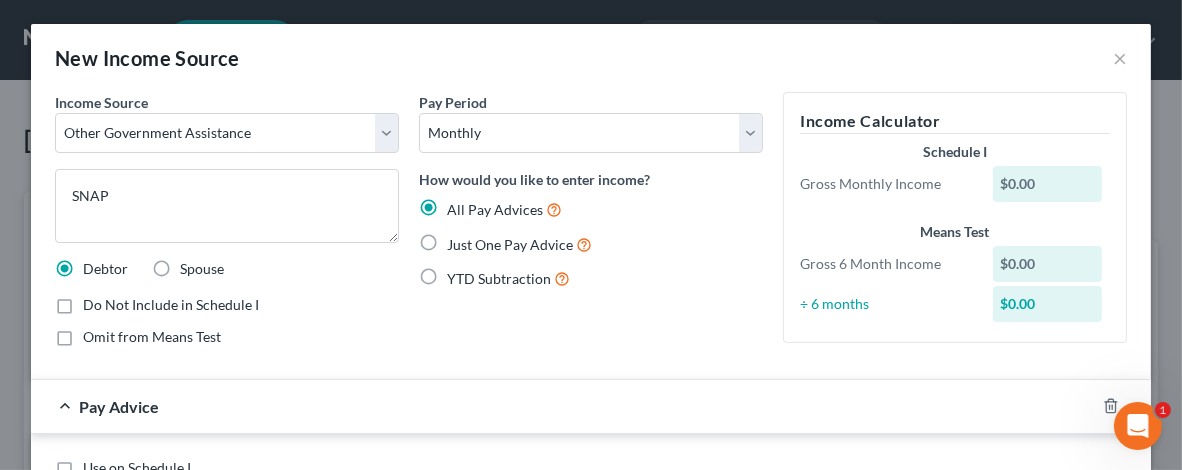 click on "Just One Pay Advice" at bounding box center [461, 239] 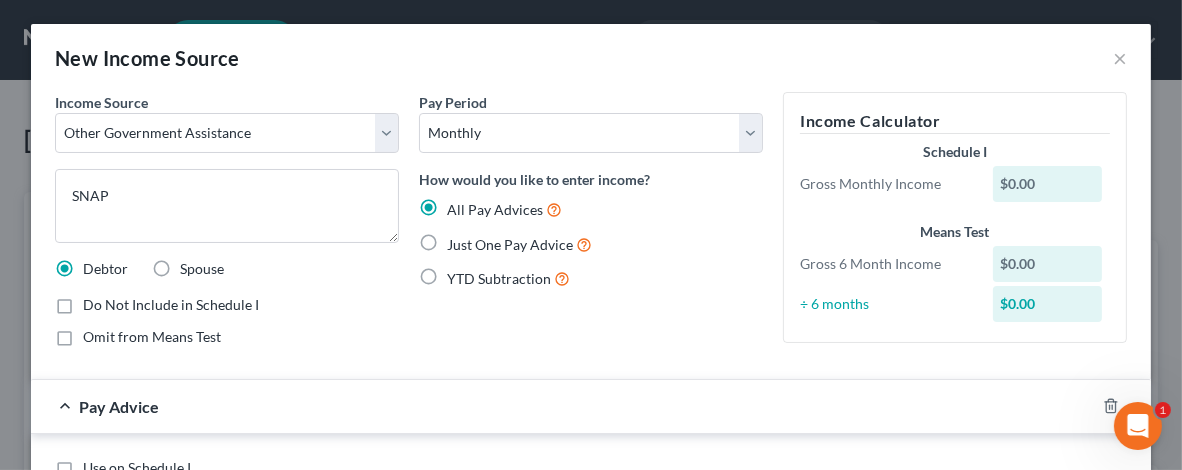 radio on "true" 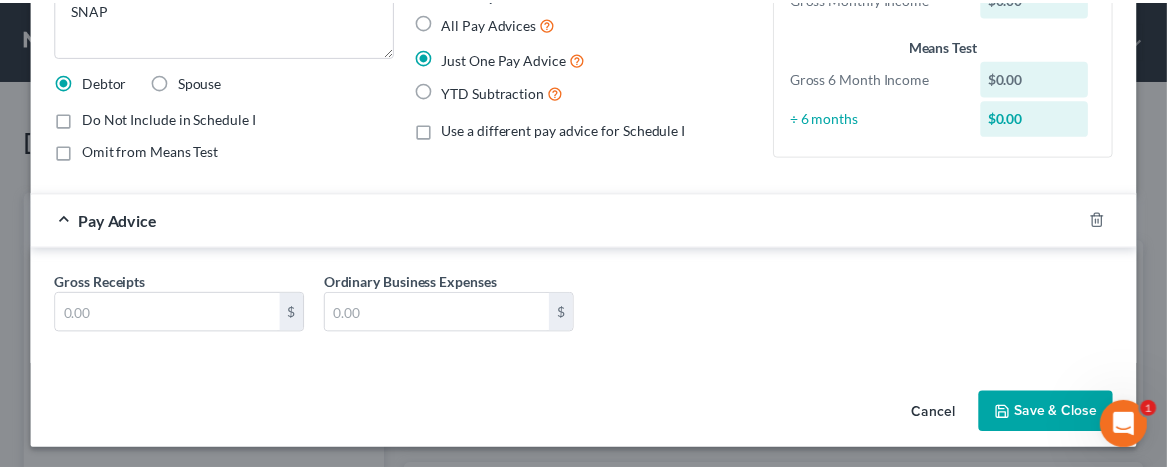 scroll, scrollTop: 187, scrollLeft: 0, axis: vertical 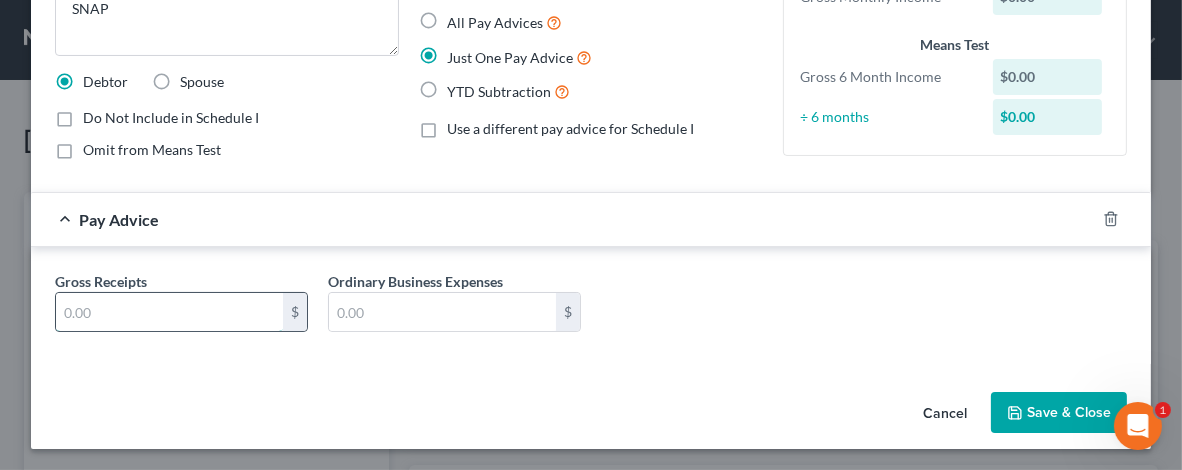 click at bounding box center [169, 312] 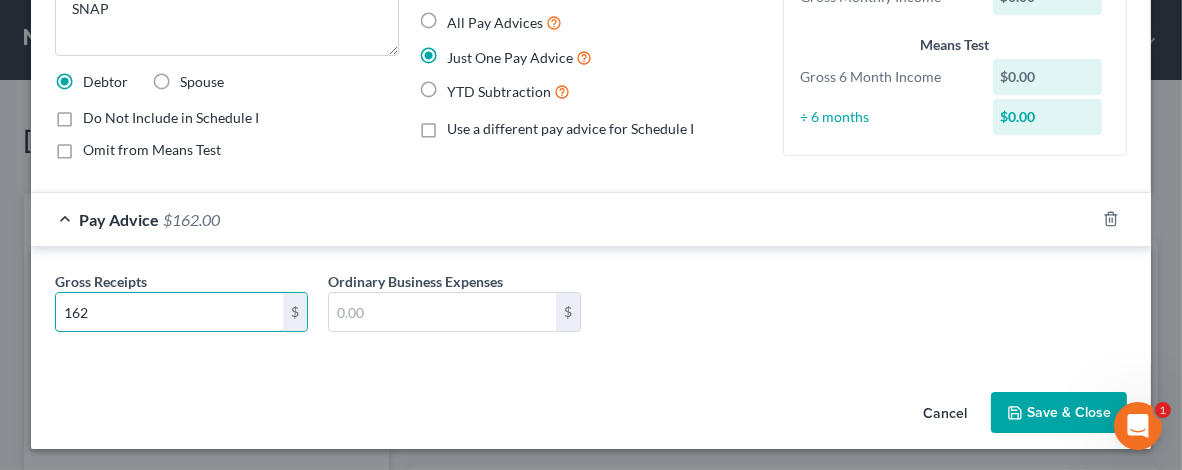 type on "162" 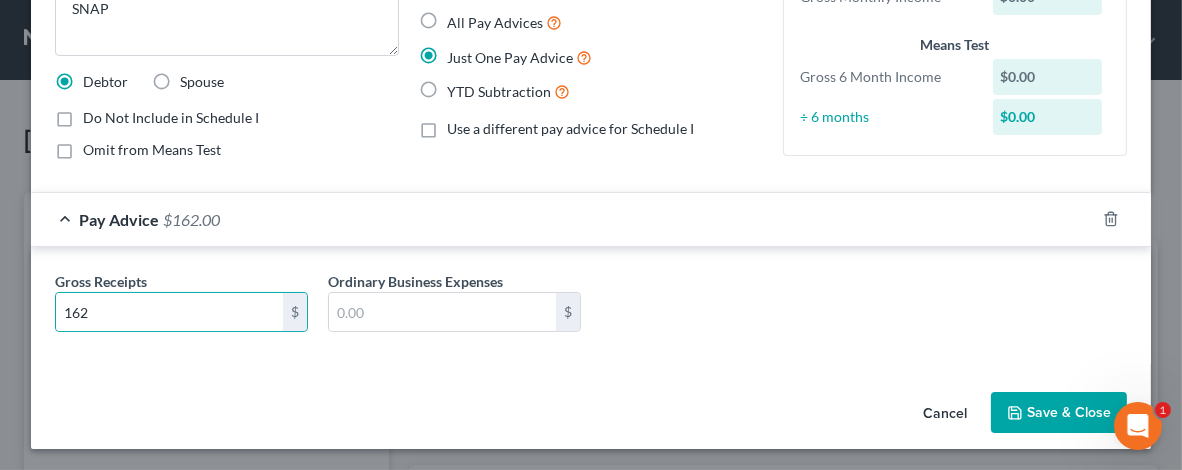click on "Save & Close" at bounding box center (1059, 413) 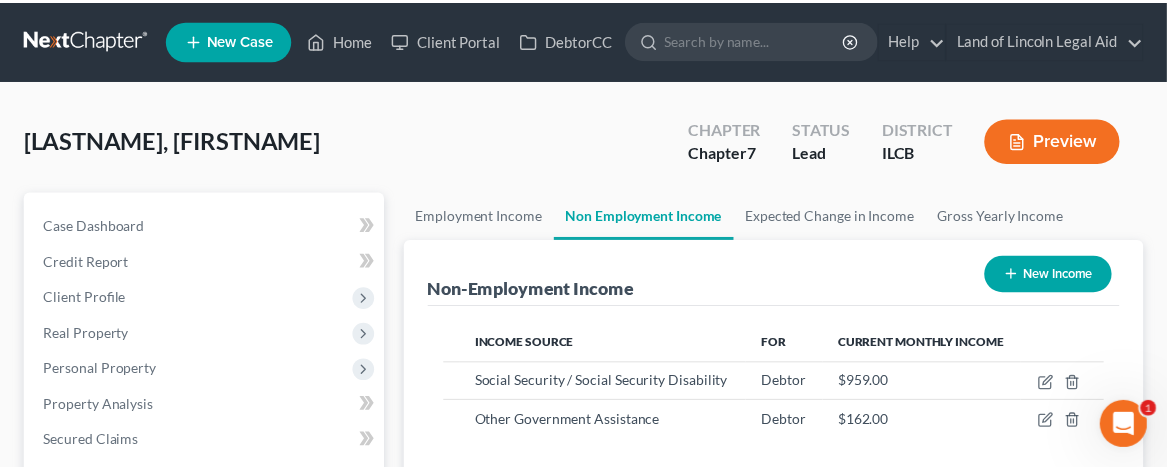 scroll, scrollTop: 330, scrollLeft: 699, axis: both 